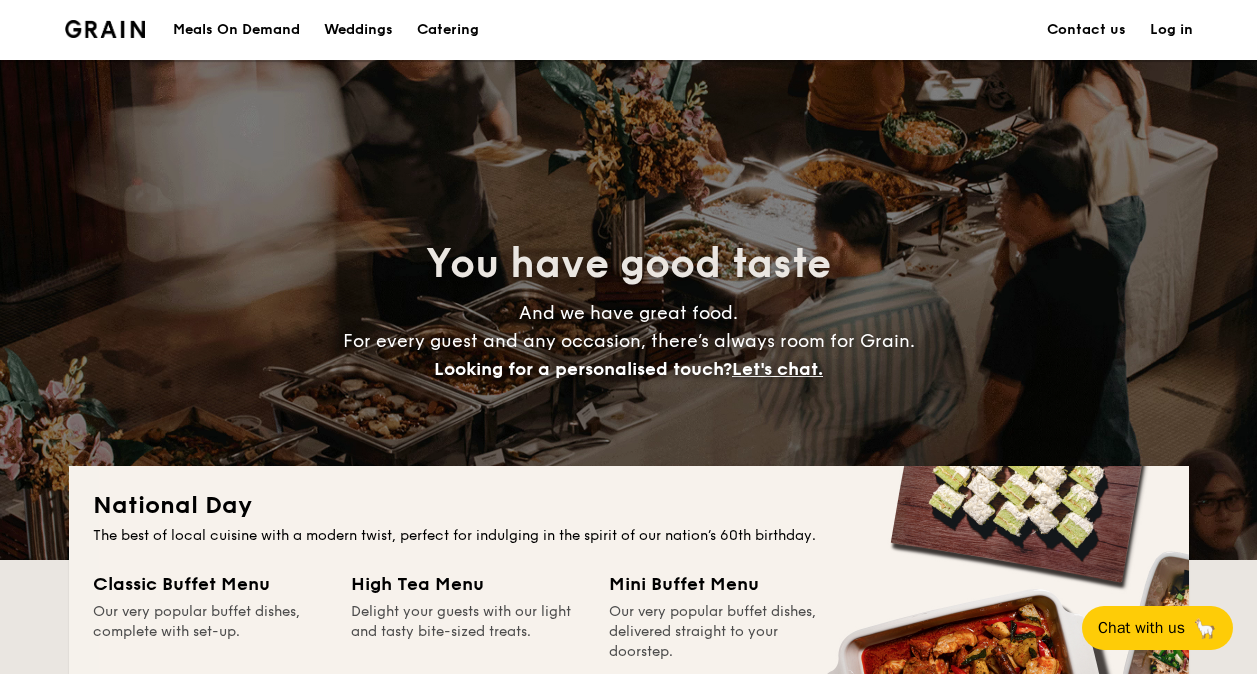 scroll, scrollTop: 400, scrollLeft: 0, axis: vertical 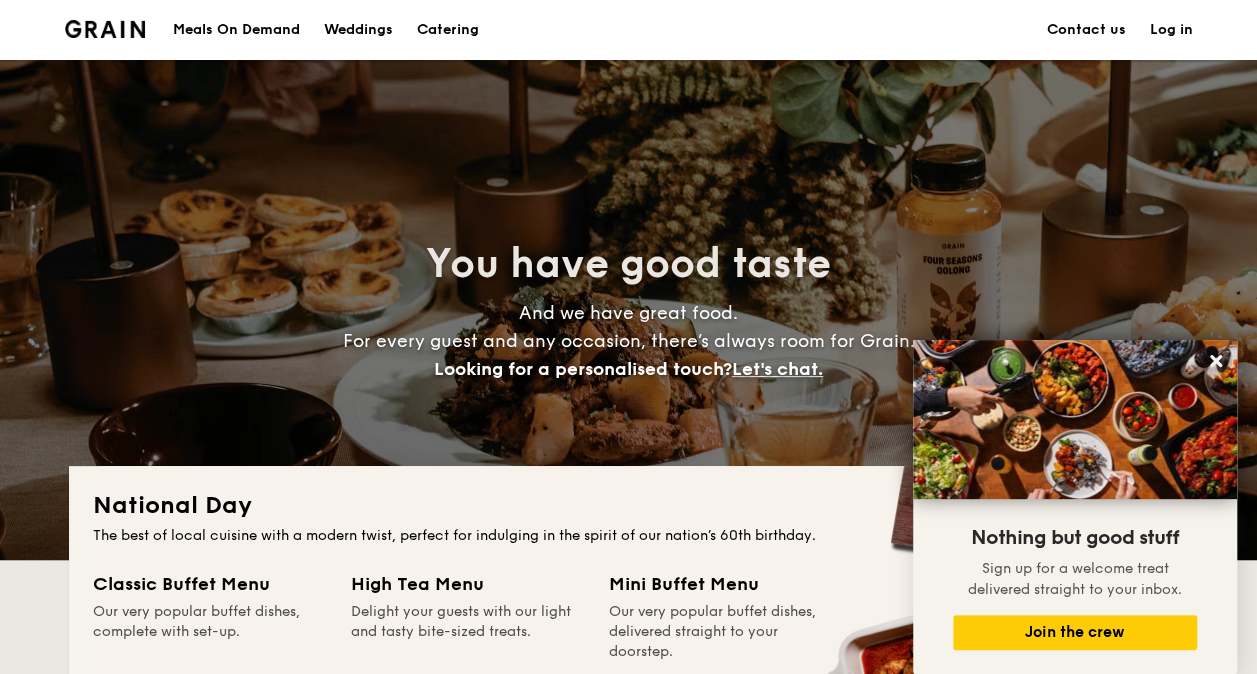 click on "Log in" at bounding box center [1171, 30] 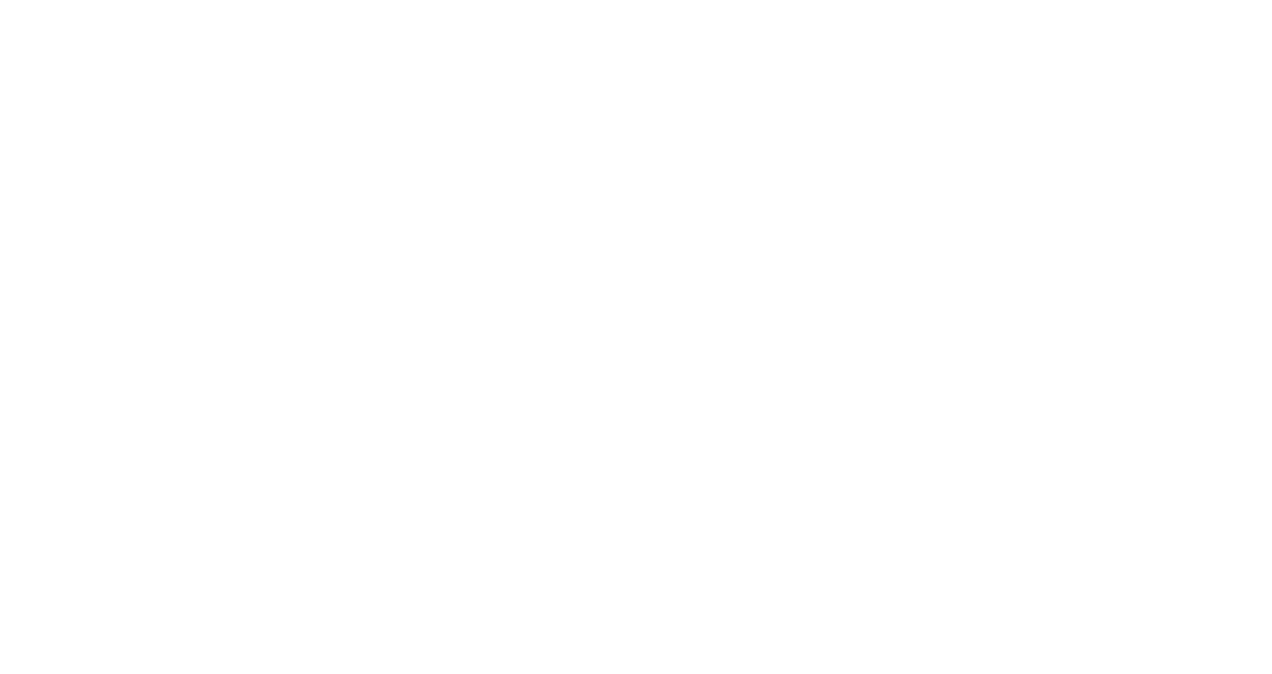 scroll, scrollTop: 0, scrollLeft: 0, axis: both 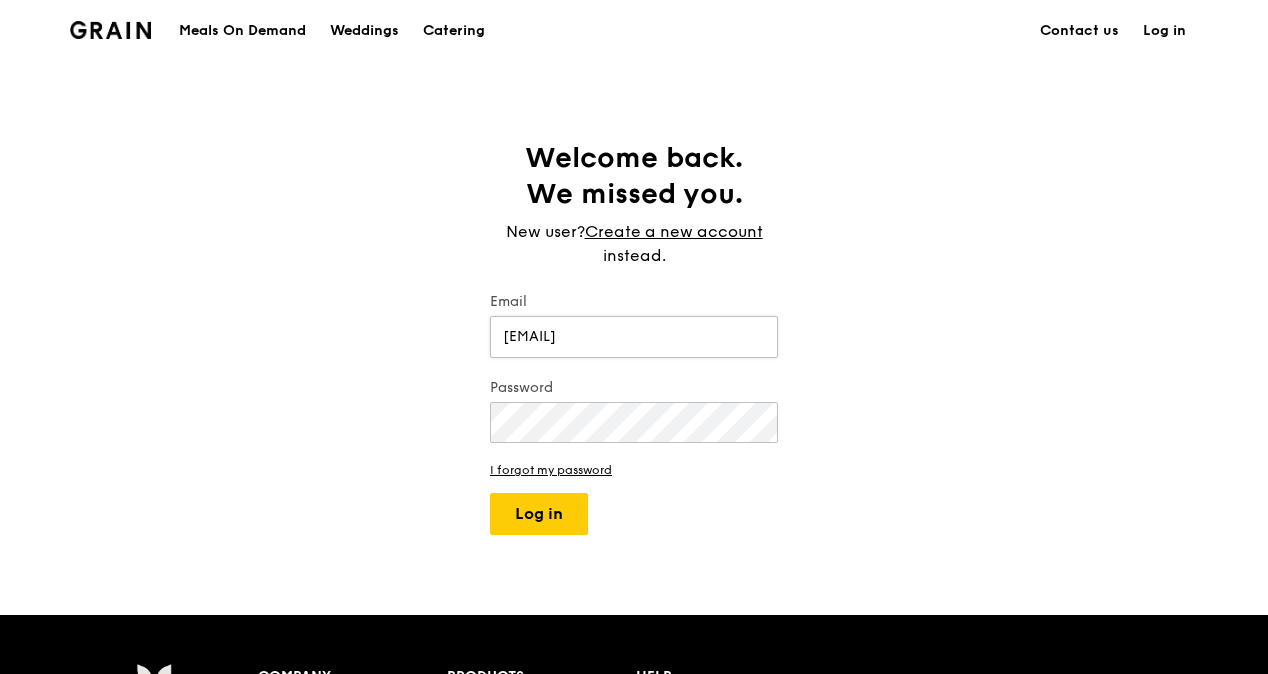 type on "[EMAIL]" 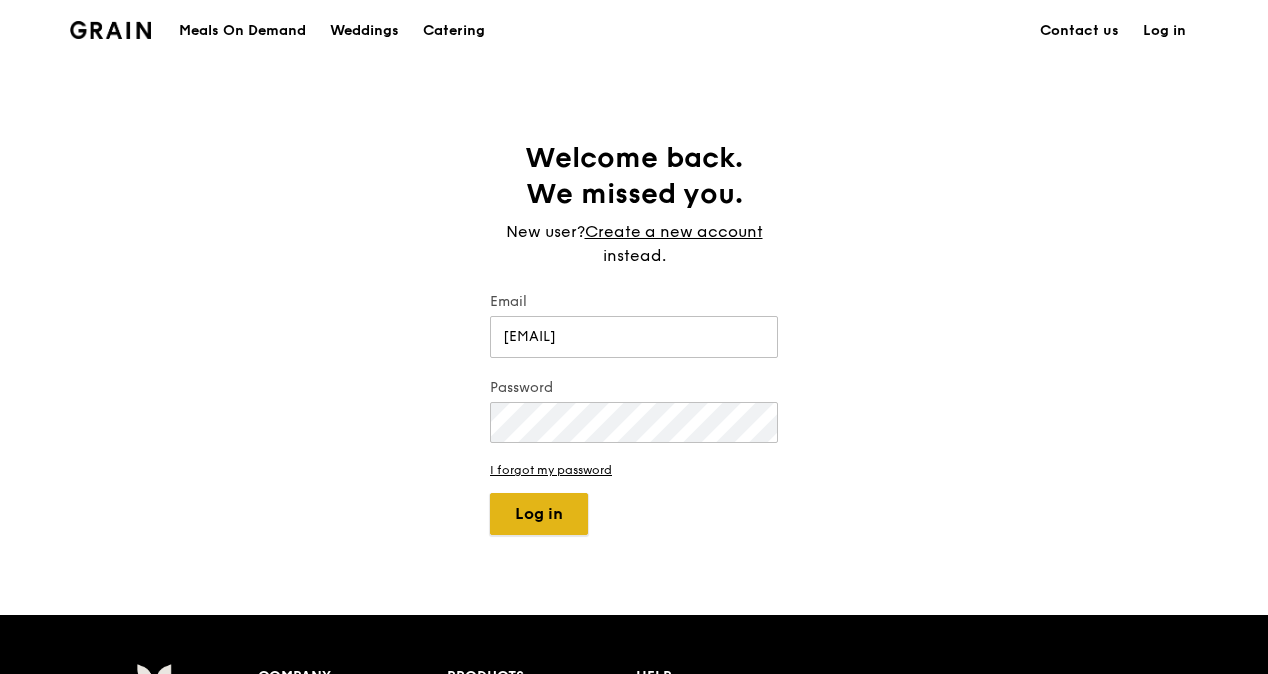 click on "Log in" at bounding box center (539, 514) 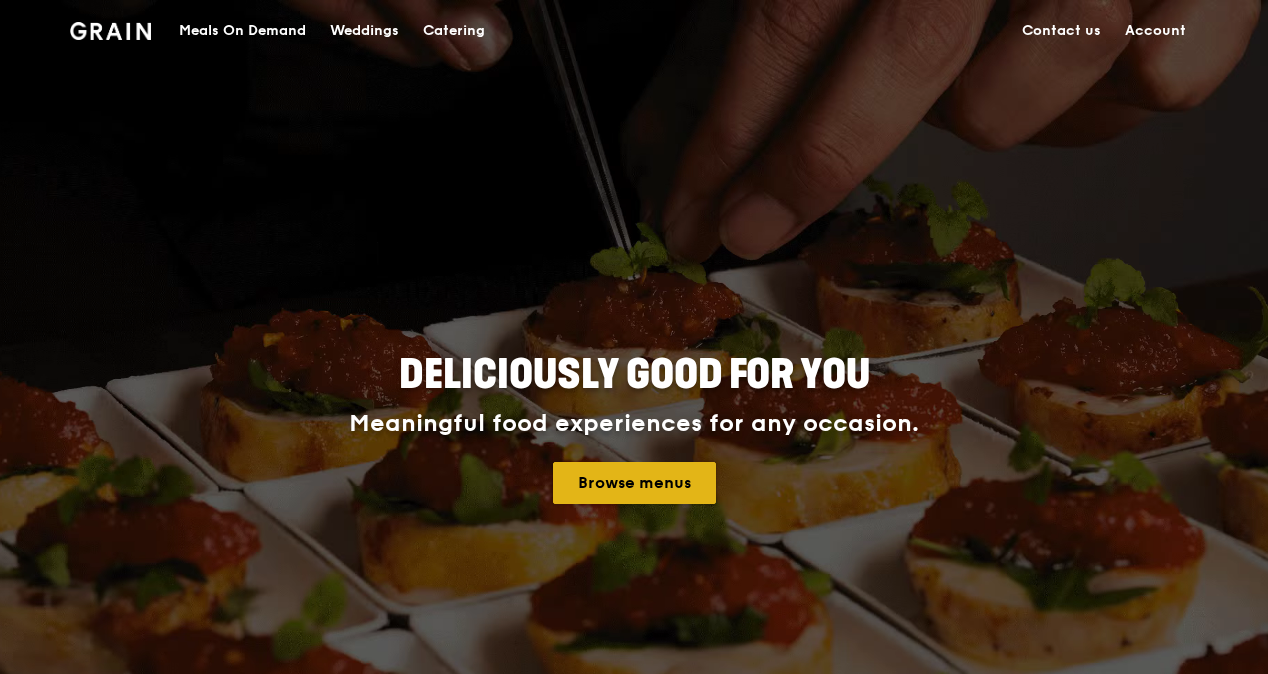 click on "Browse menus" at bounding box center [634, 483] 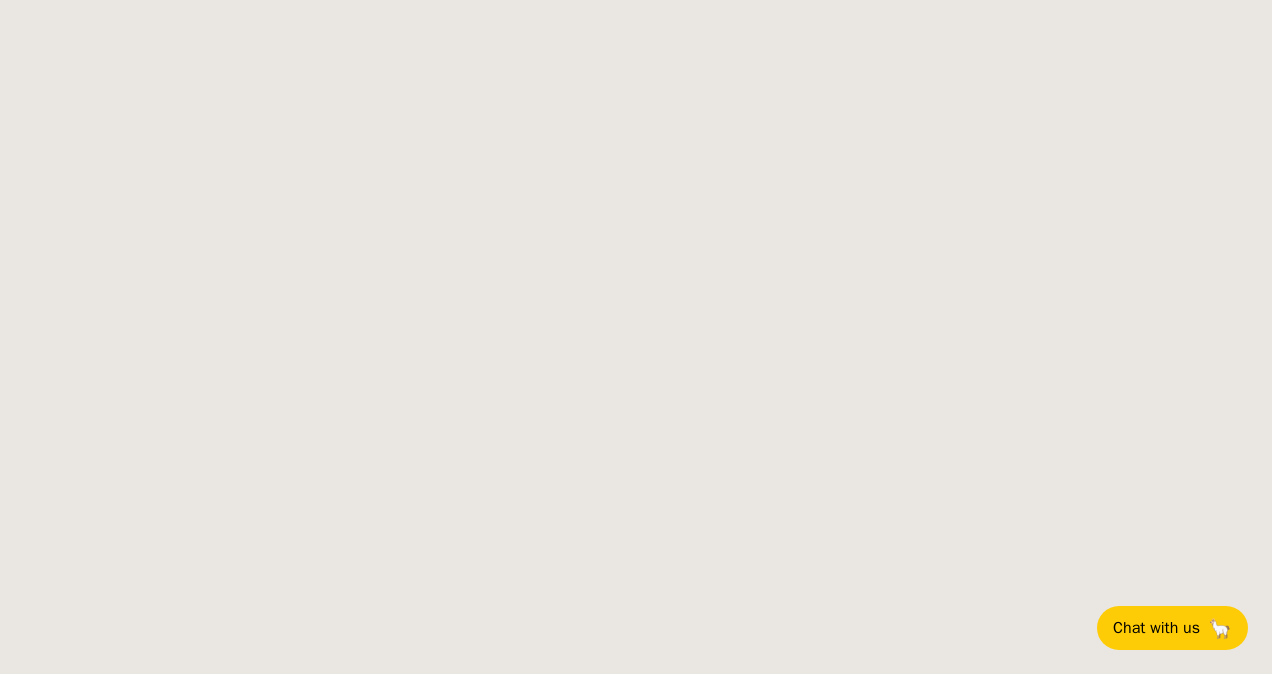 scroll, scrollTop: 0, scrollLeft: 0, axis: both 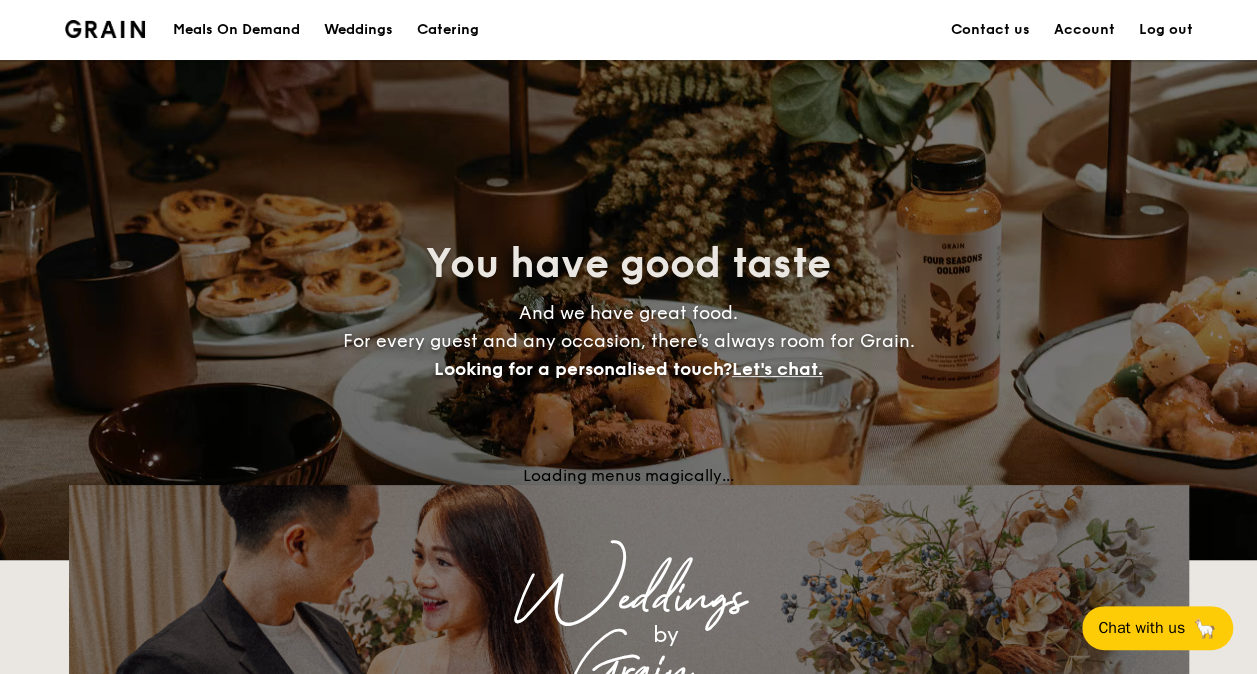 click on "Catering" at bounding box center (448, 30) 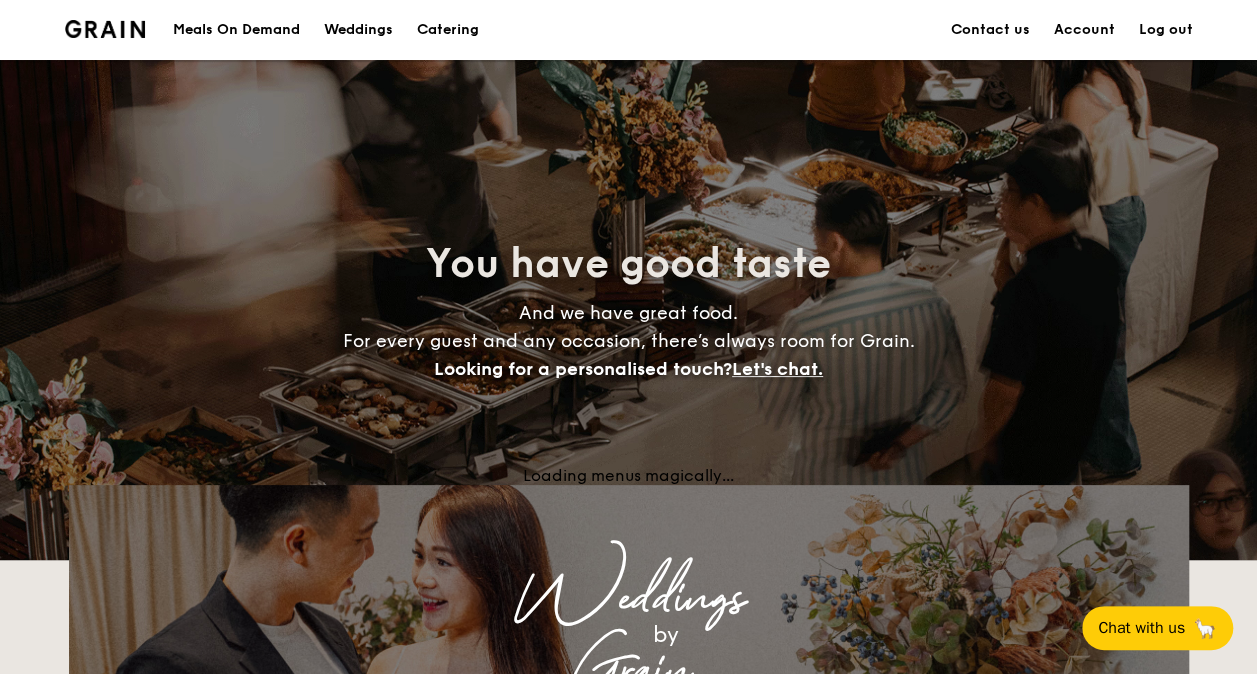 click on "Catering" at bounding box center [448, 30] 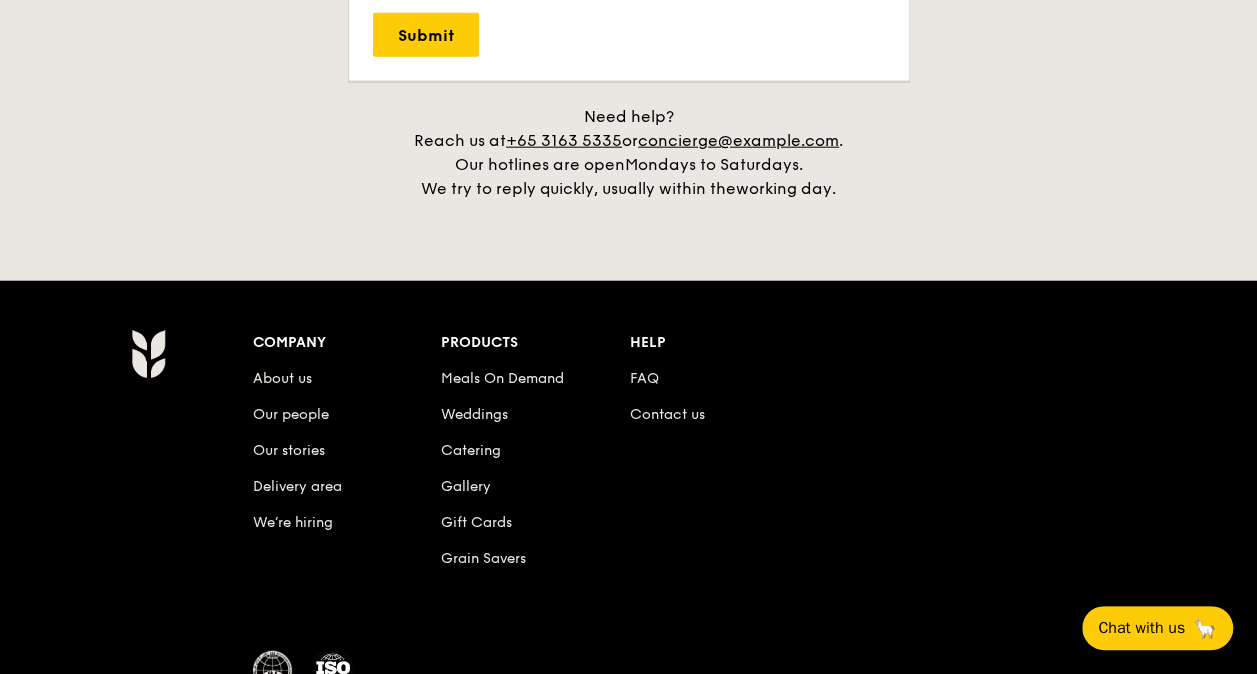 scroll, scrollTop: 4586, scrollLeft: 0, axis: vertical 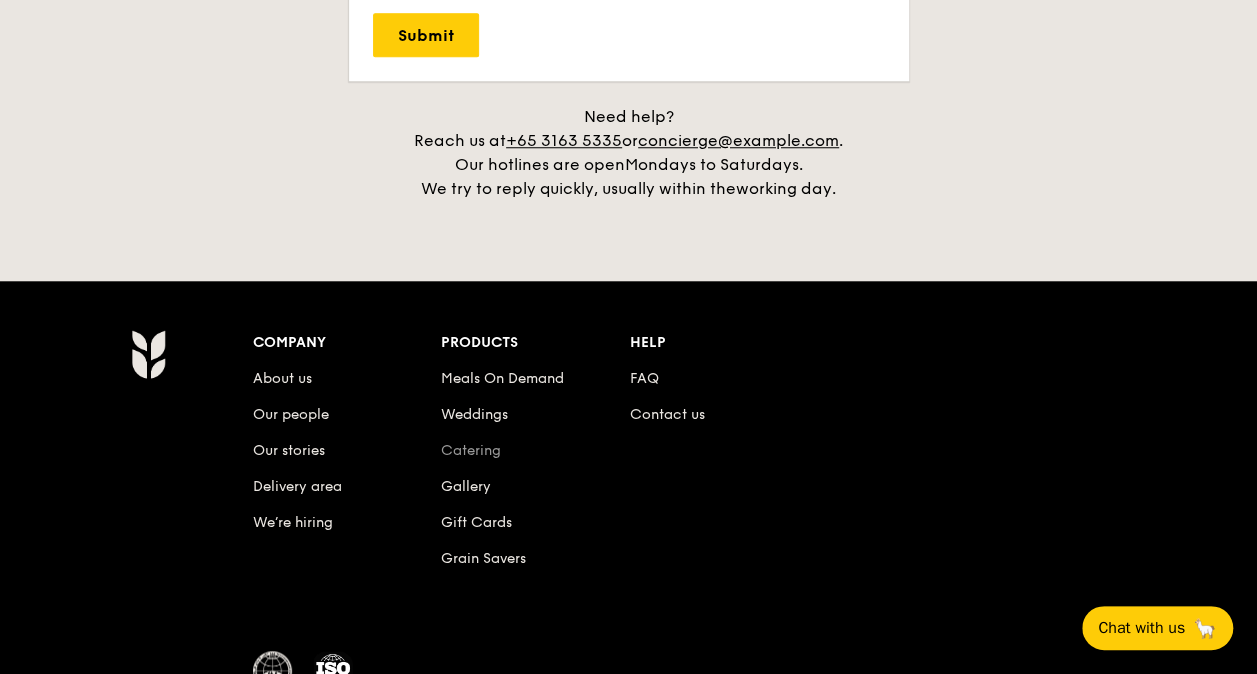 click on "Catering" at bounding box center [471, 450] 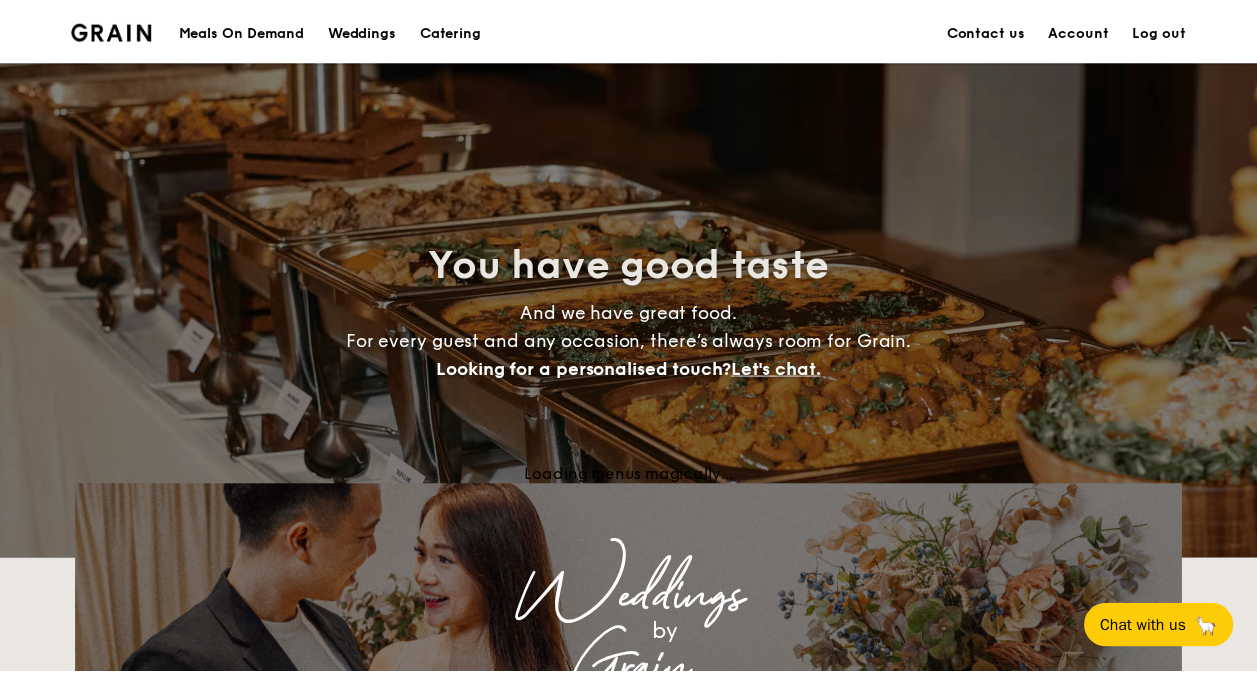 scroll, scrollTop: 0, scrollLeft: 0, axis: both 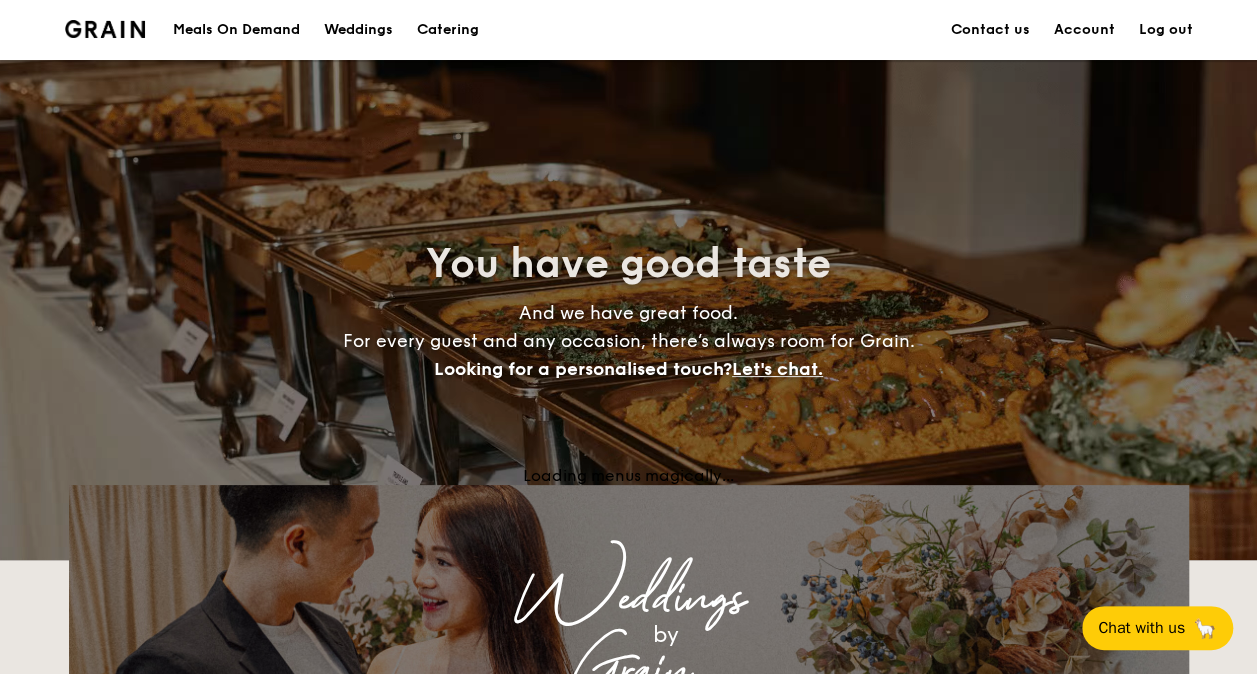 click on "Catering" at bounding box center [448, 30] 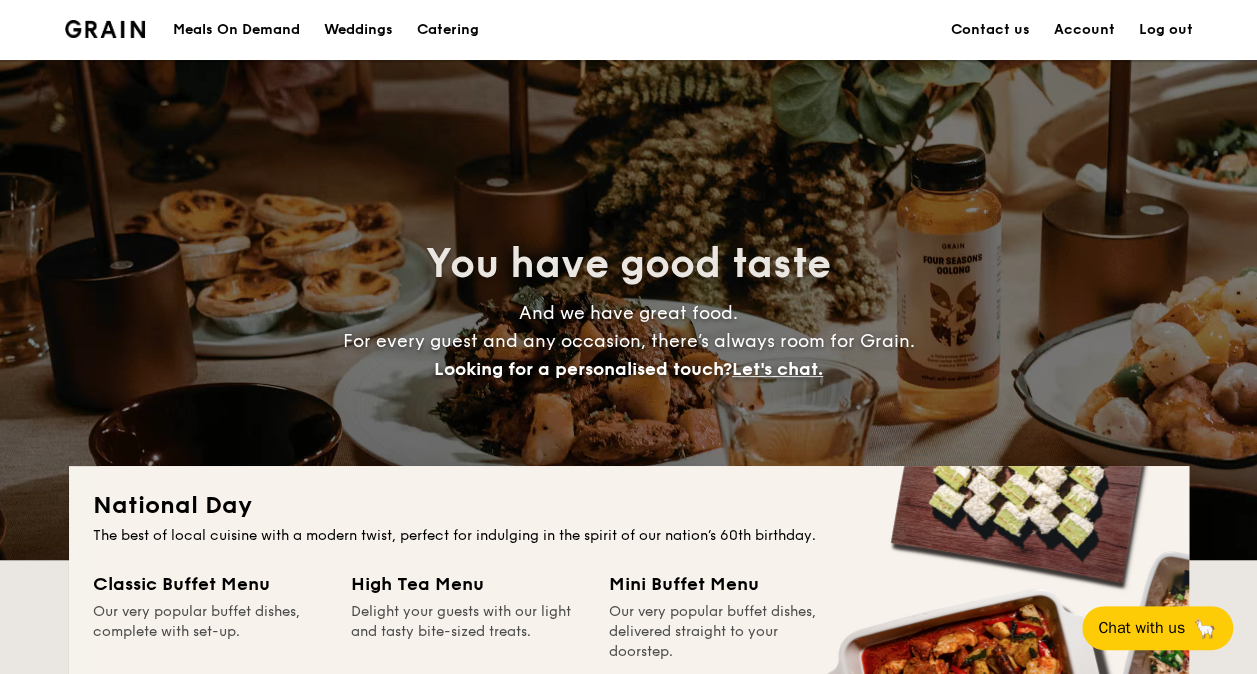 click on "Meals On Demand" at bounding box center (236, 30) 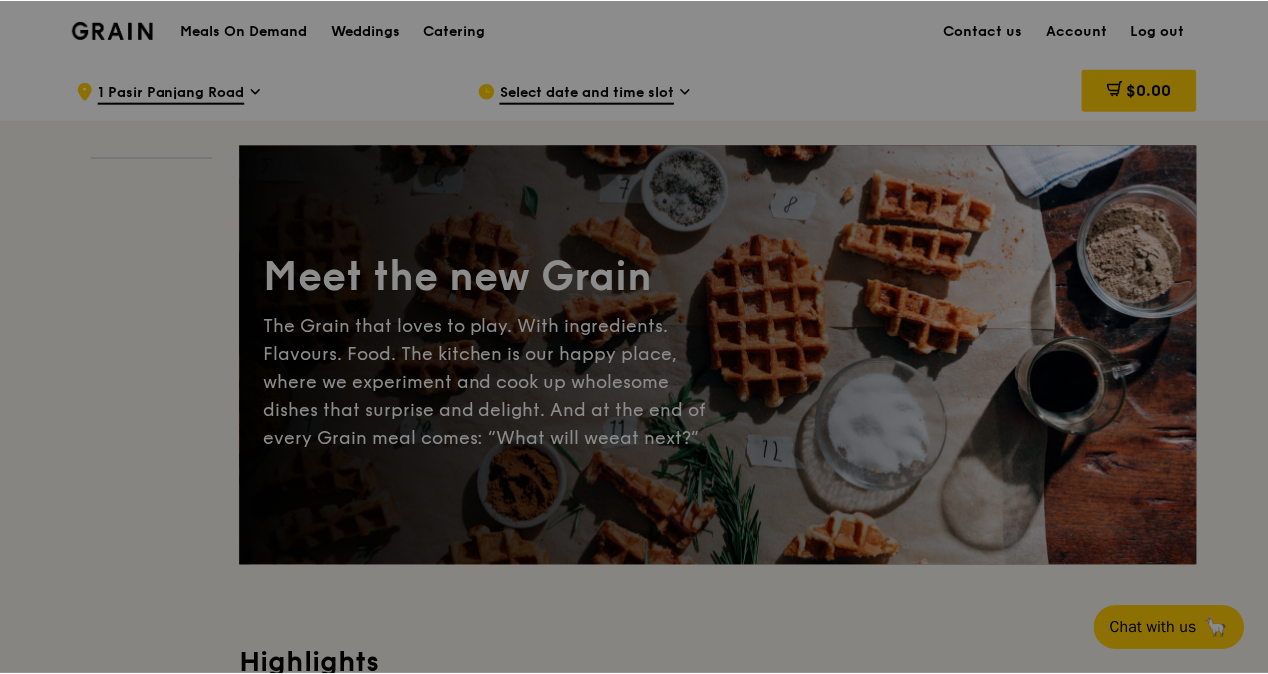 scroll, scrollTop: 0, scrollLeft: 0, axis: both 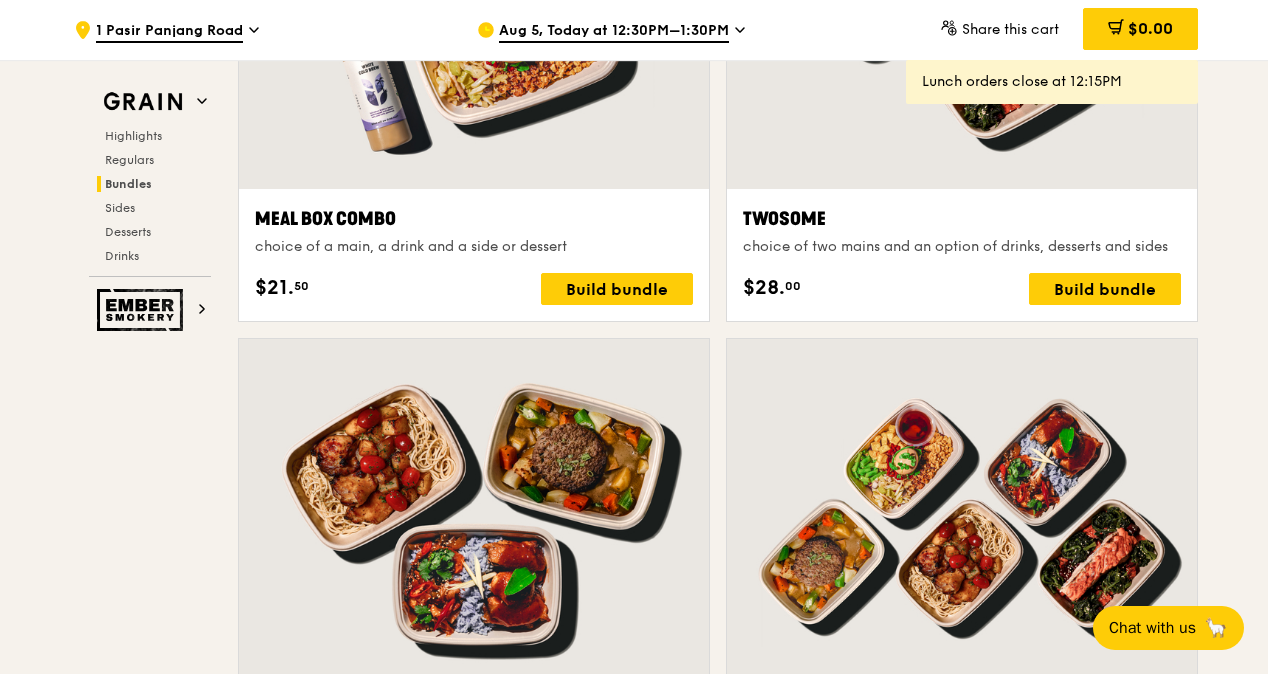 click on "Bundles" at bounding box center (128, 184) 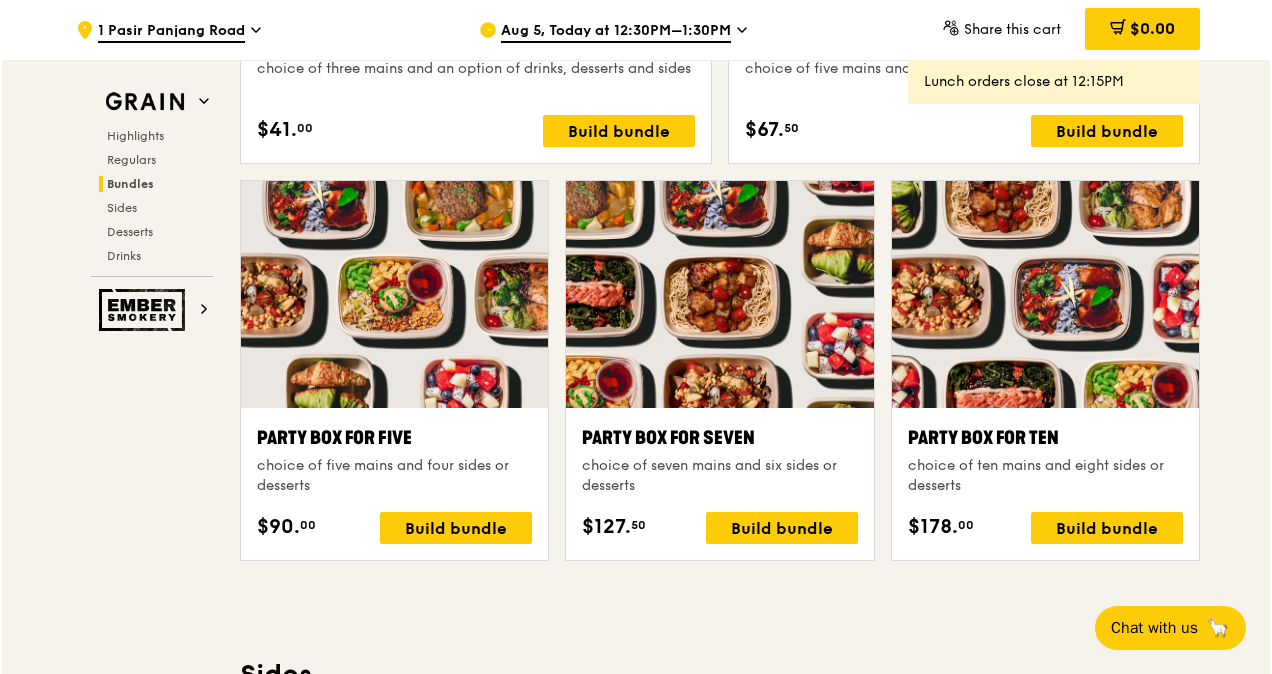 scroll, scrollTop: 3975, scrollLeft: 0, axis: vertical 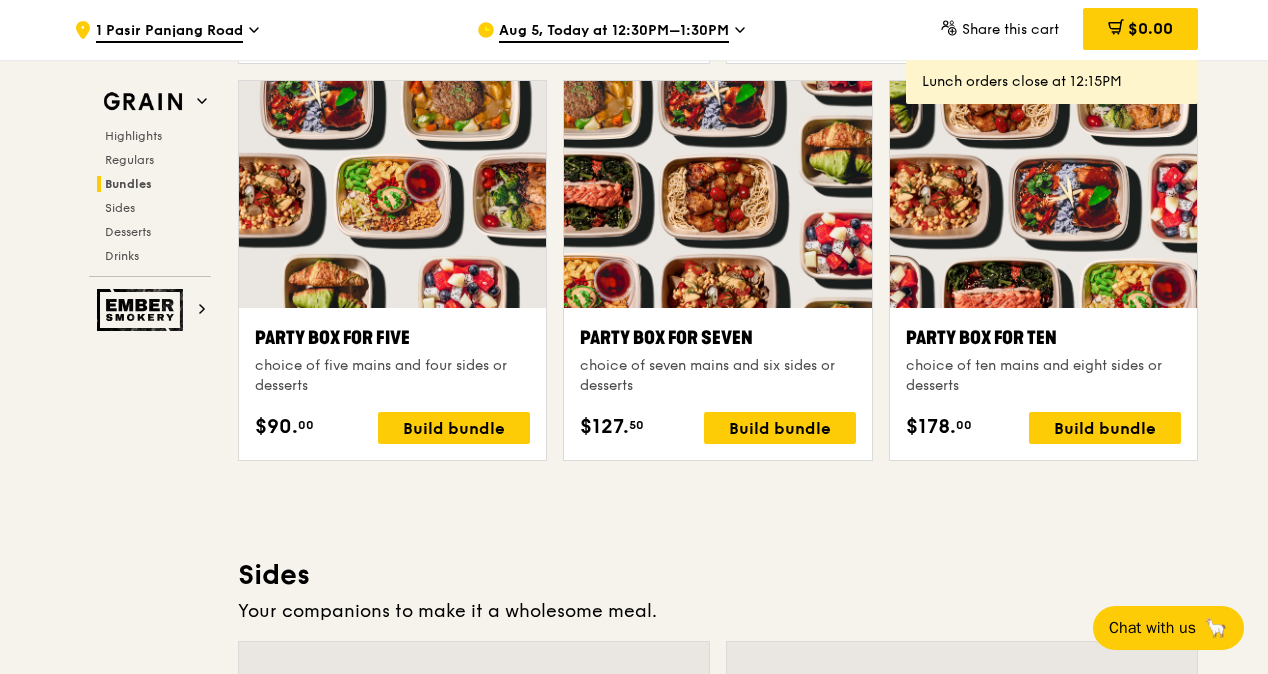 click on "choice of ten mains and eight sides or desserts" at bounding box center [1043, 376] 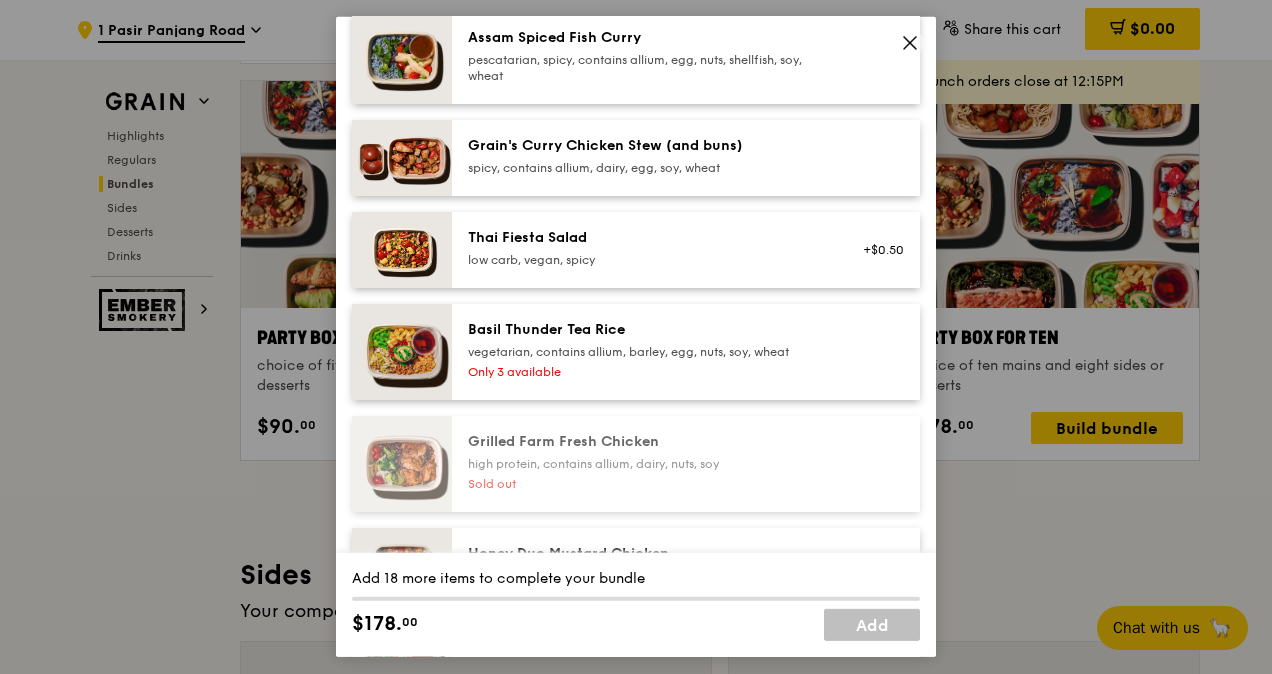 scroll, scrollTop: 100, scrollLeft: 0, axis: vertical 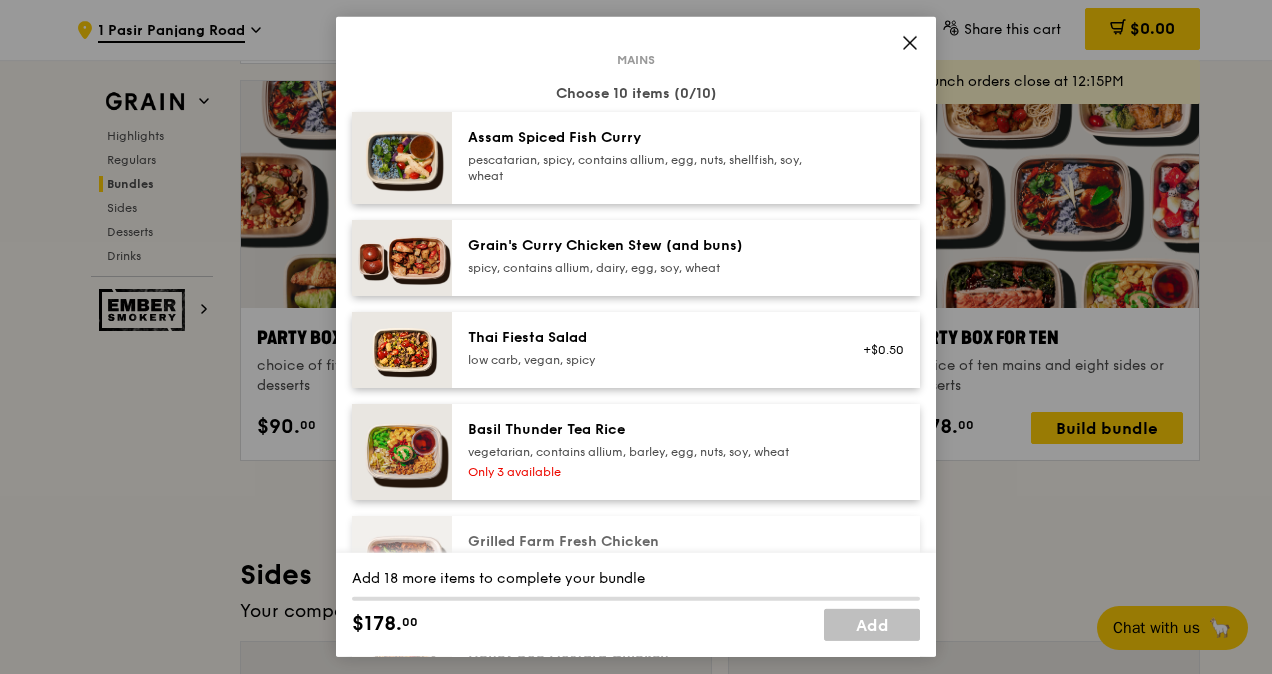 click on "pescatarian, spicy, contains allium, egg, nuts, shellfish, soy, wheat" at bounding box center (647, 168) 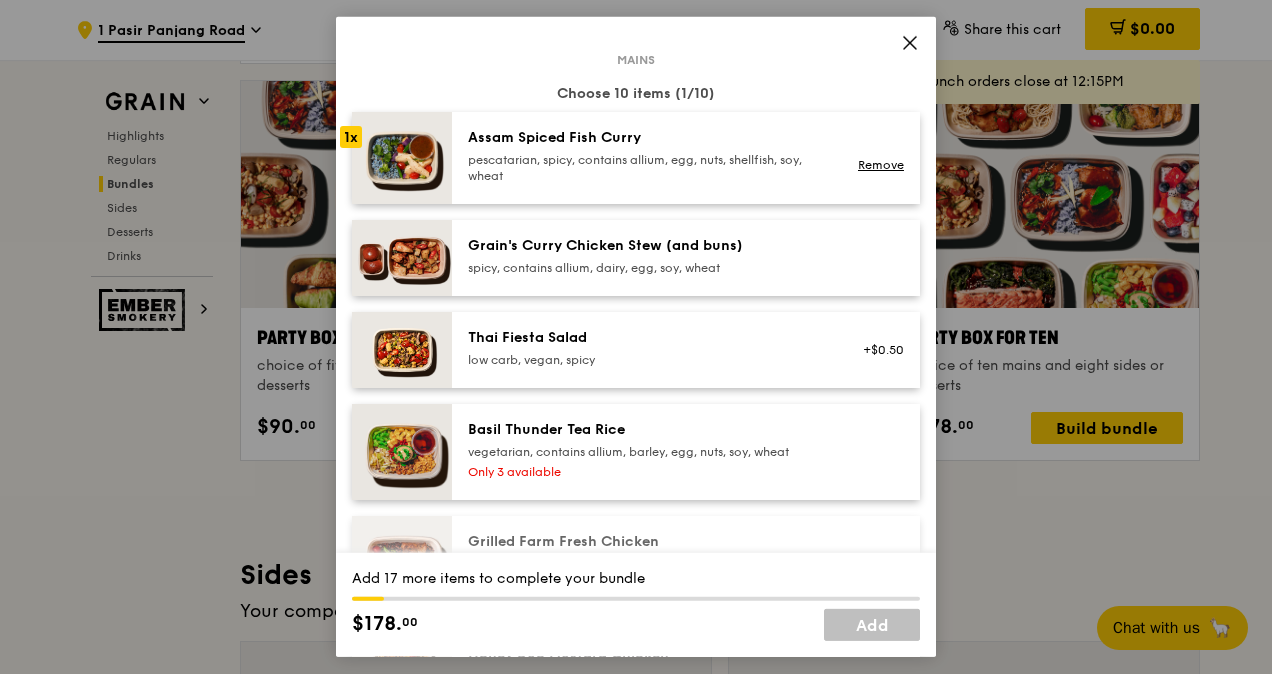 click on "pescatarian, spicy, contains allium, egg, nuts, shellfish, soy, wheat" at bounding box center (647, 168) 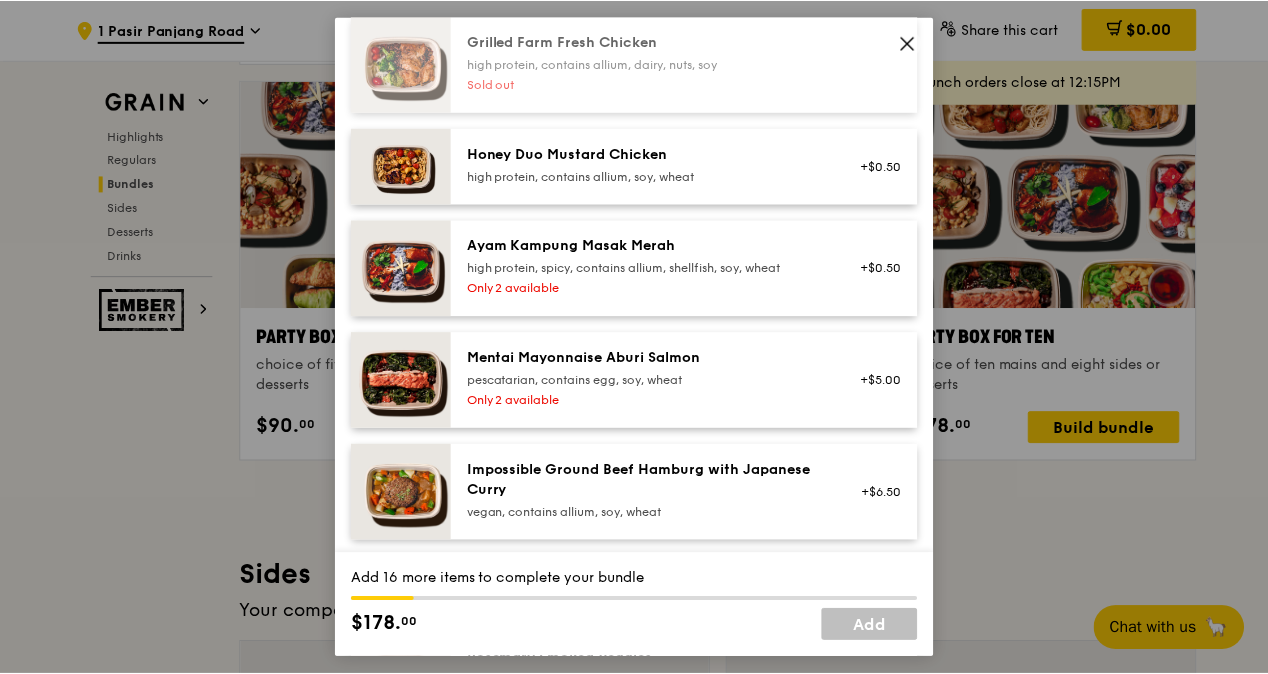 scroll, scrollTop: 700, scrollLeft: 0, axis: vertical 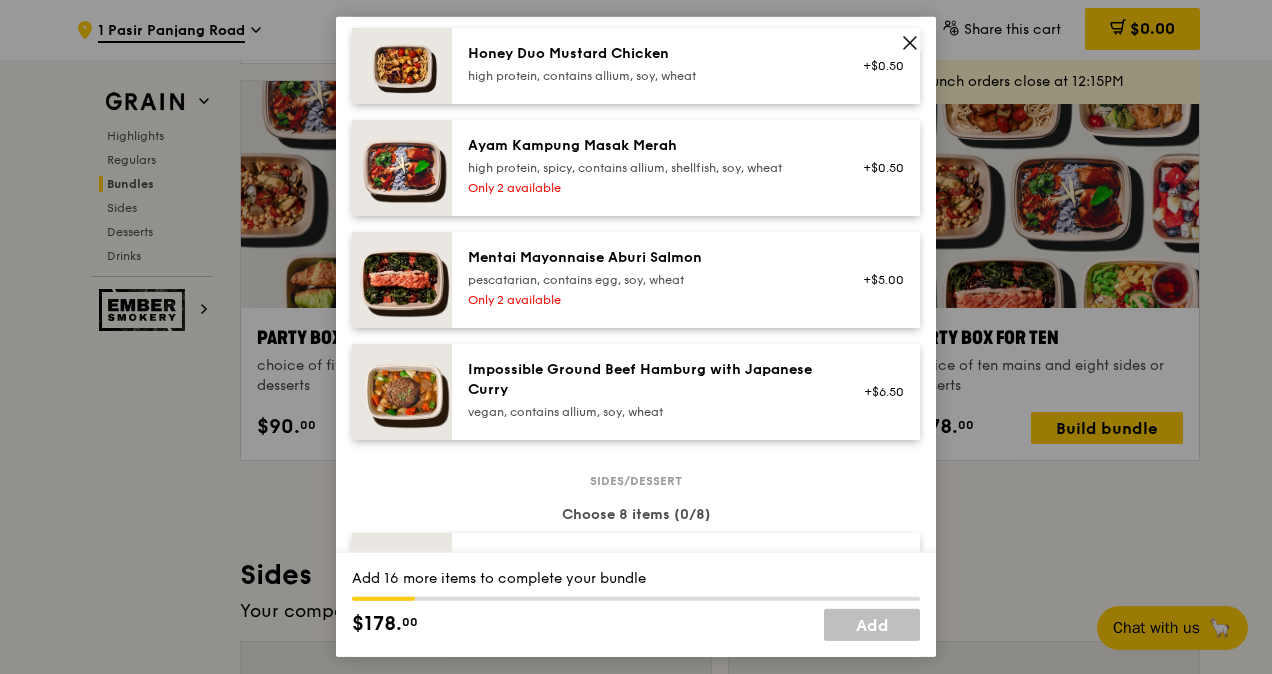 click on "pescatarian, contains egg, soy, wheat" at bounding box center (647, 280) 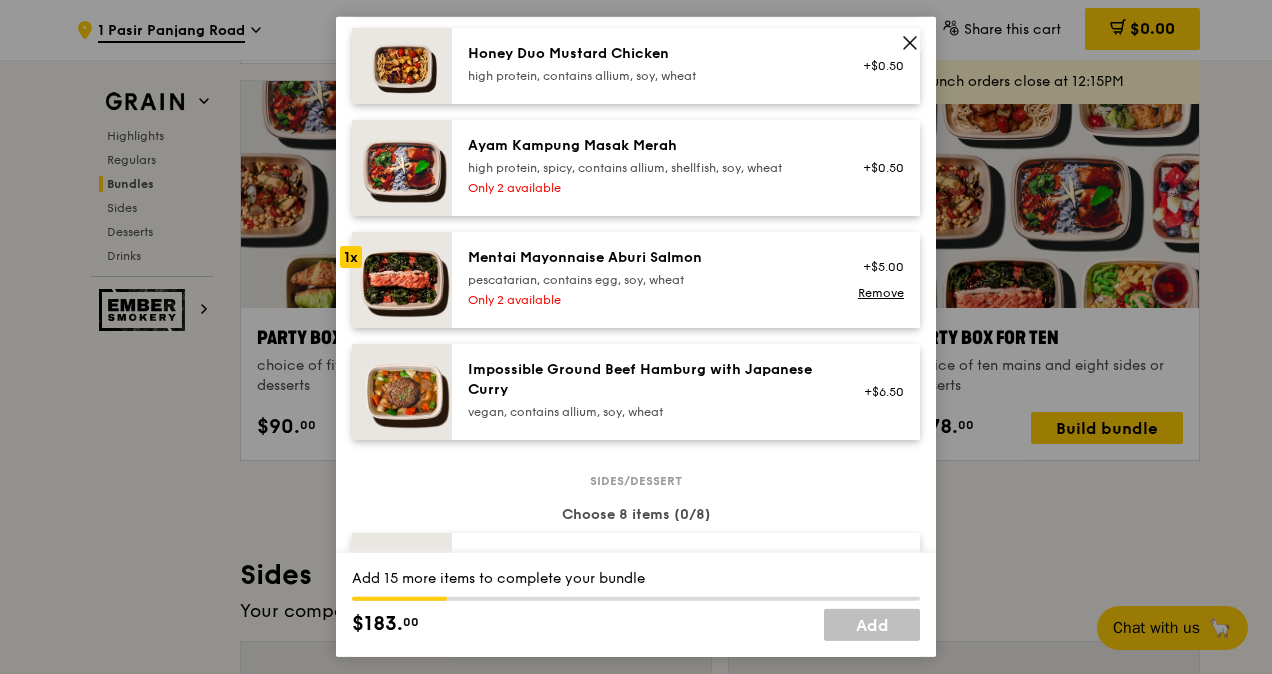 click on "pescatarian, contains egg, soy, wheat" at bounding box center (647, 280) 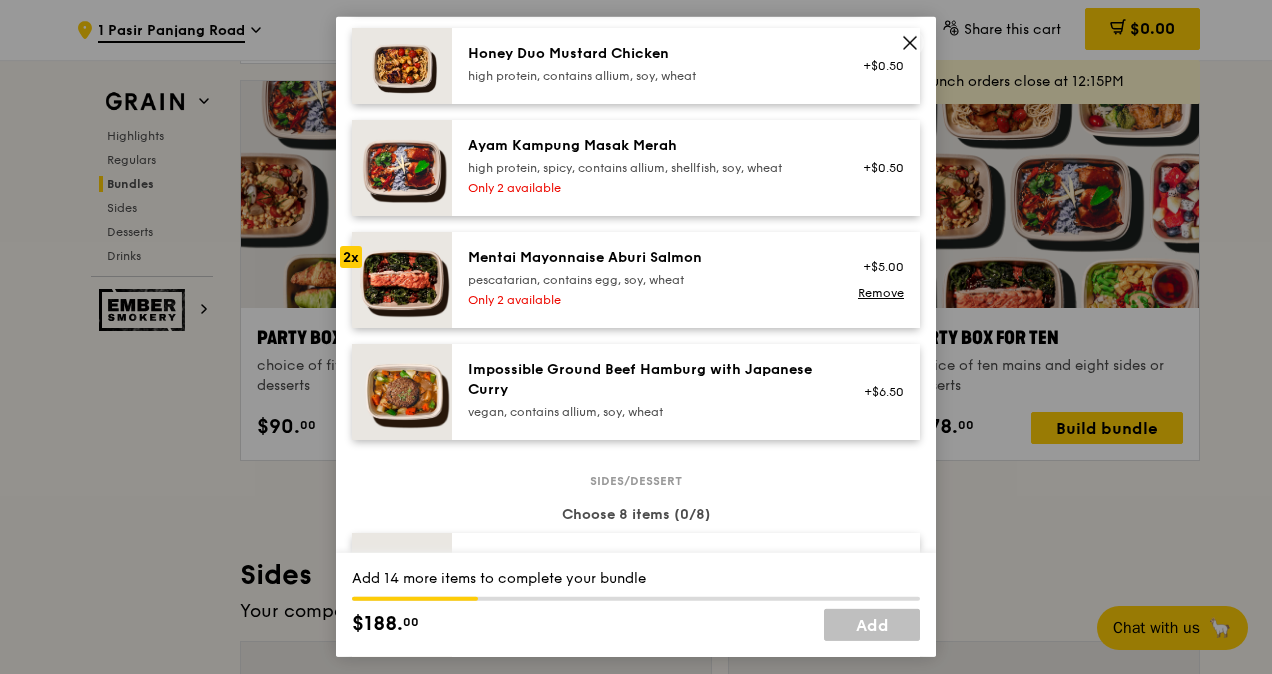 click on "pescatarian, contains egg, soy, wheat" at bounding box center (647, 280) 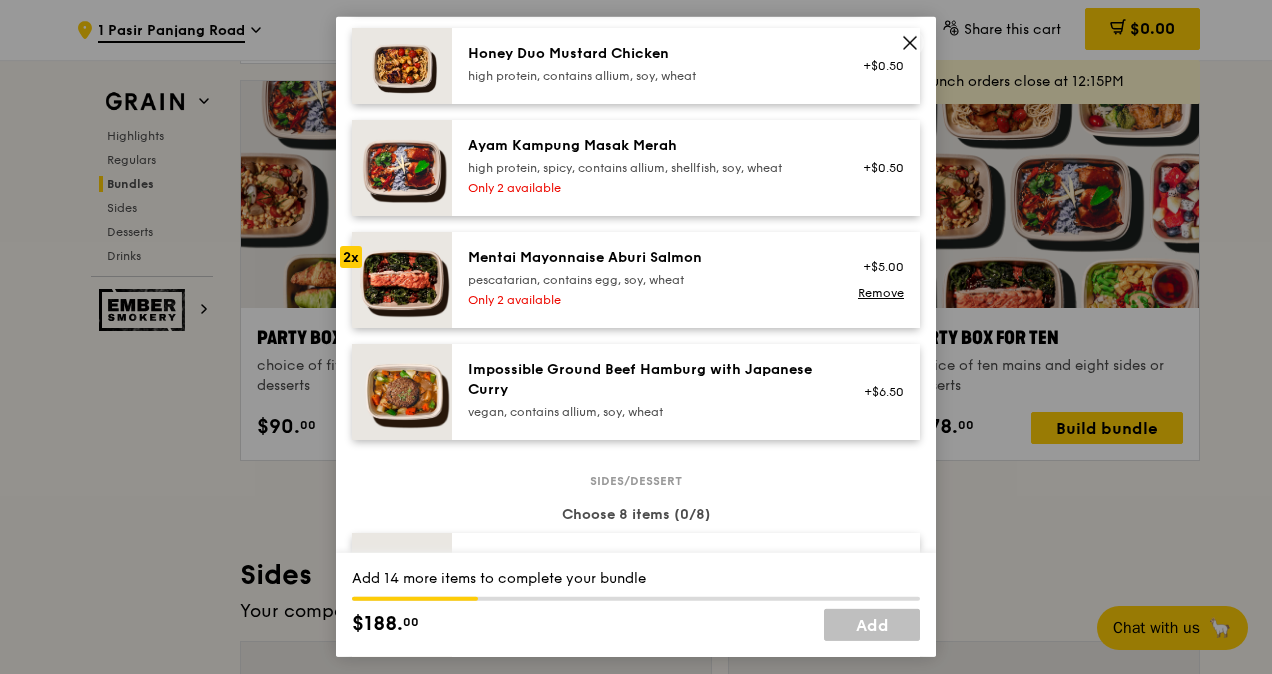 click 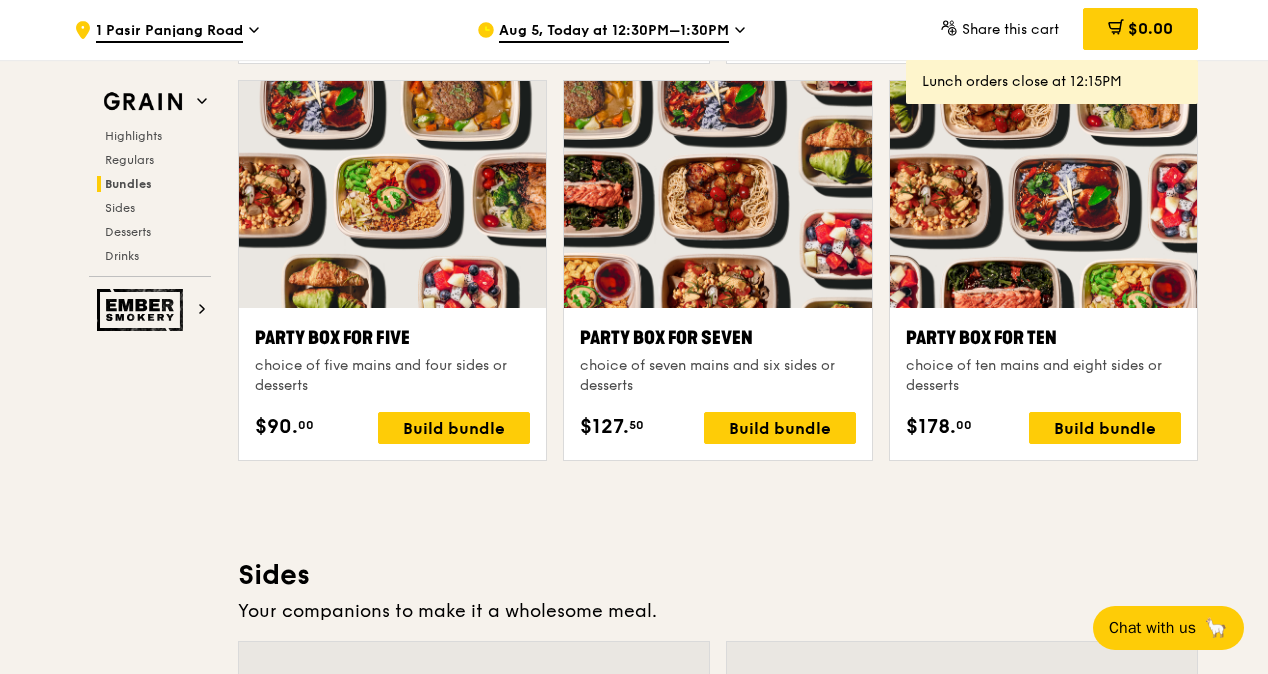 click on "Aug 5, Today at 12:30PM–1:30PM" at bounding box center (662, 30) 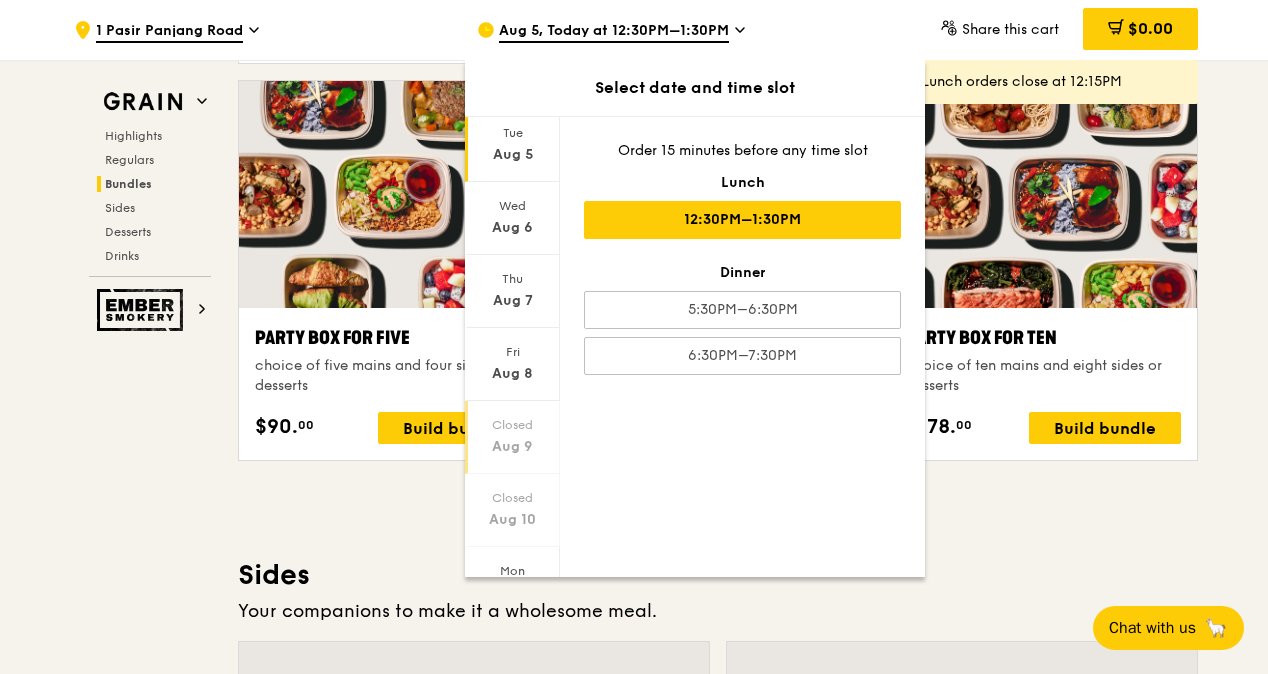 scroll, scrollTop: 151, scrollLeft: 0, axis: vertical 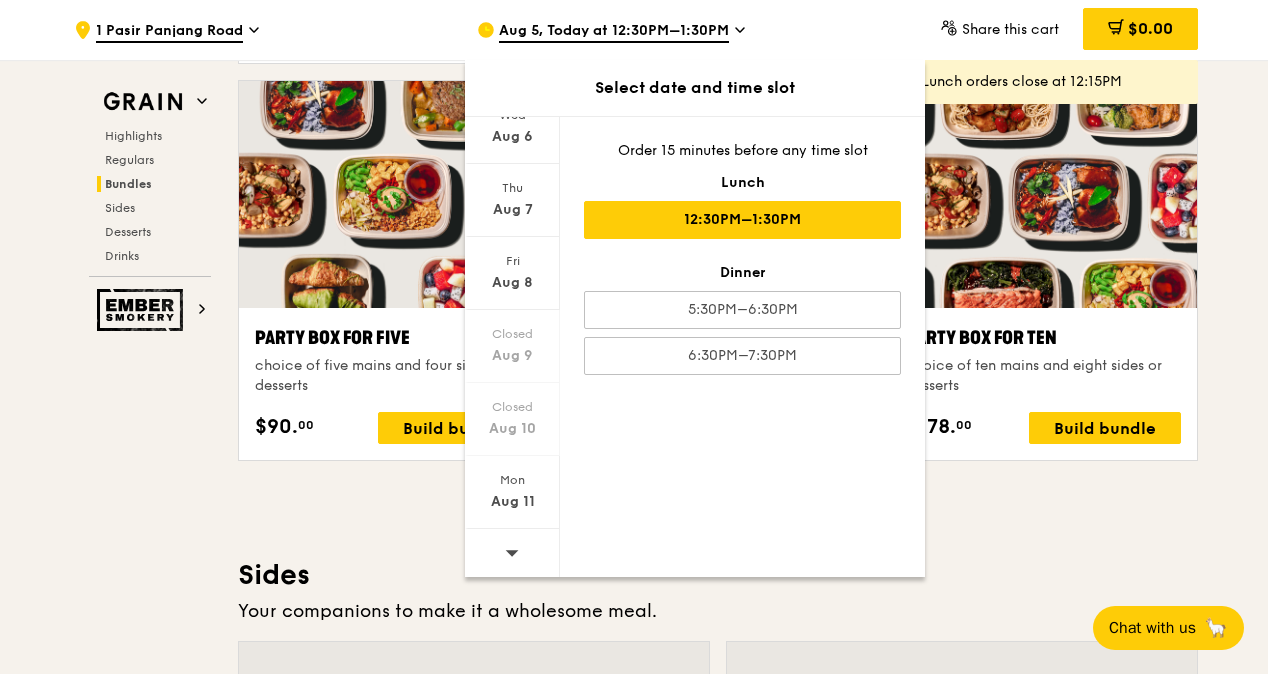 click at bounding box center (512, 554) 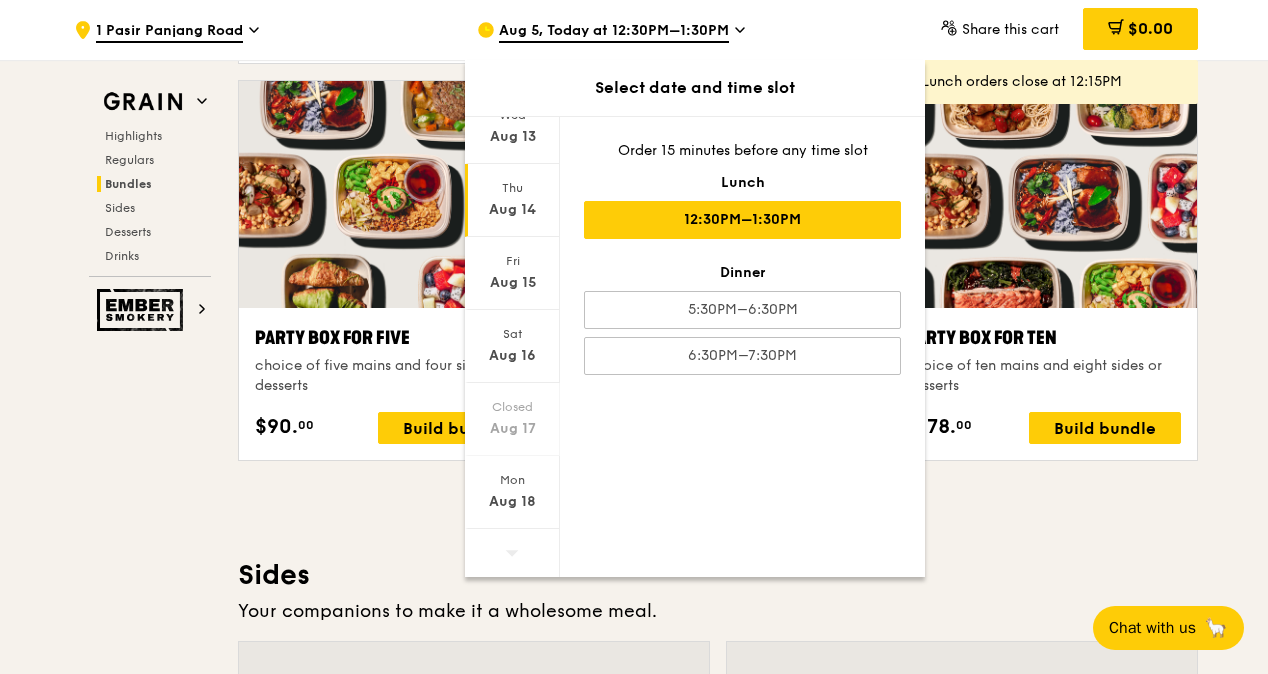 click on "Aug 14" at bounding box center (512, 210) 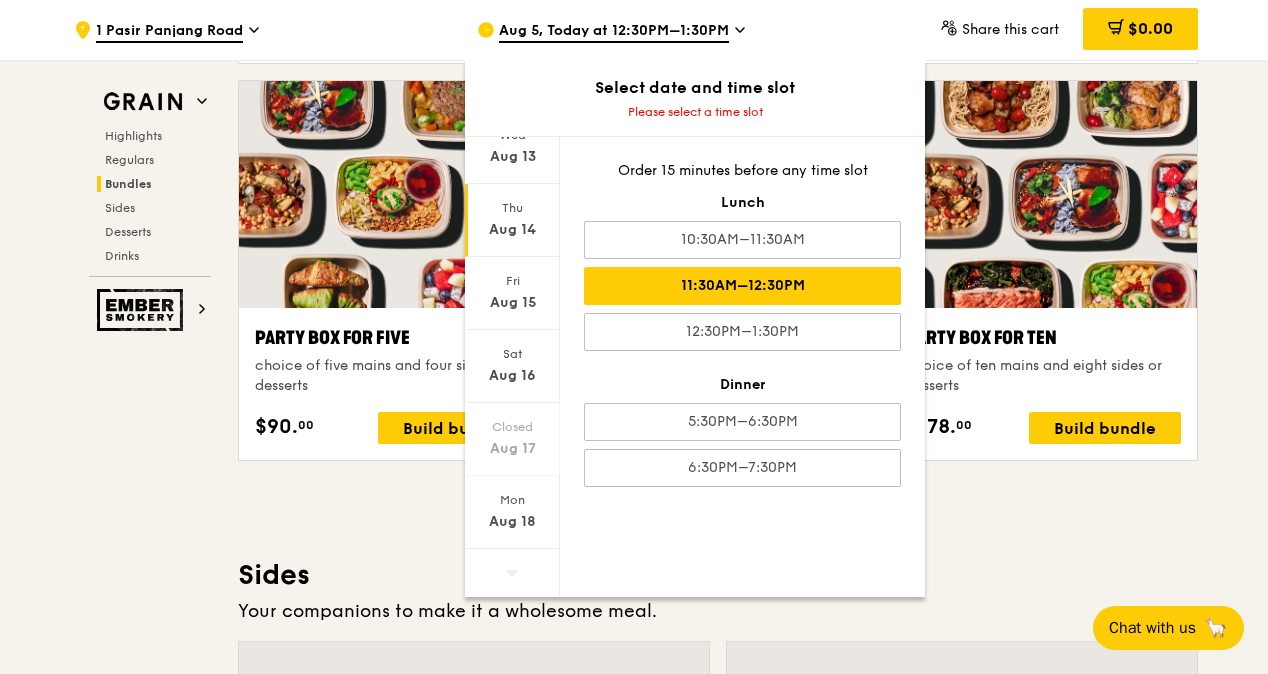 click on "11:30AM–12:30PM" at bounding box center [742, 286] 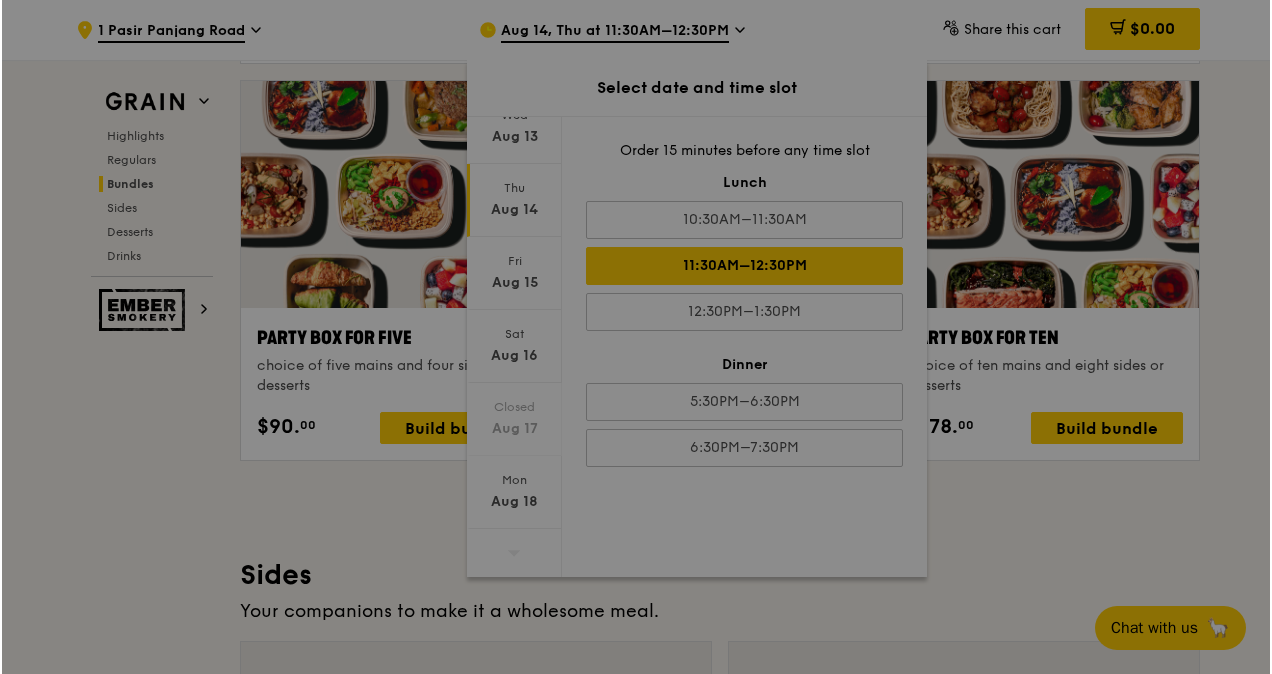 scroll, scrollTop: 3955, scrollLeft: 0, axis: vertical 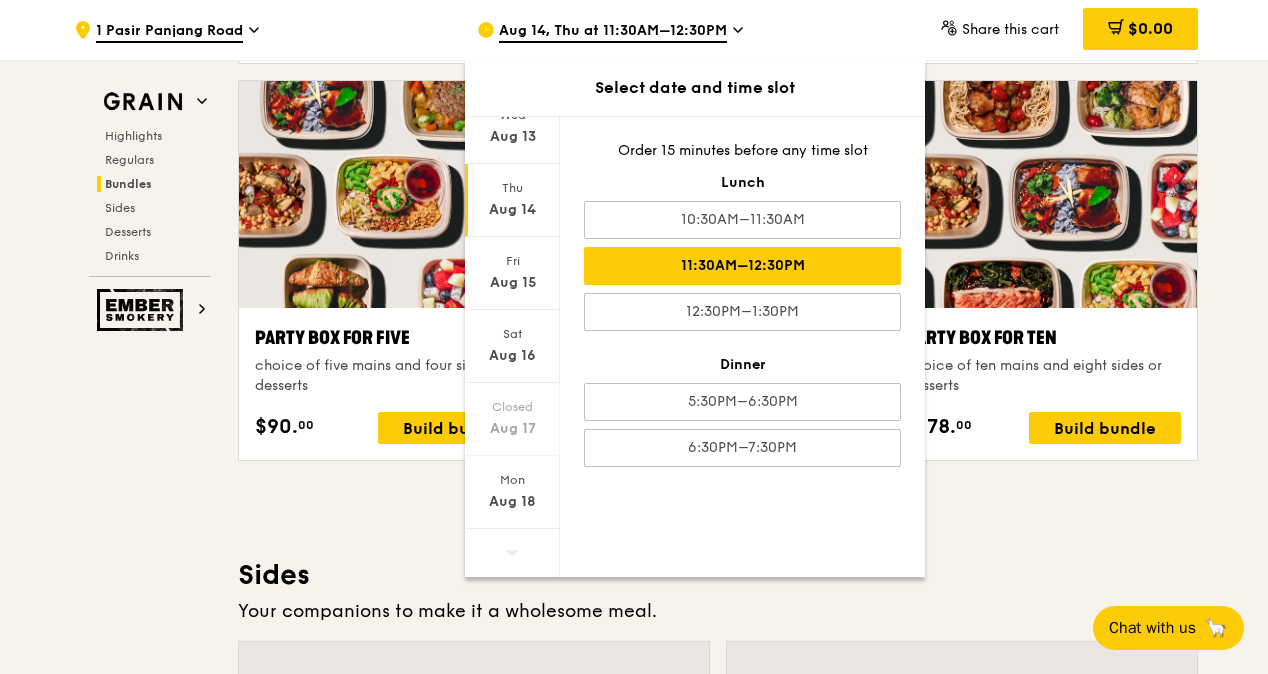 click on "Sides" at bounding box center (718, 575) 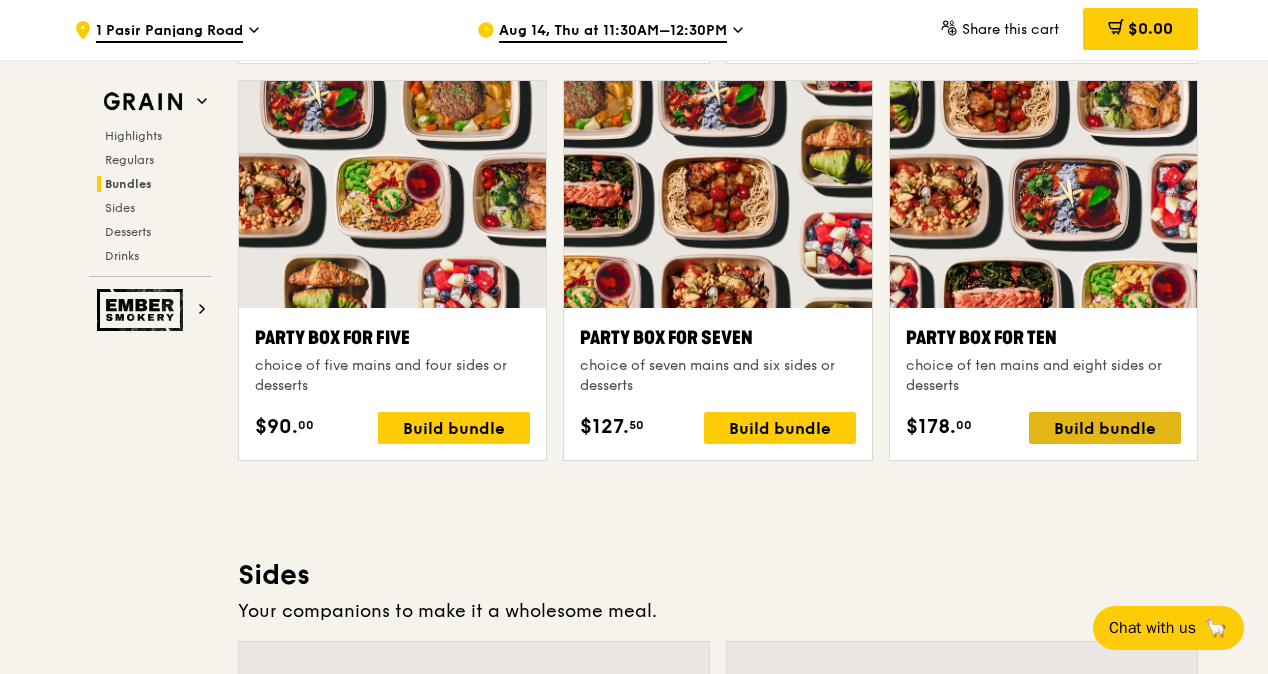 click on "Build bundle" at bounding box center (1105, 428) 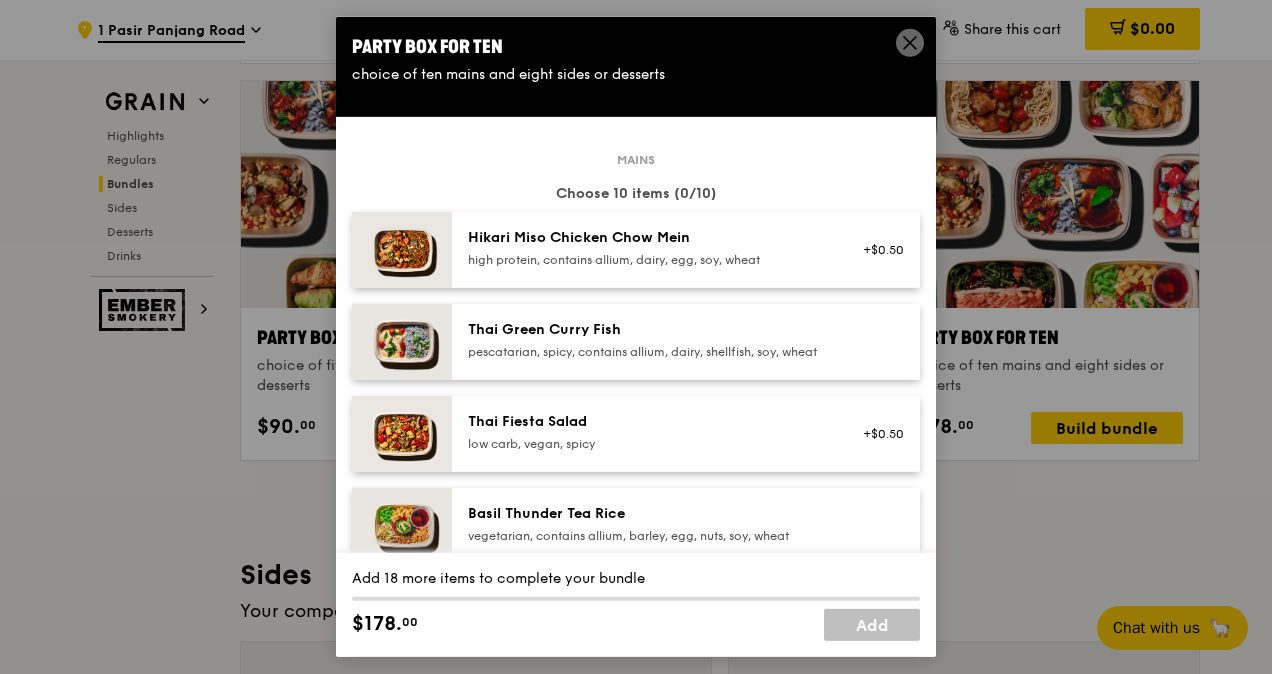 click on "high protein, contains allium, dairy, egg, soy, wheat" at bounding box center [647, 260] 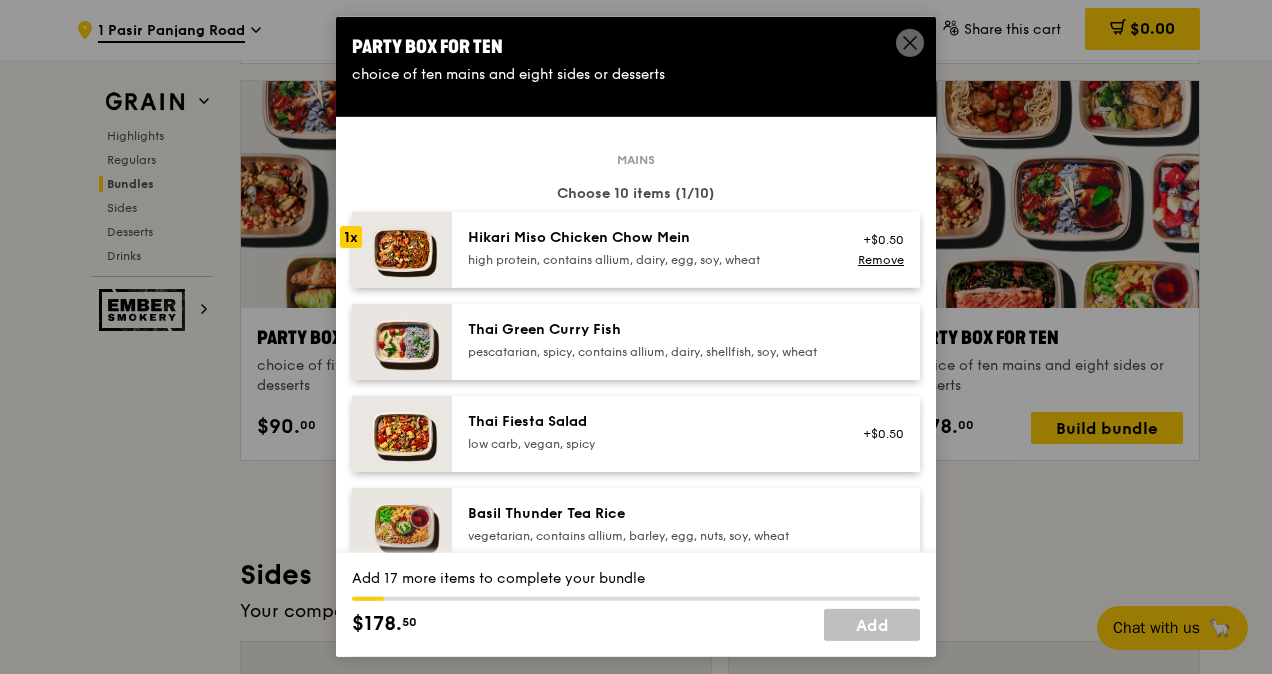 click on "high protein, contains allium, dairy, egg, soy, wheat" at bounding box center [647, 260] 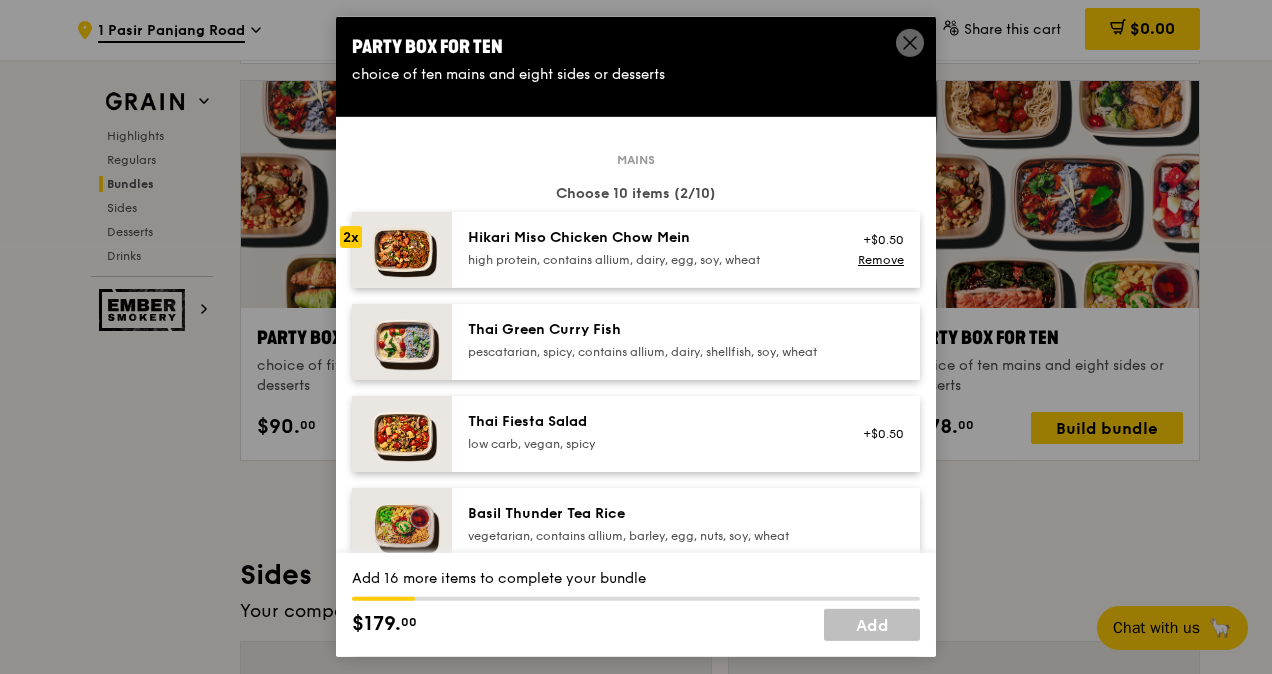 click on "high protein, contains allium, dairy, egg, soy, wheat" at bounding box center [647, 260] 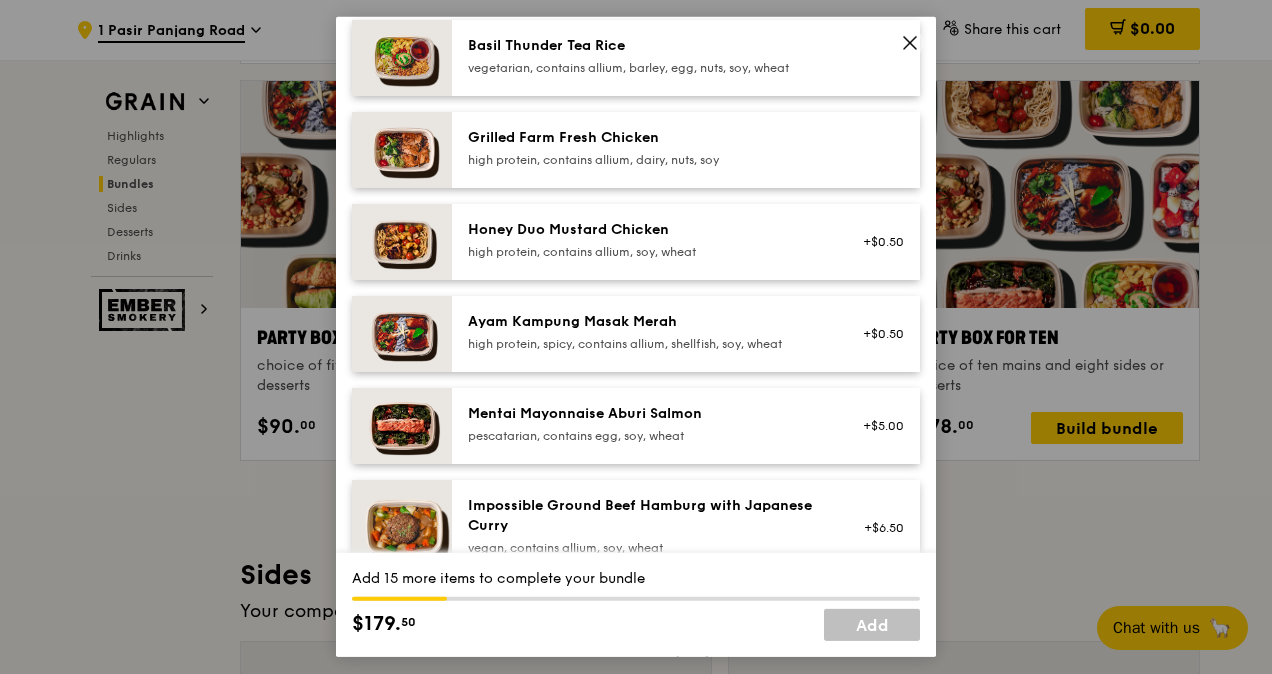 scroll, scrollTop: 500, scrollLeft: 0, axis: vertical 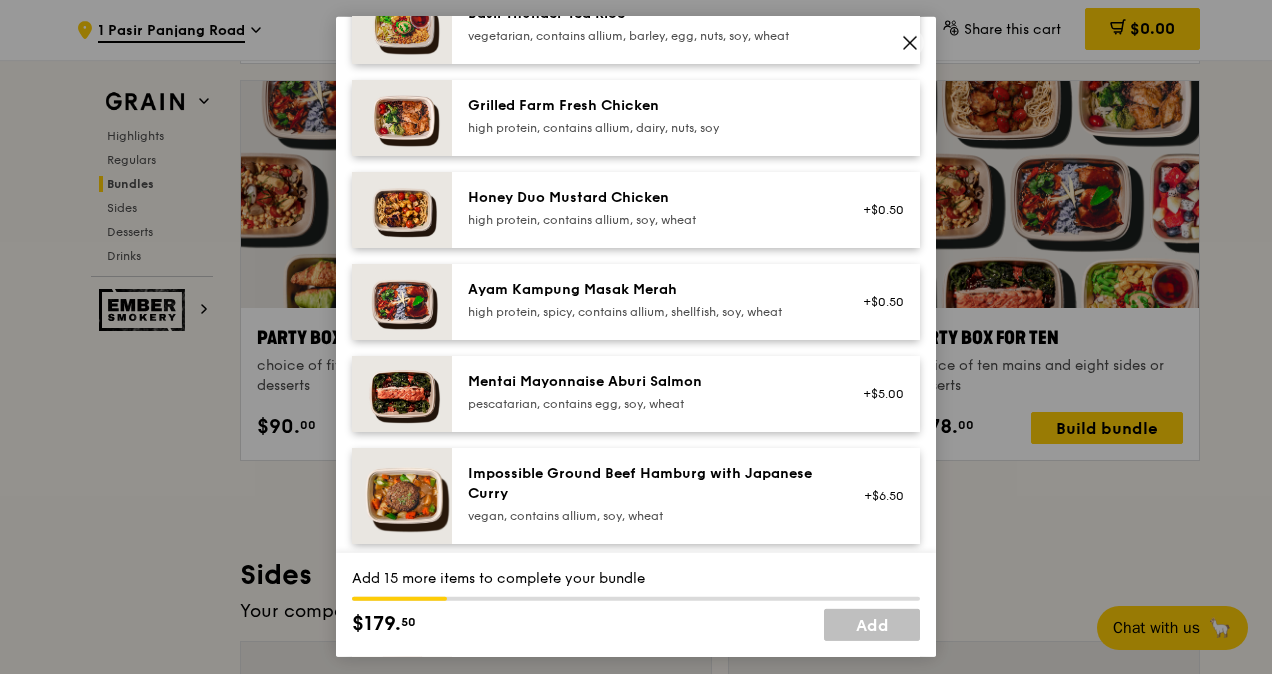 click on "Mentai Mayonnaise Aburi Salmon" at bounding box center [647, 382] 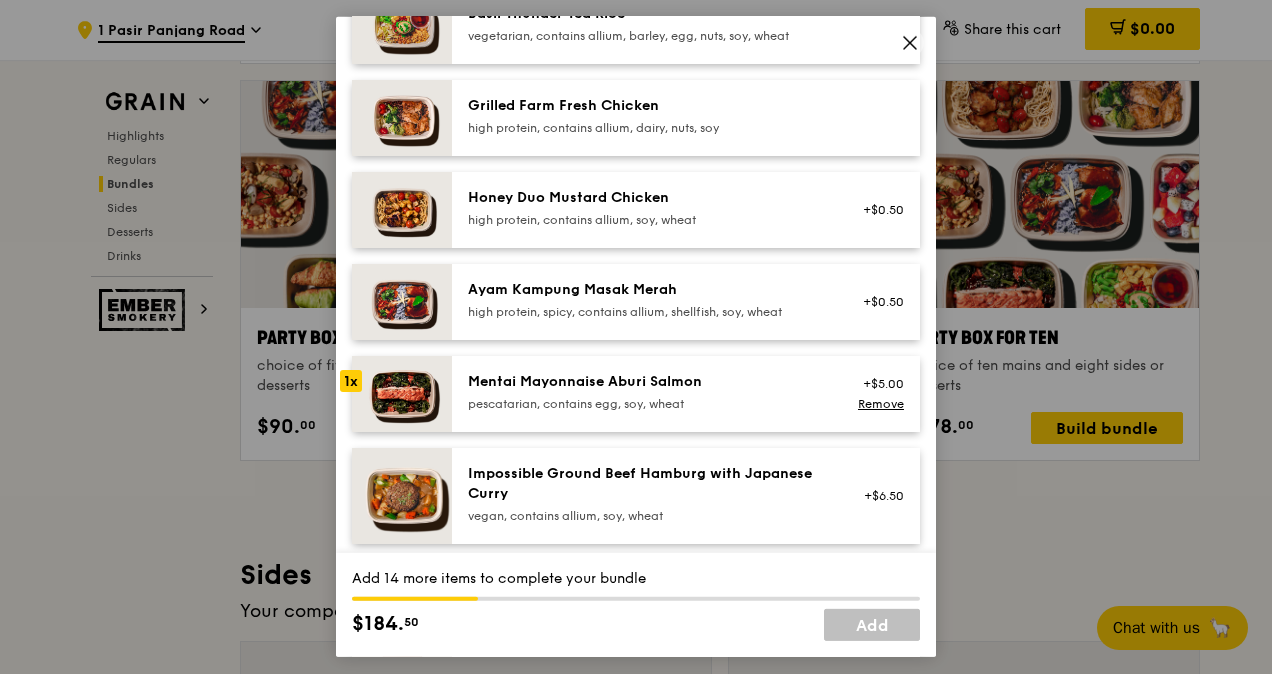 click on "Mentai Mayonnaise Aburi Salmon" at bounding box center [647, 382] 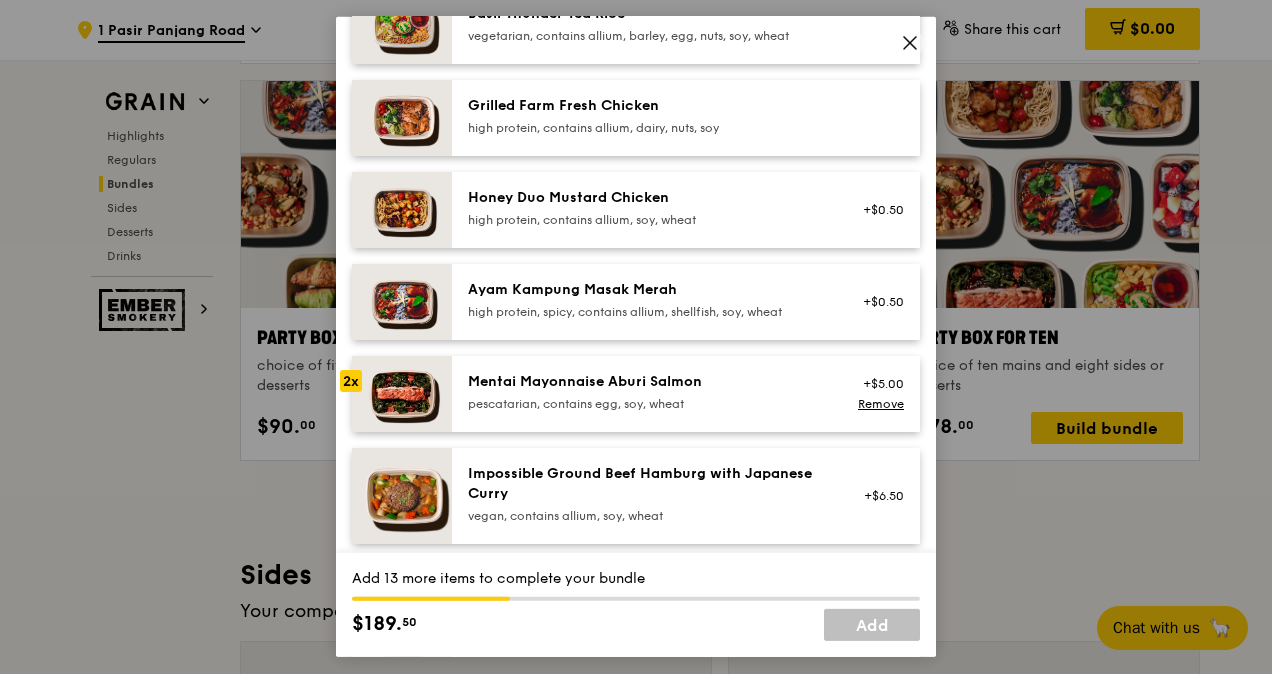 click on "Mentai Mayonnaise Aburi Salmon" at bounding box center [647, 382] 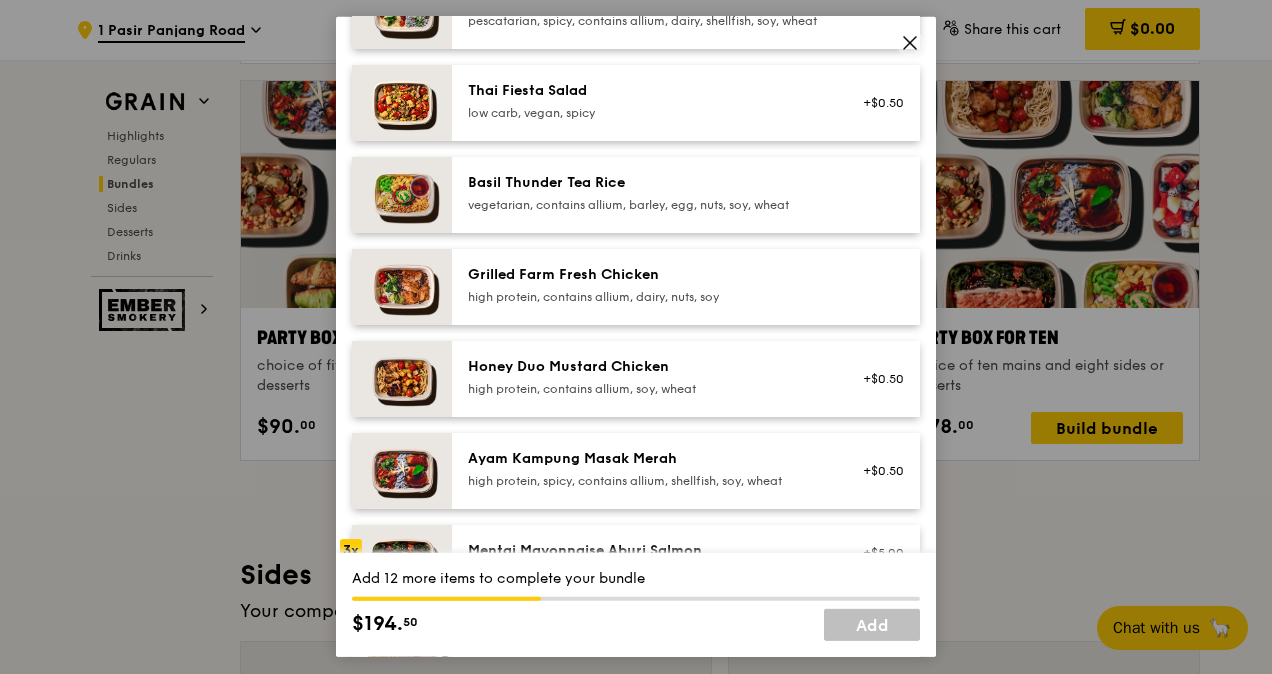 scroll, scrollTop: 300, scrollLeft: 0, axis: vertical 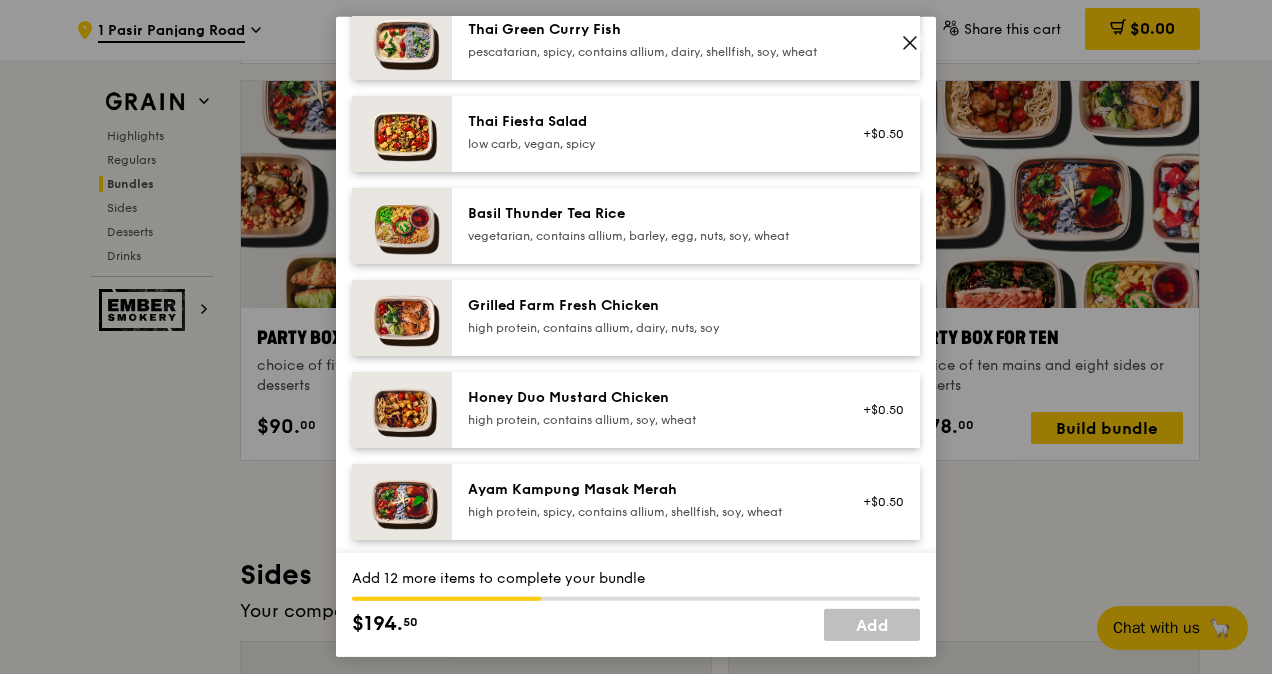 click on "Grilled Farm Fresh Chicken" at bounding box center (647, 306) 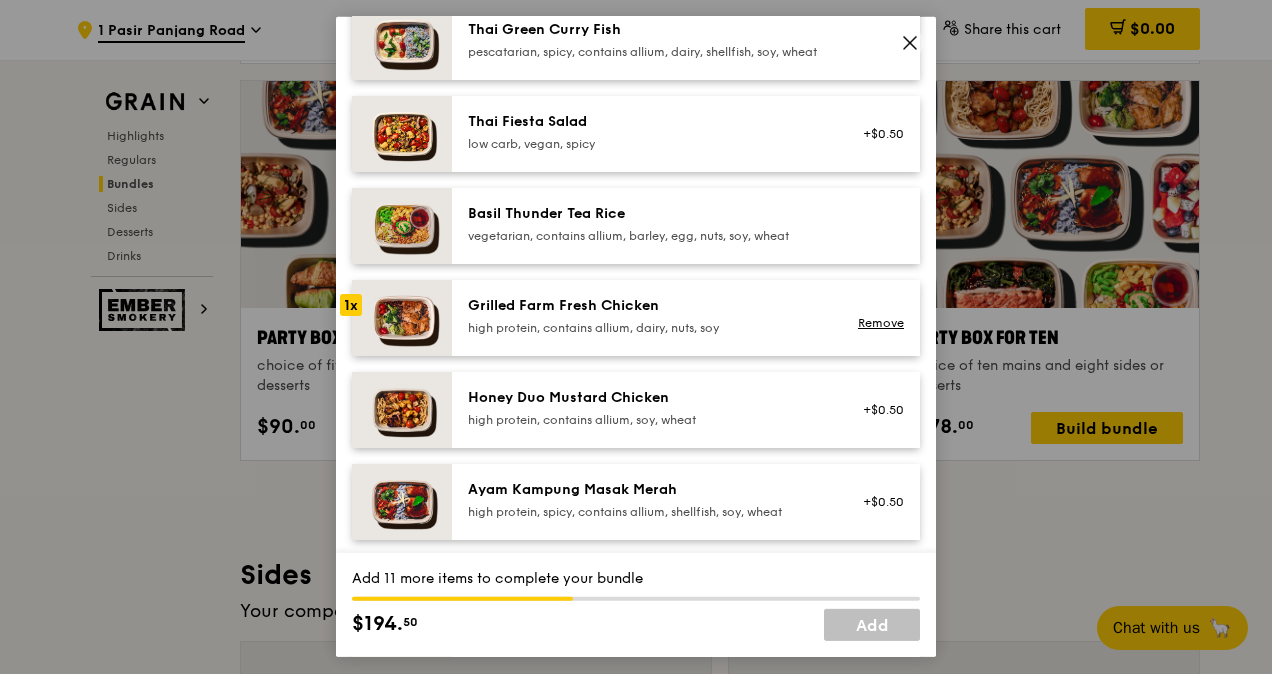 click on "Grilled Farm Fresh Chicken" at bounding box center [647, 306] 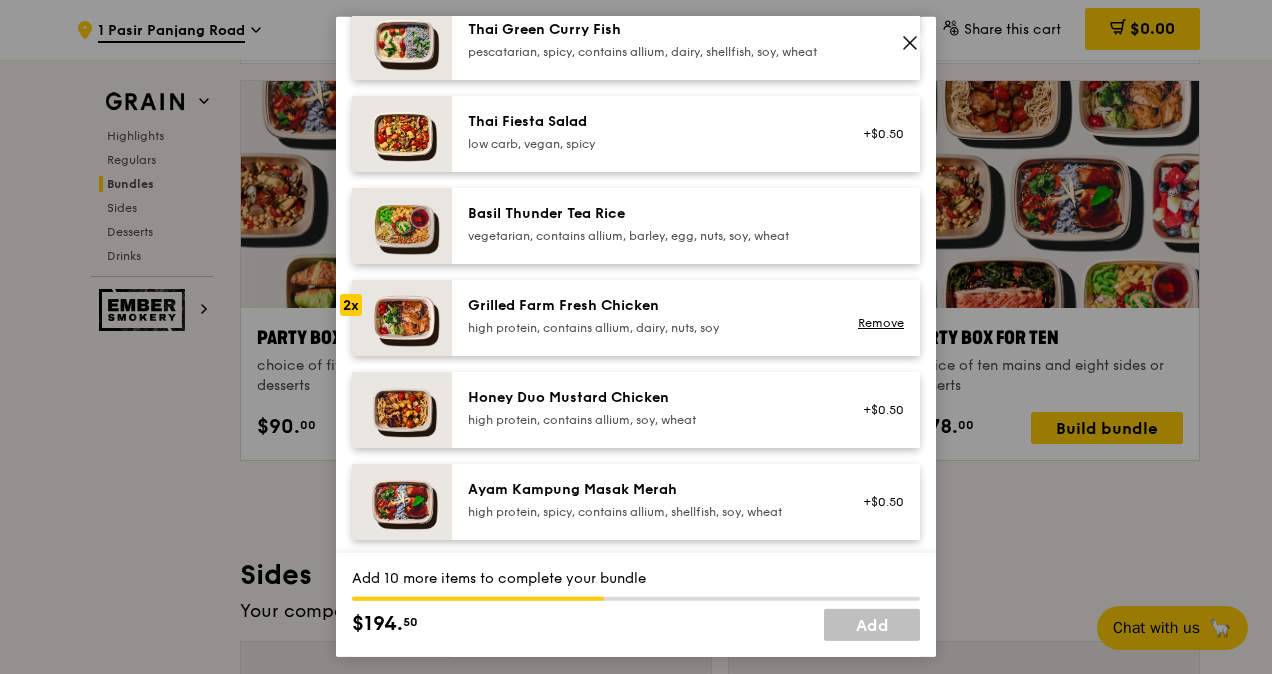 click on "Grilled Farm Fresh Chicken" at bounding box center [647, 306] 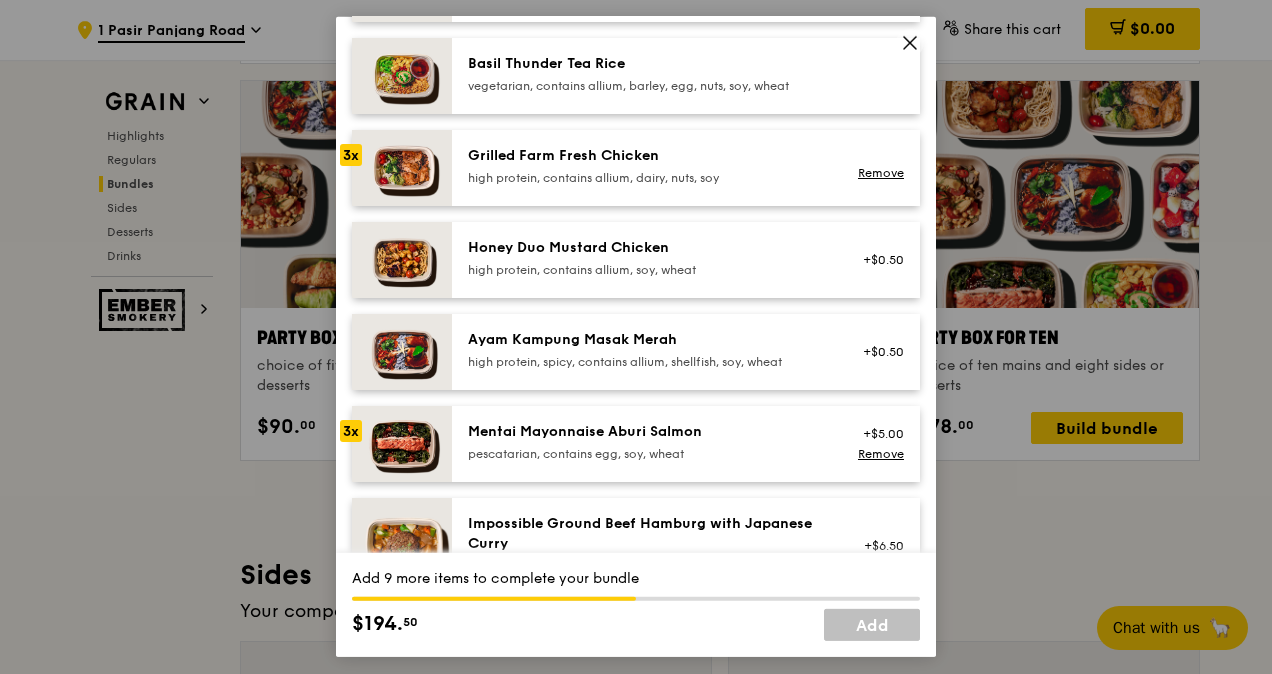 scroll, scrollTop: 500, scrollLeft: 0, axis: vertical 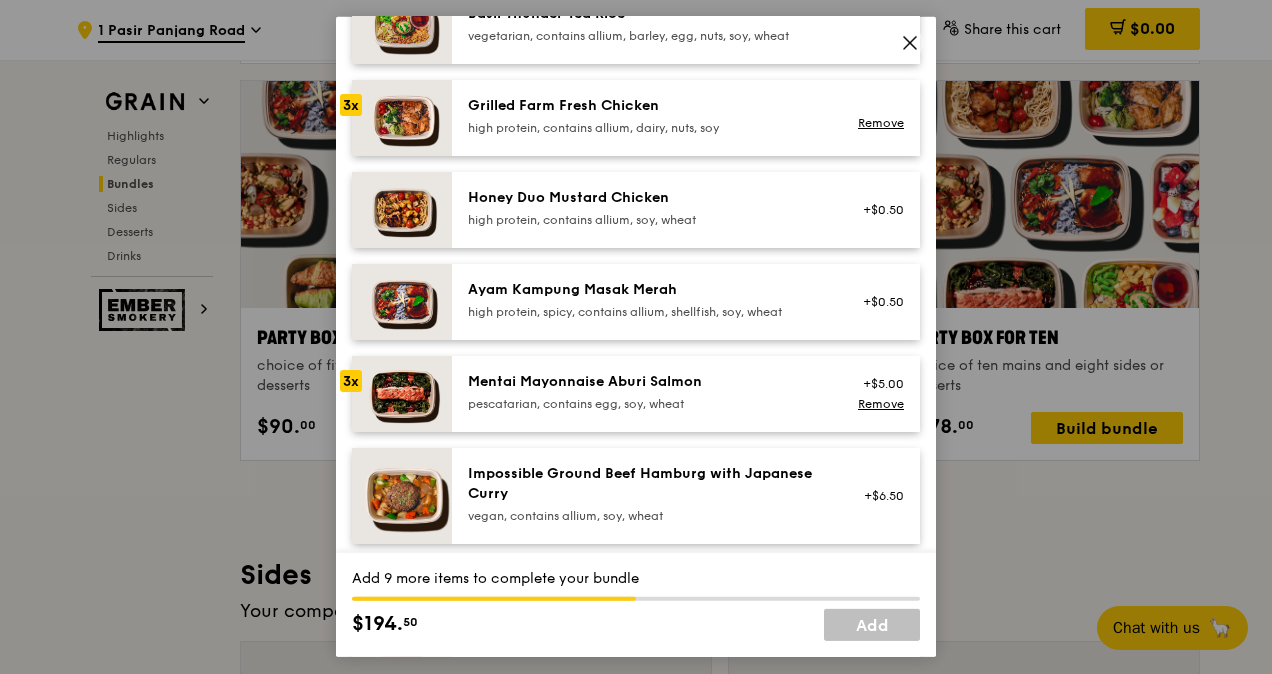 click on "Mentai Mayonnaise Aburi Salmon" at bounding box center [647, 382] 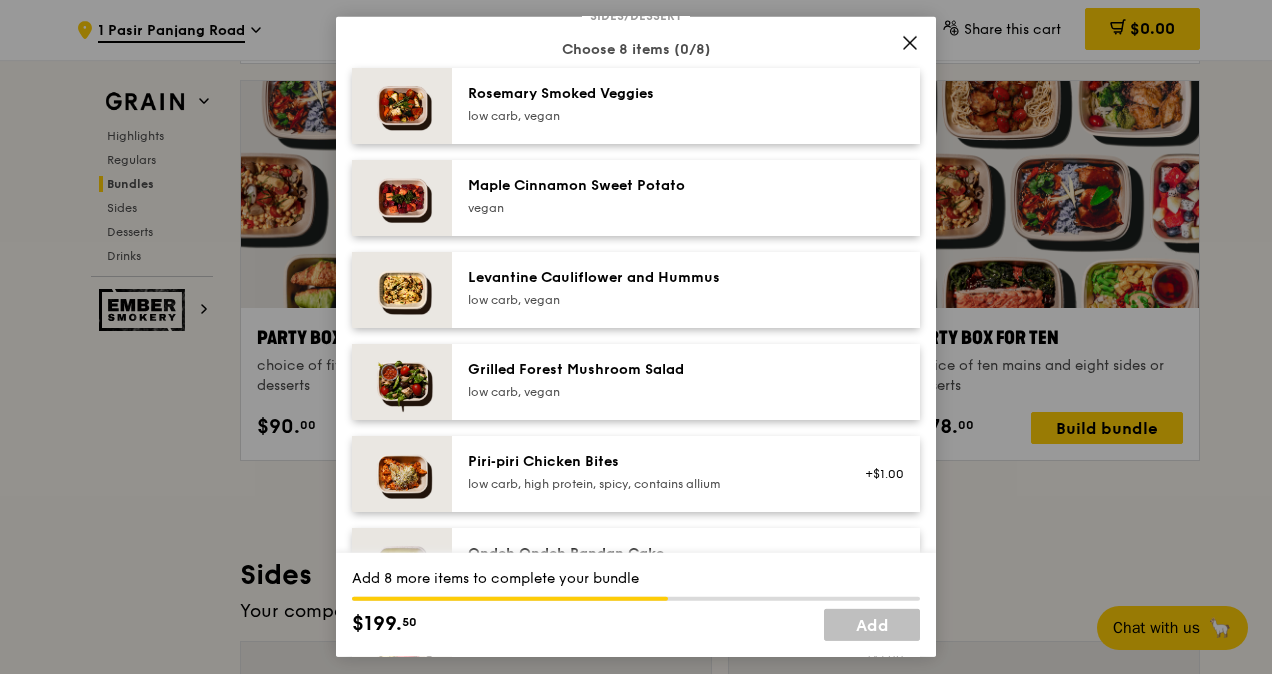 scroll, scrollTop: 1100, scrollLeft: 0, axis: vertical 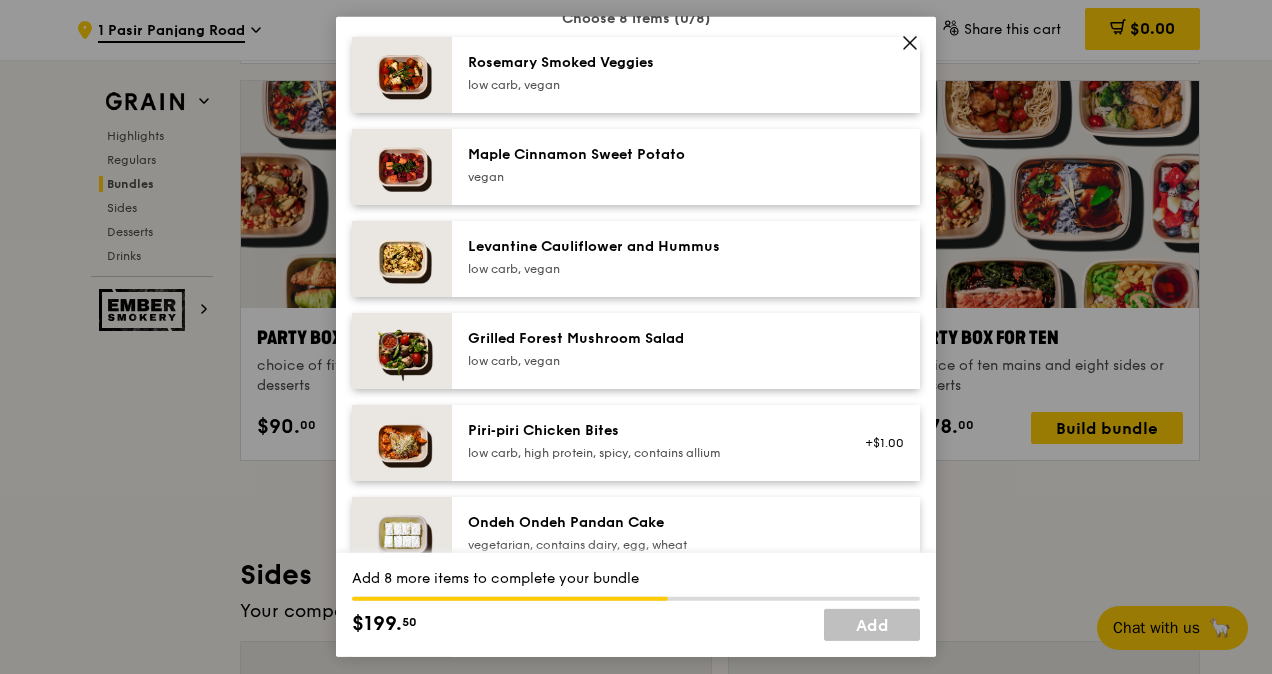 click on "Grilled Forest Mushroom Salad" at bounding box center (647, 339) 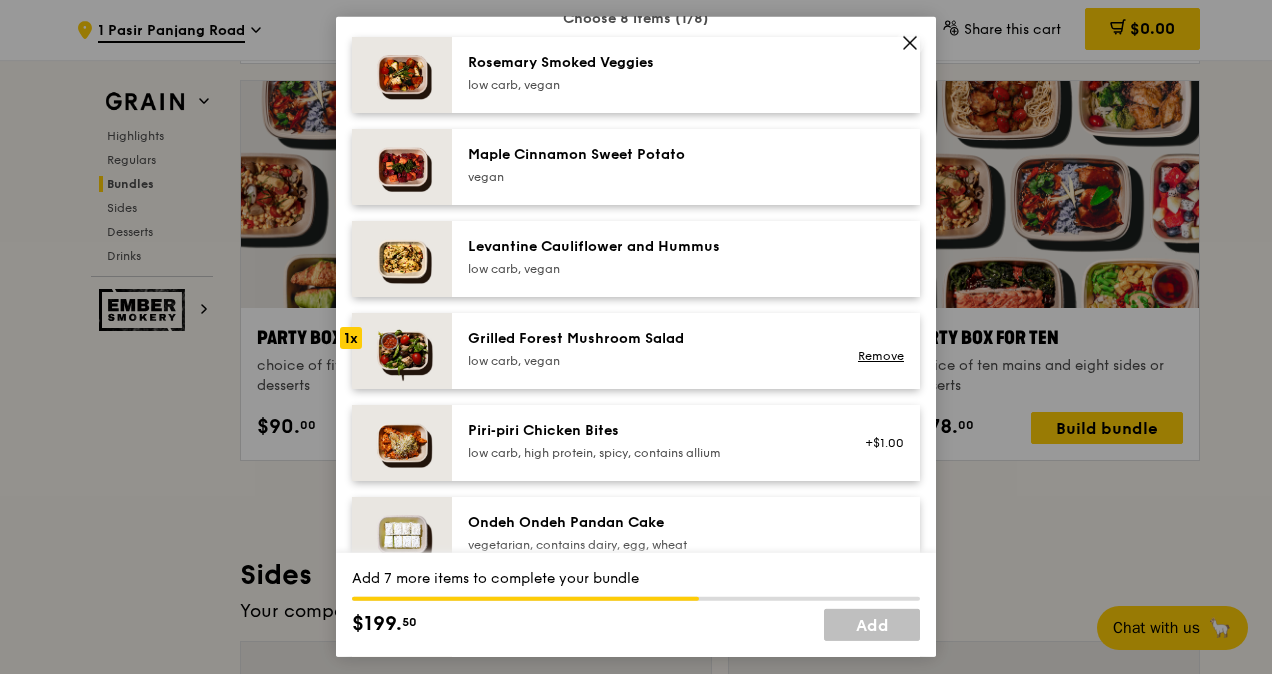 click on "Grilled Forest Mushroom Salad" at bounding box center (647, 339) 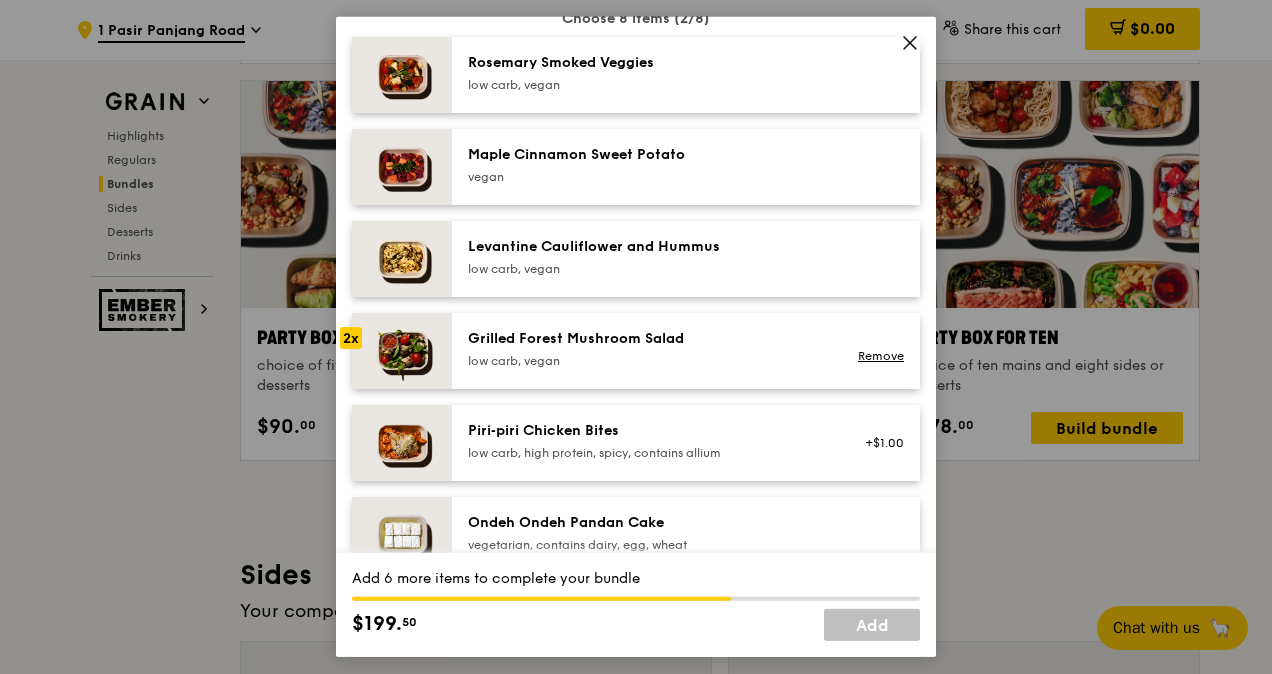 click on "Grilled Forest Mushroom Salad" at bounding box center [647, 339] 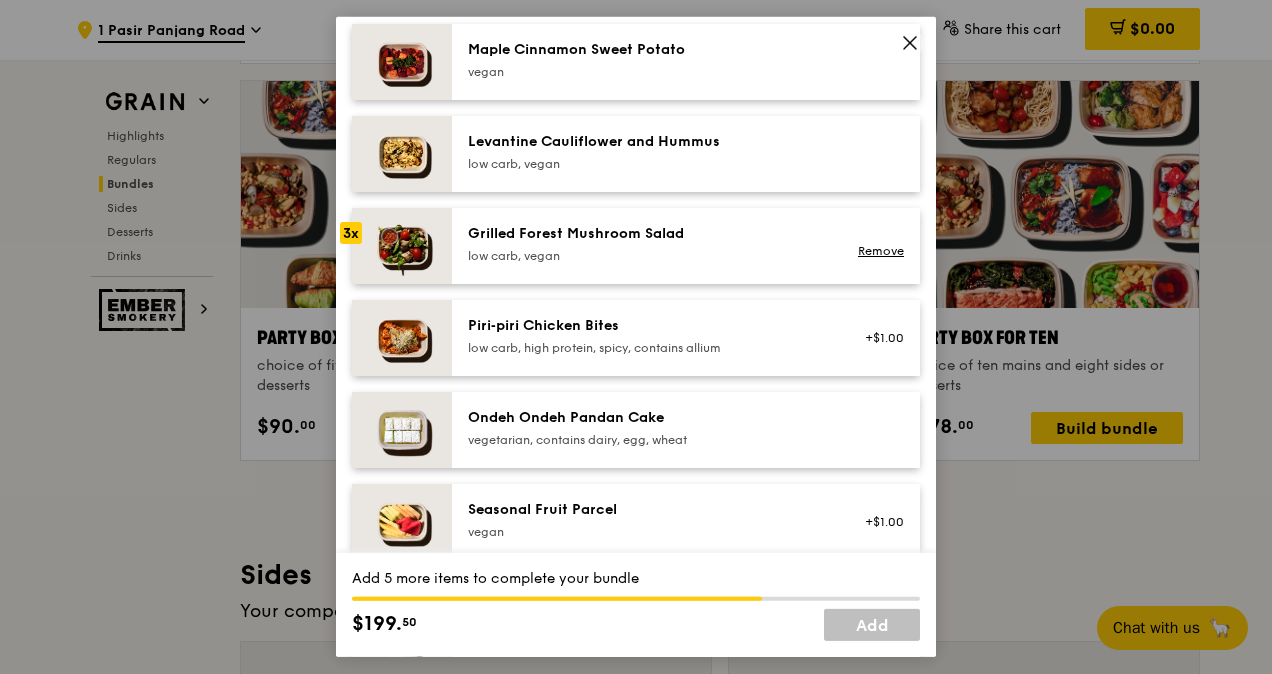 scroll, scrollTop: 1100, scrollLeft: 0, axis: vertical 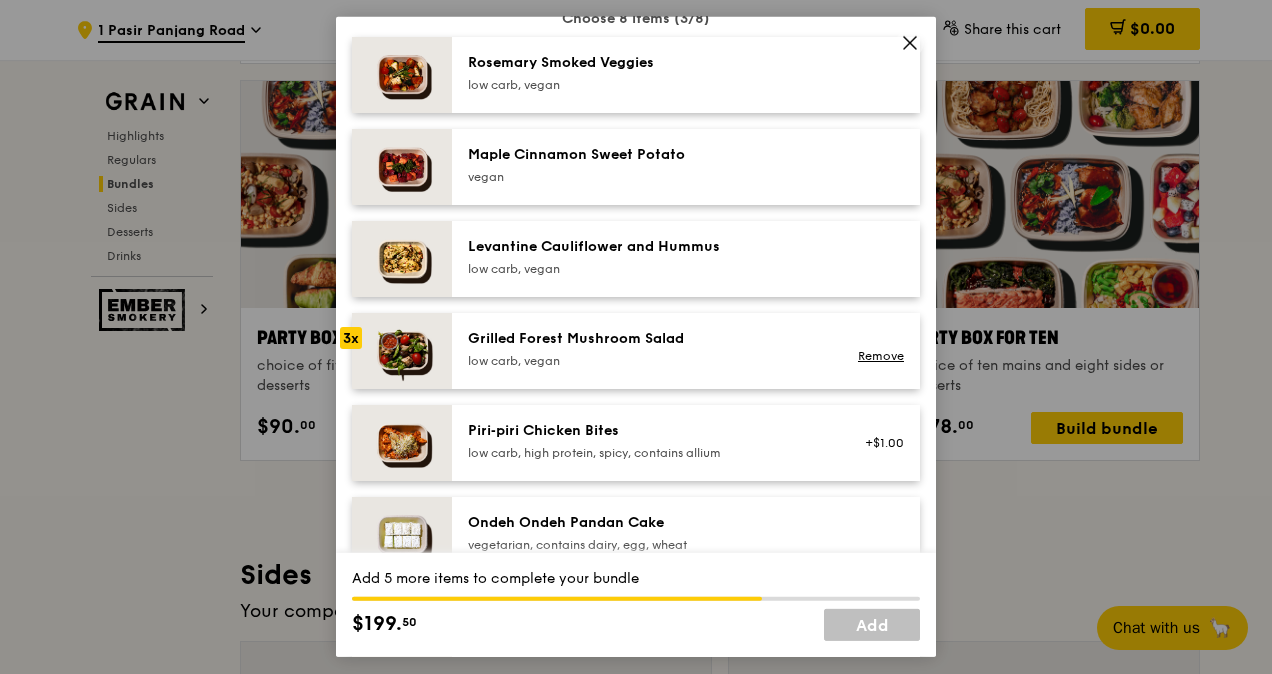 click on "Maple Cinnamon Sweet Potato" at bounding box center [647, 155] 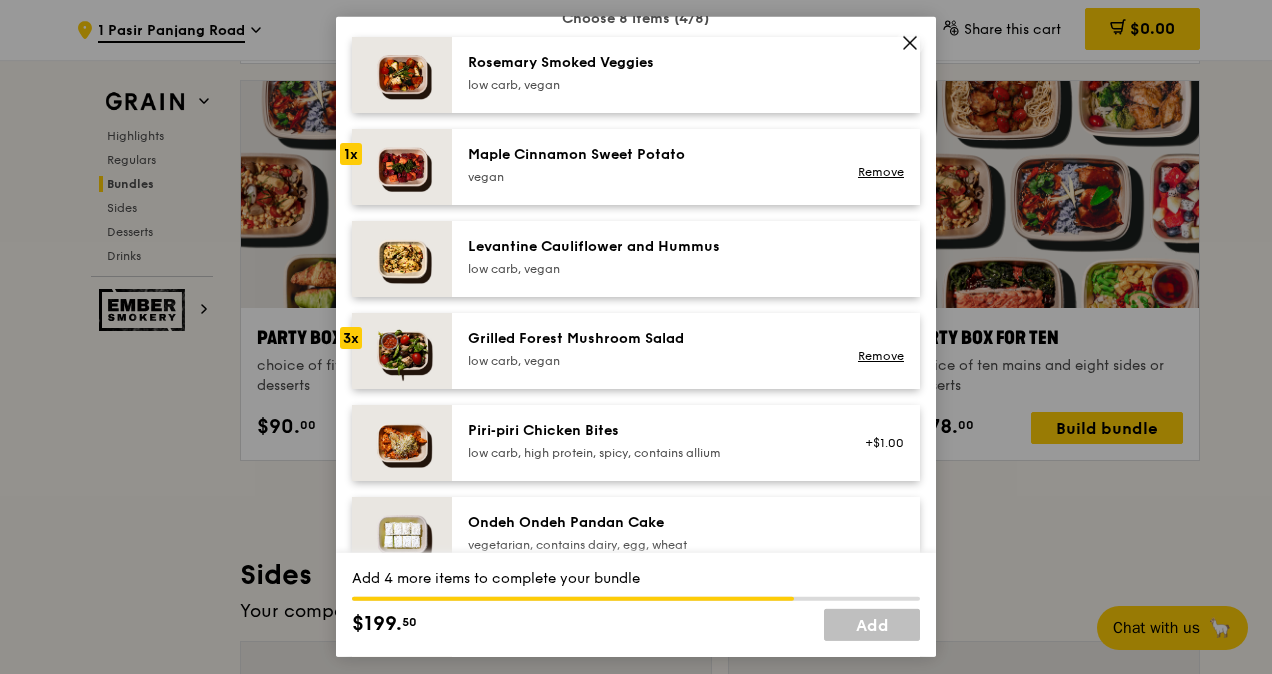 click on "Maple Cinnamon Sweet Potato" at bounding box center [647, 155] 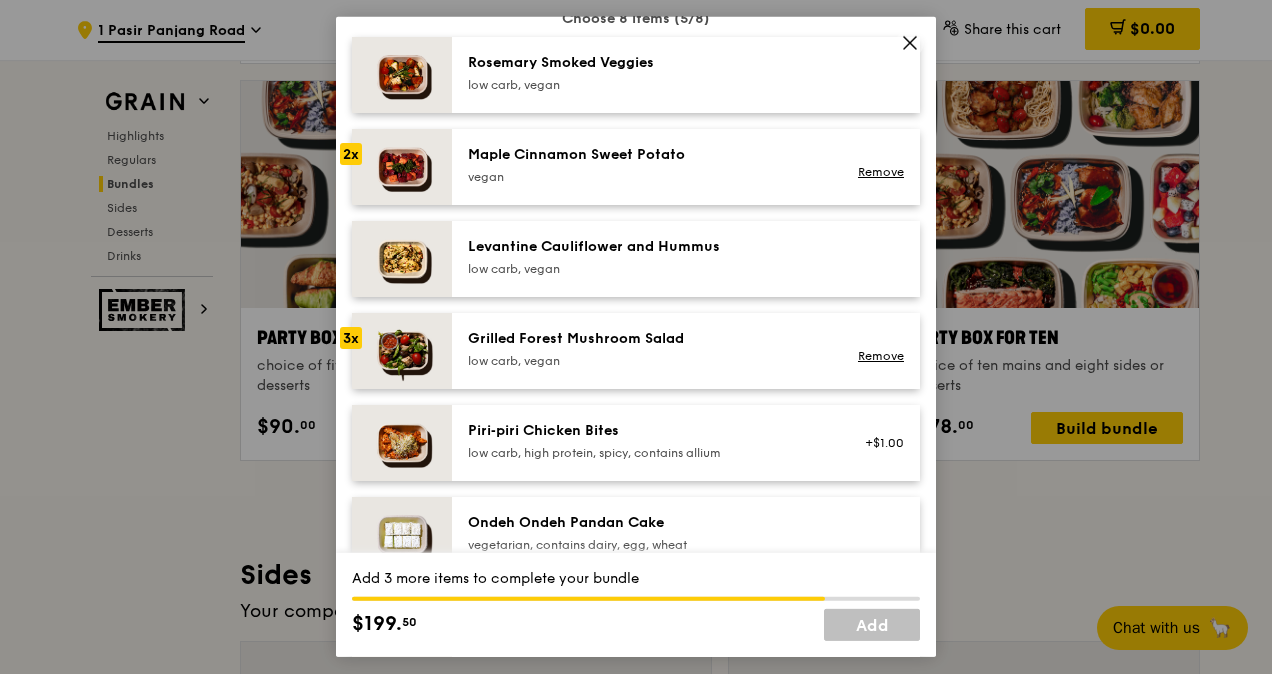 click on "Rosemary Smoked Veggies" at bounding box center [647, 63] 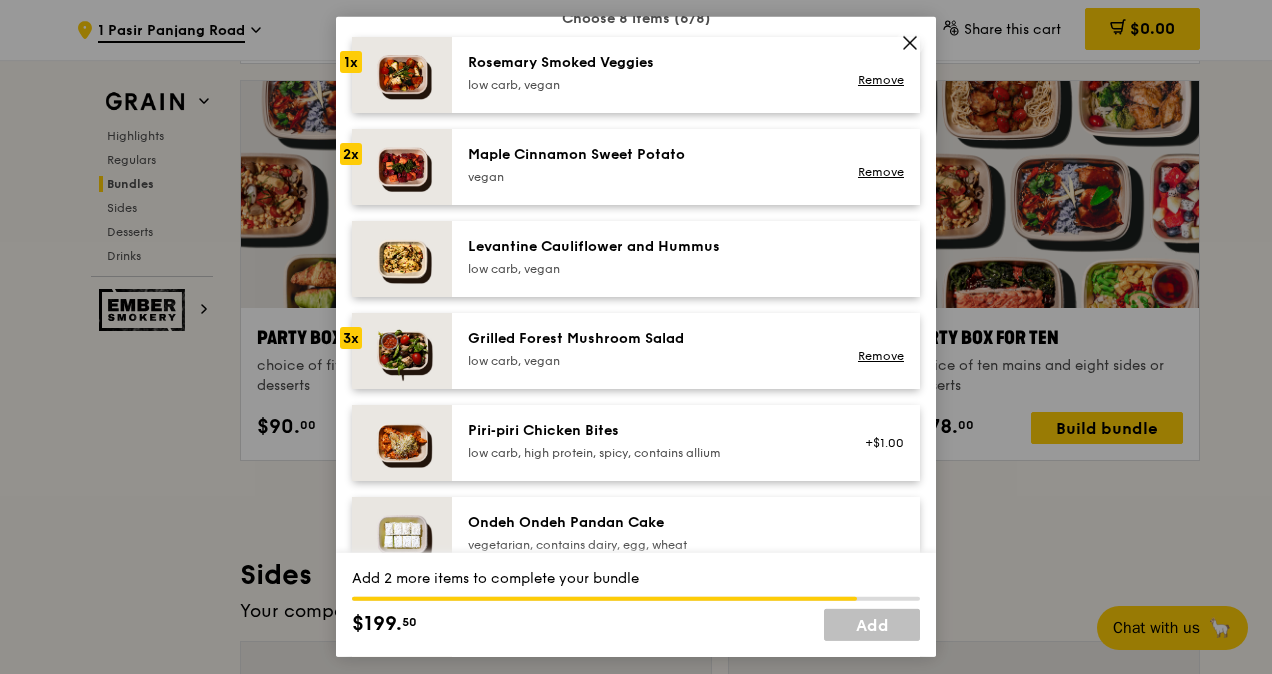 click on "Remove" at bounding box center (881, 172) 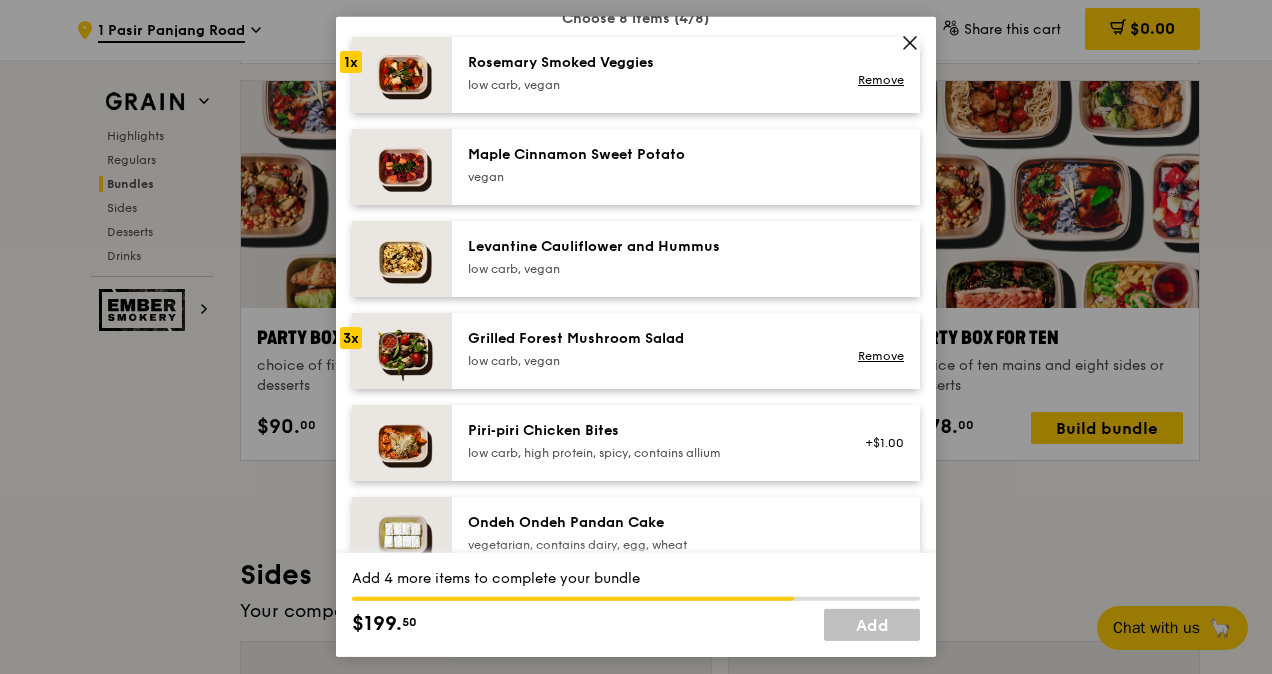 click on "Rosemary Smoked Veggies" at bounding box center [647, 63] 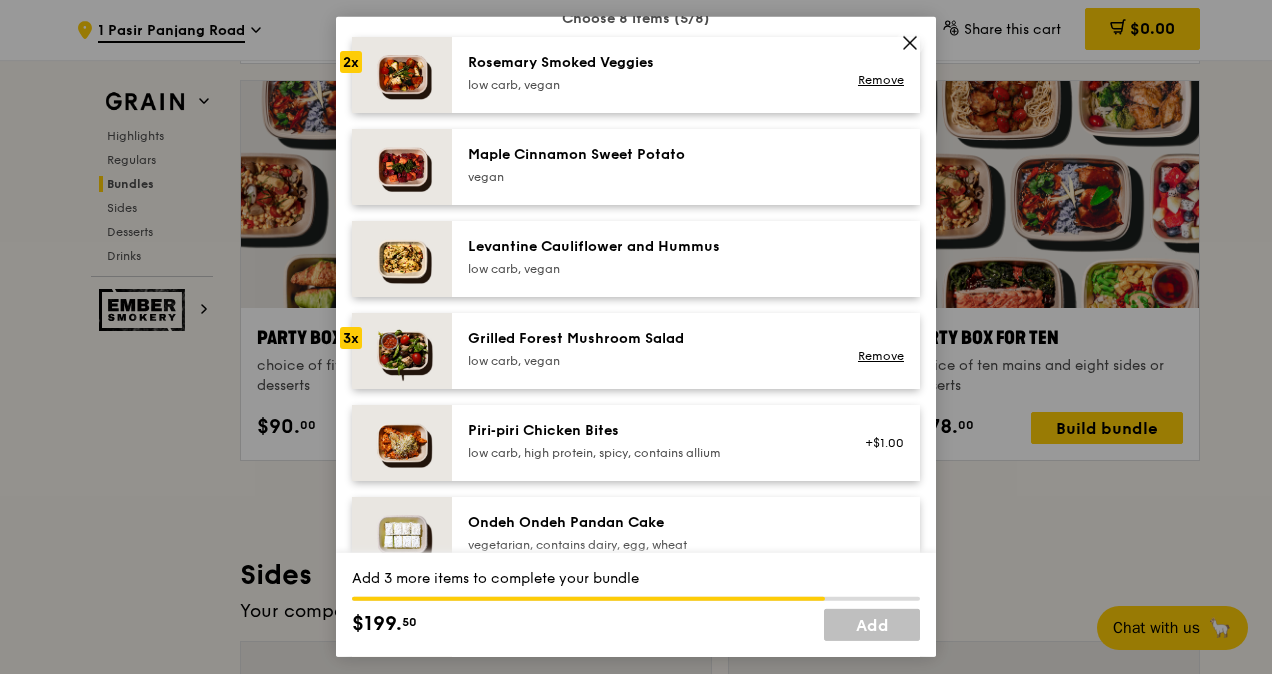 click on "Rosemary Smoked Veggies" at bounding box center [647, 63] 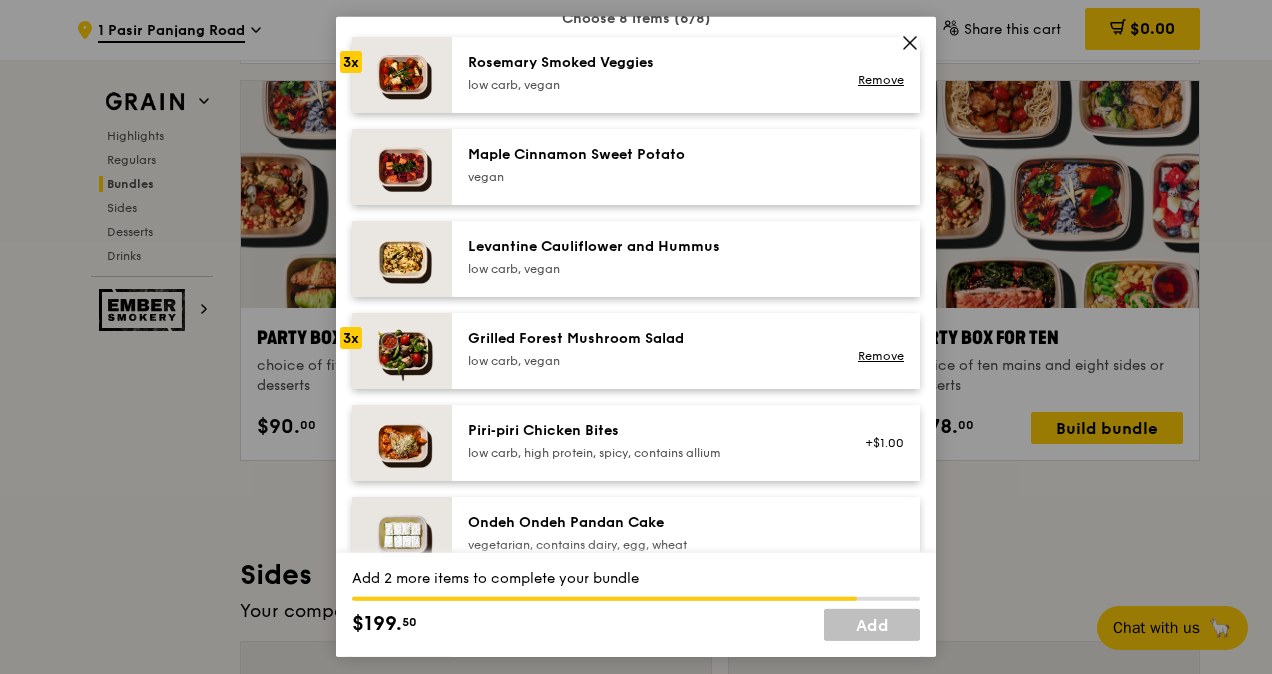 click on "Rosemary Smoked Veggies" at bounding box center [647, 63] 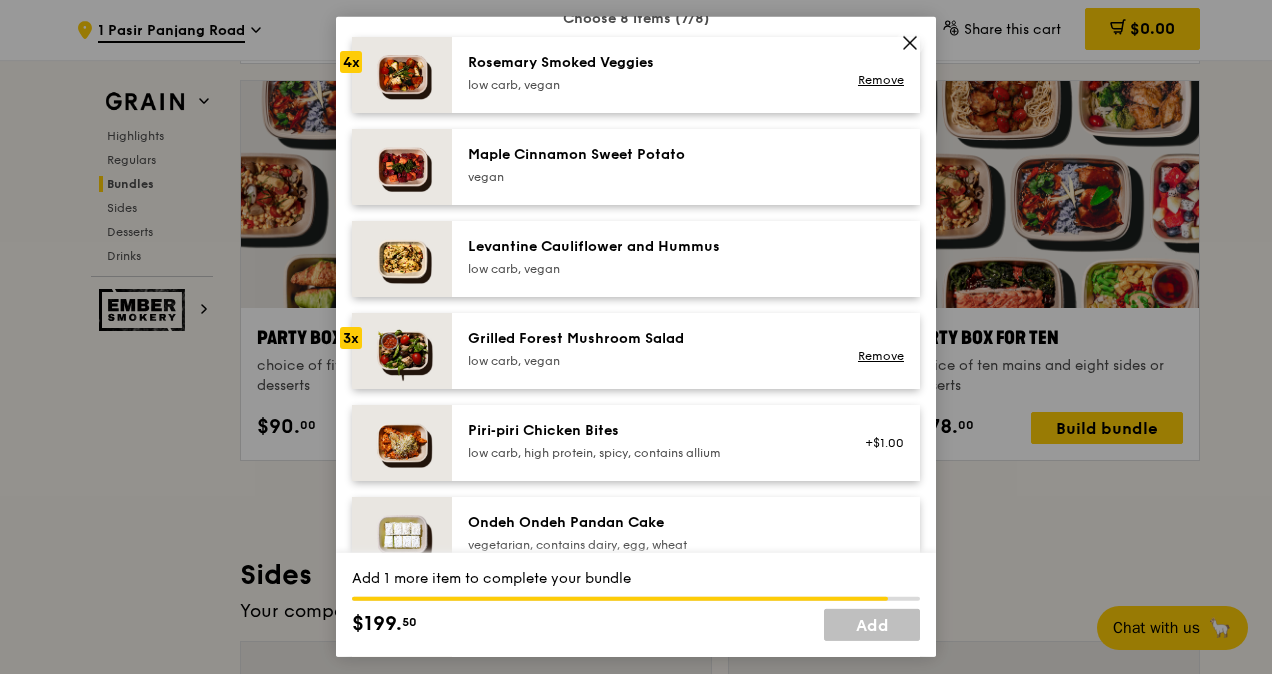 click on "Grilled Forest Mushroom Salad" at bounding box center (647, 339) 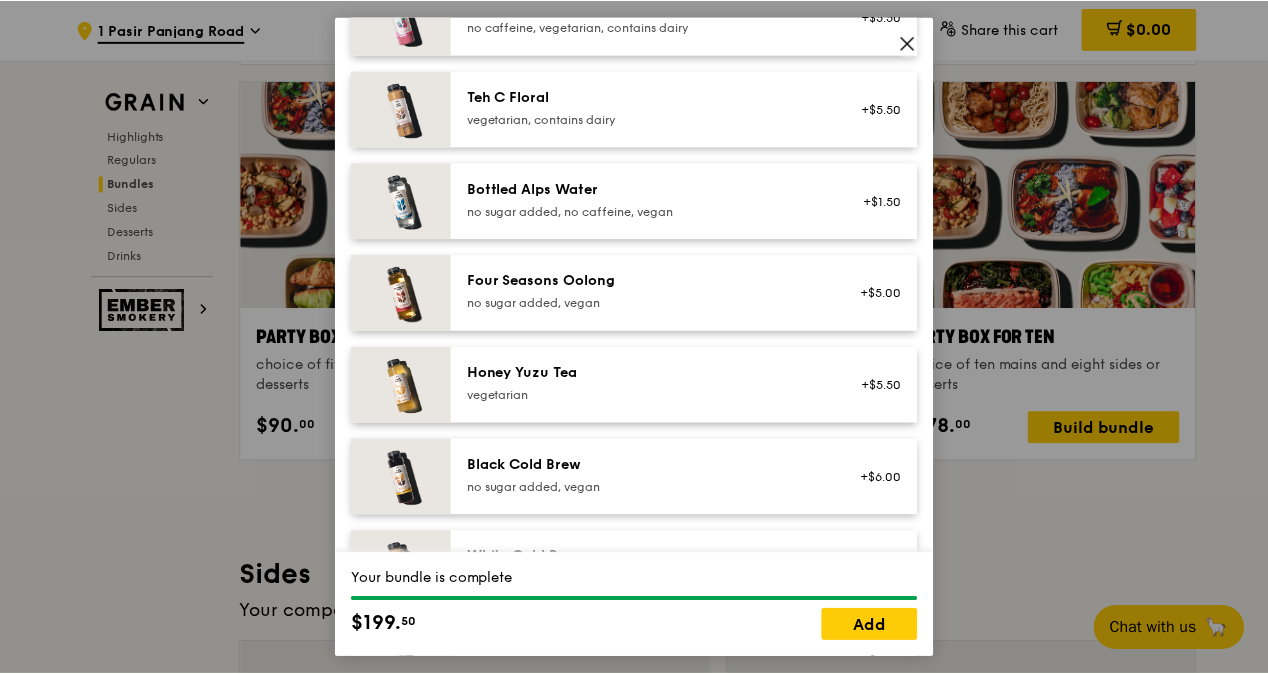 scroll, scrollTop: 2148, scrollLeft: 0, axis: vertical 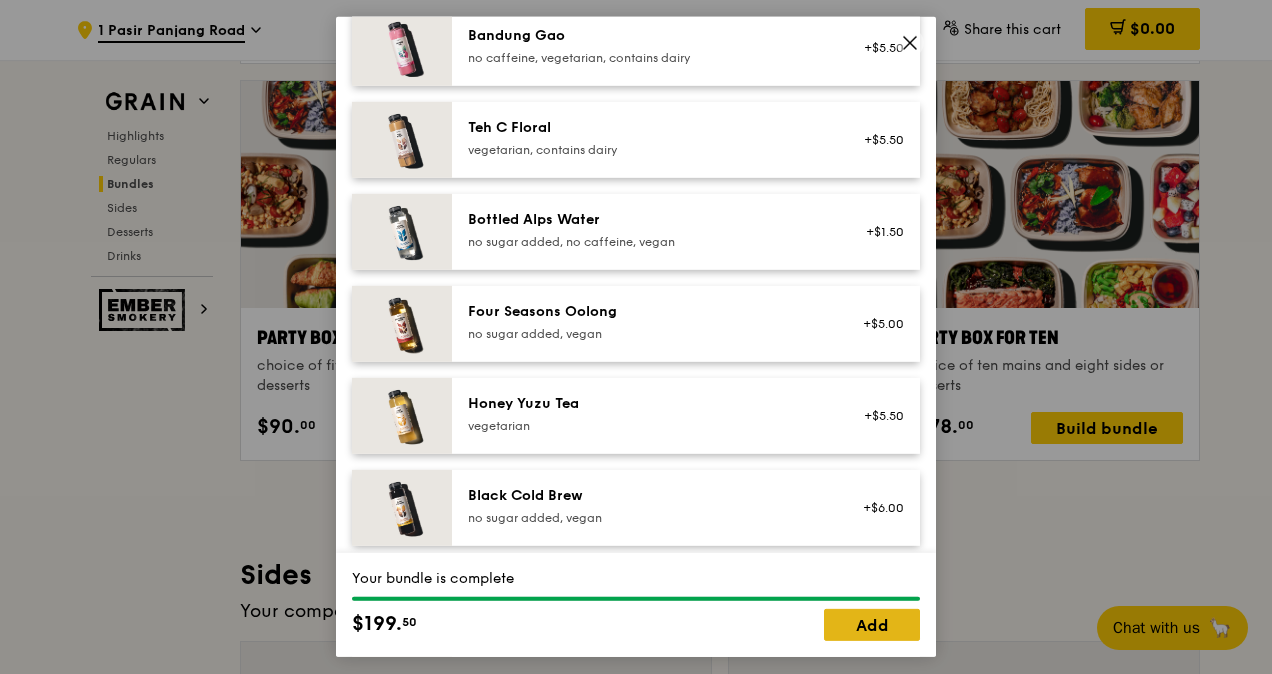 click on "Add" at bounding box center [872, 625] 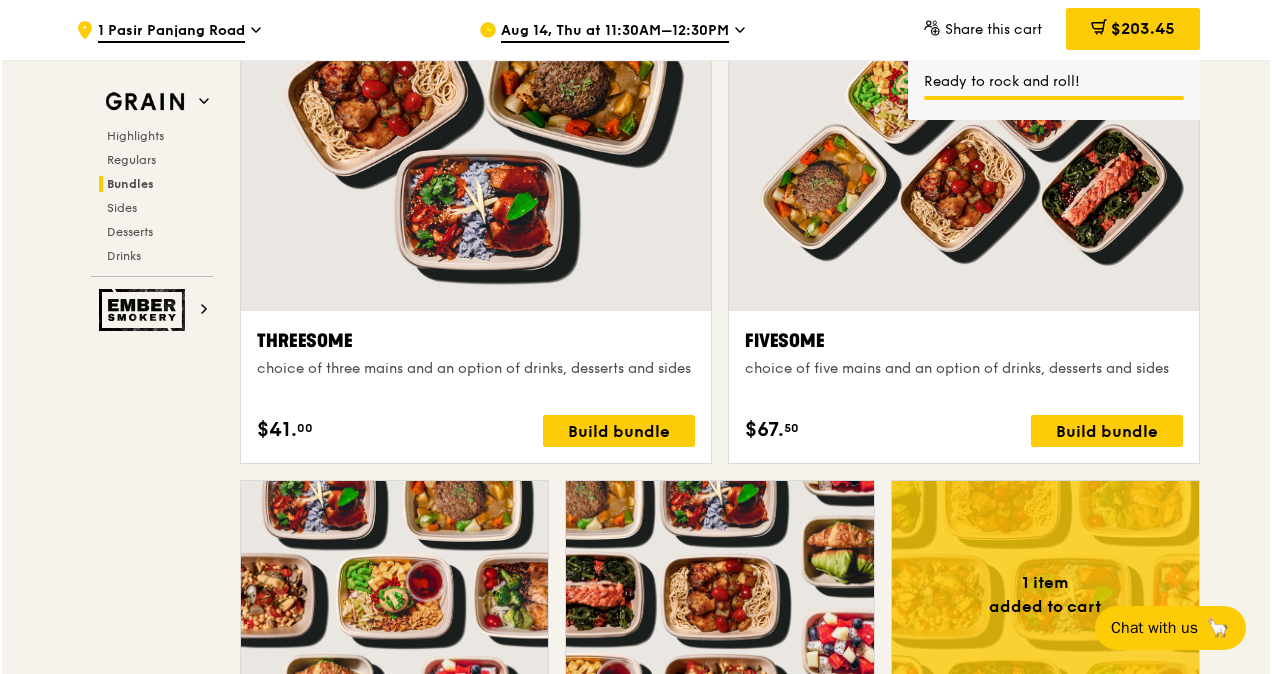 scroll, scrollTop: 3455, scrollLeft: 0, axis: vertical 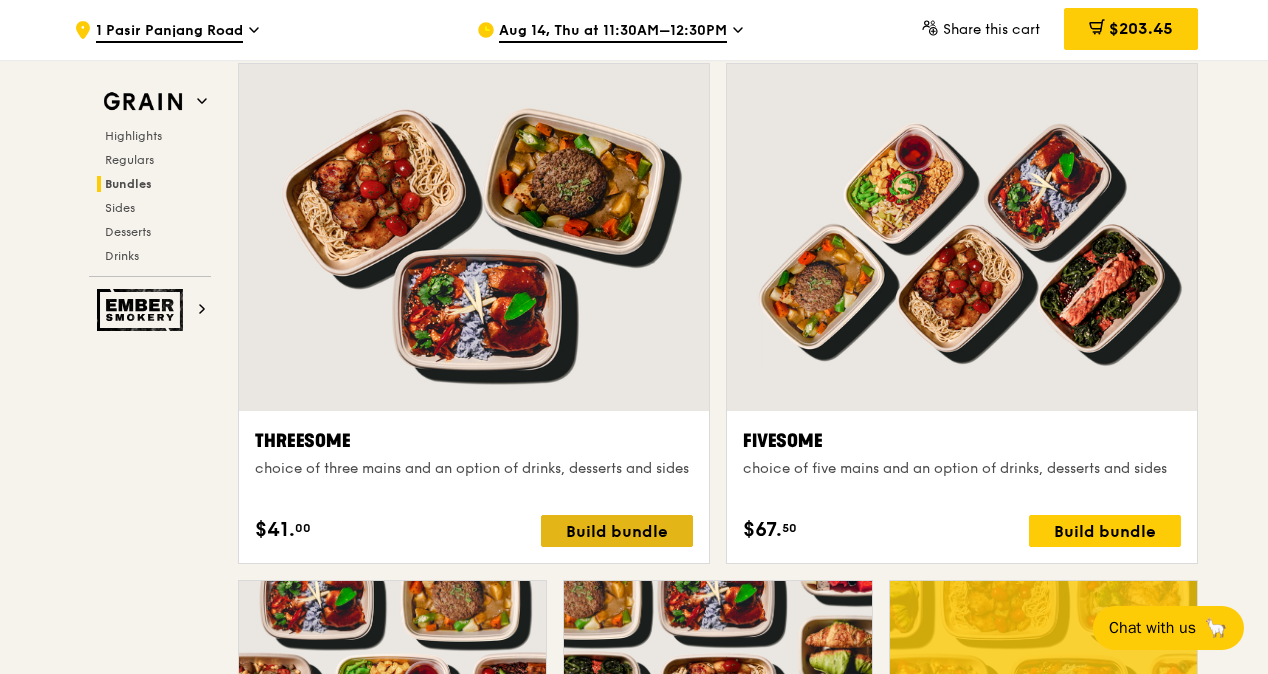 click on "Build bundle" at bounding box center (617, 531) 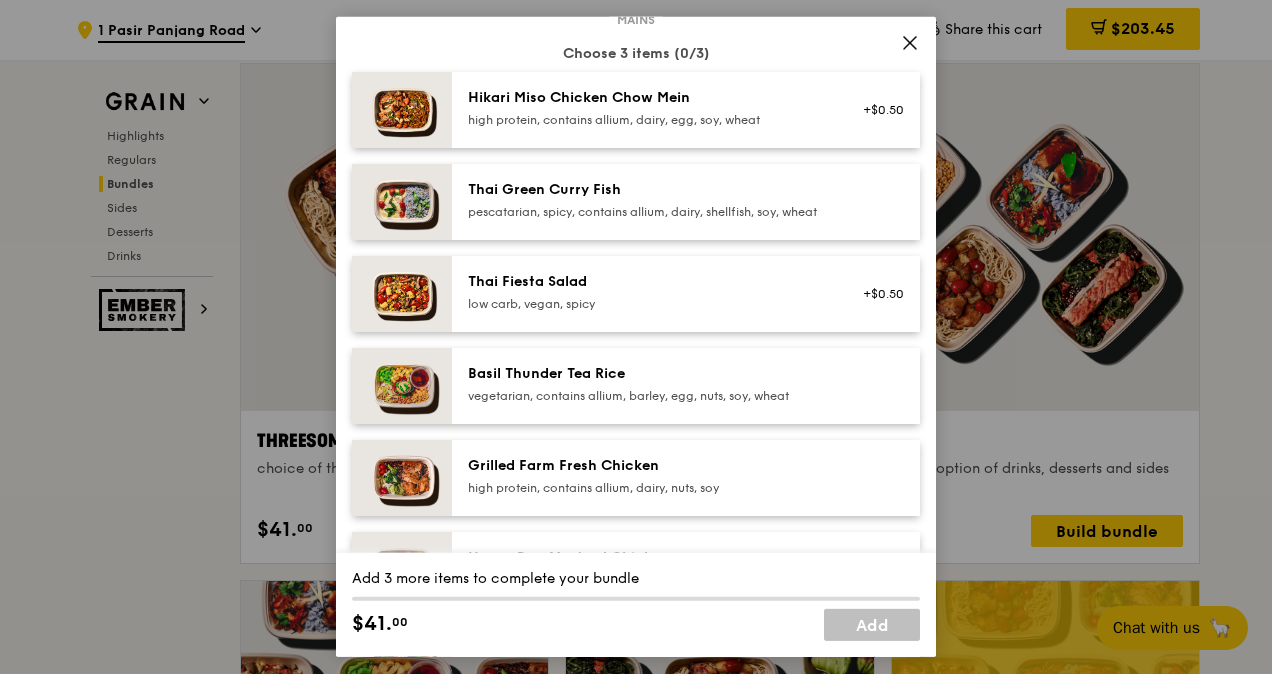 scroll, scrollTop: 100, scrollLeft: 0, axis: vertical 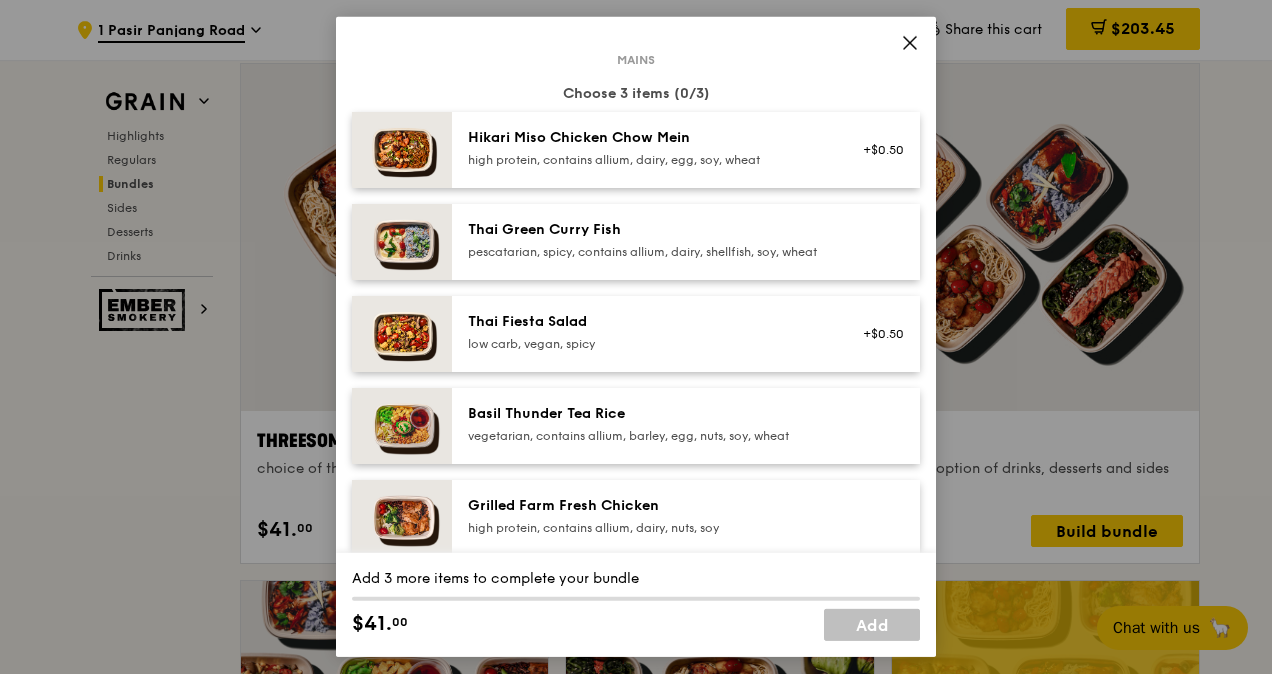 click on "Thai Fiesta Salad" at bounding box center [647, 322] 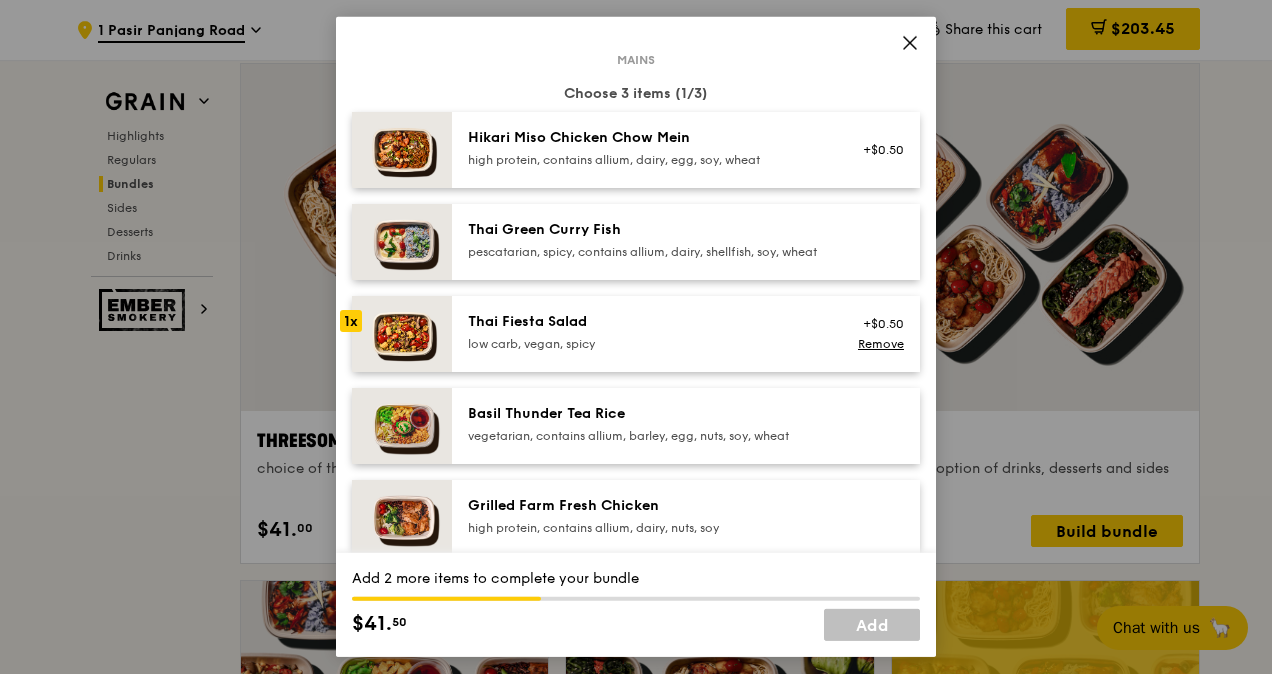 click on "Thai Fiesta Salad" at bounding box center (647, 322) 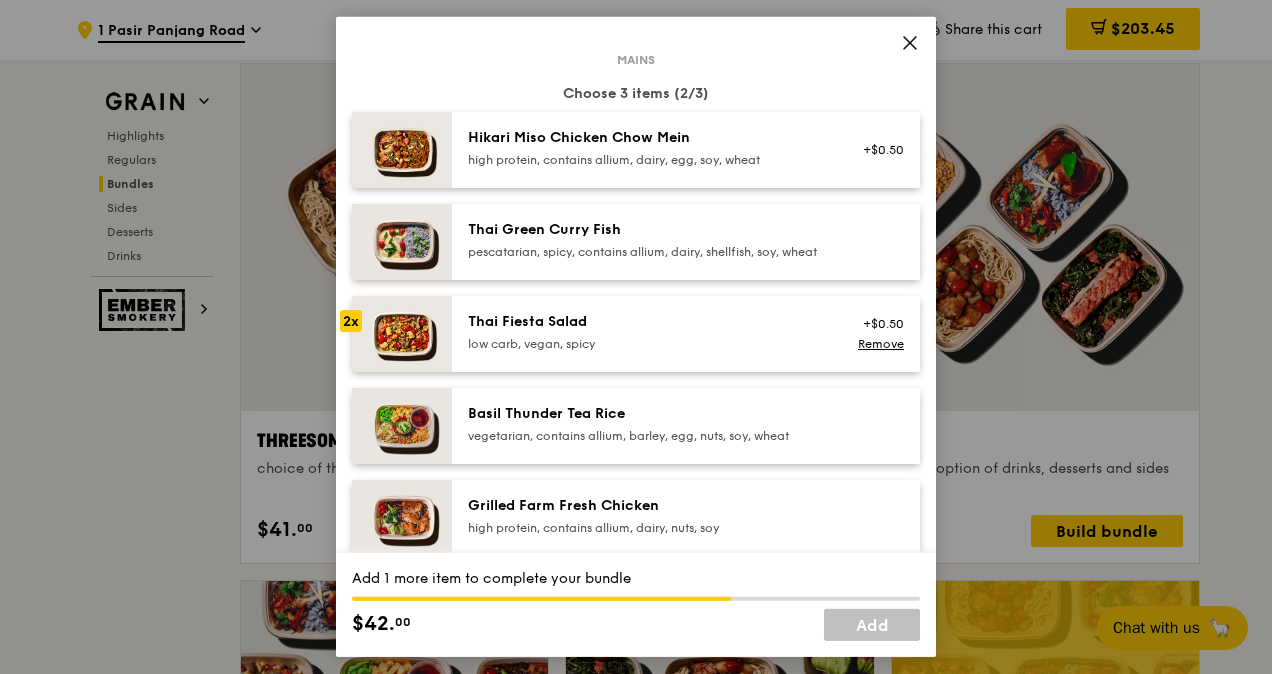 click on "Thai Fiesta Salad" at bounding box center [647, 322] 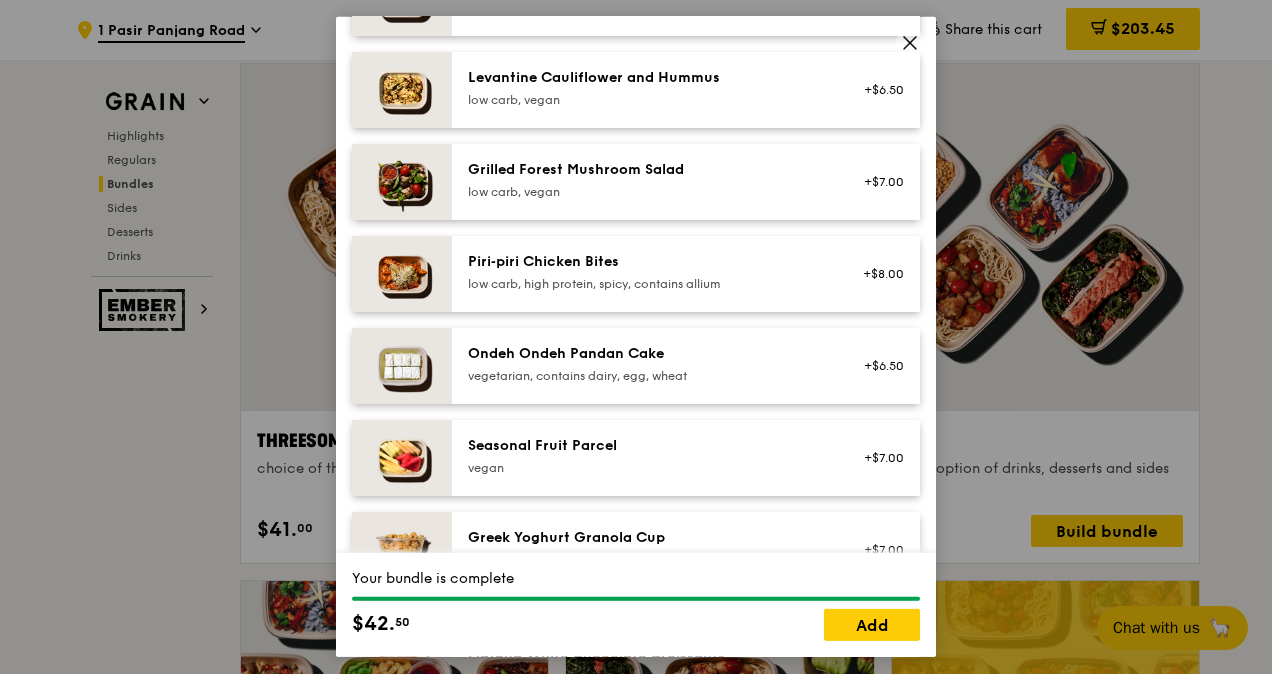 scroll, scrollTop: 1300, scrollLeft: 0, axis: vertical 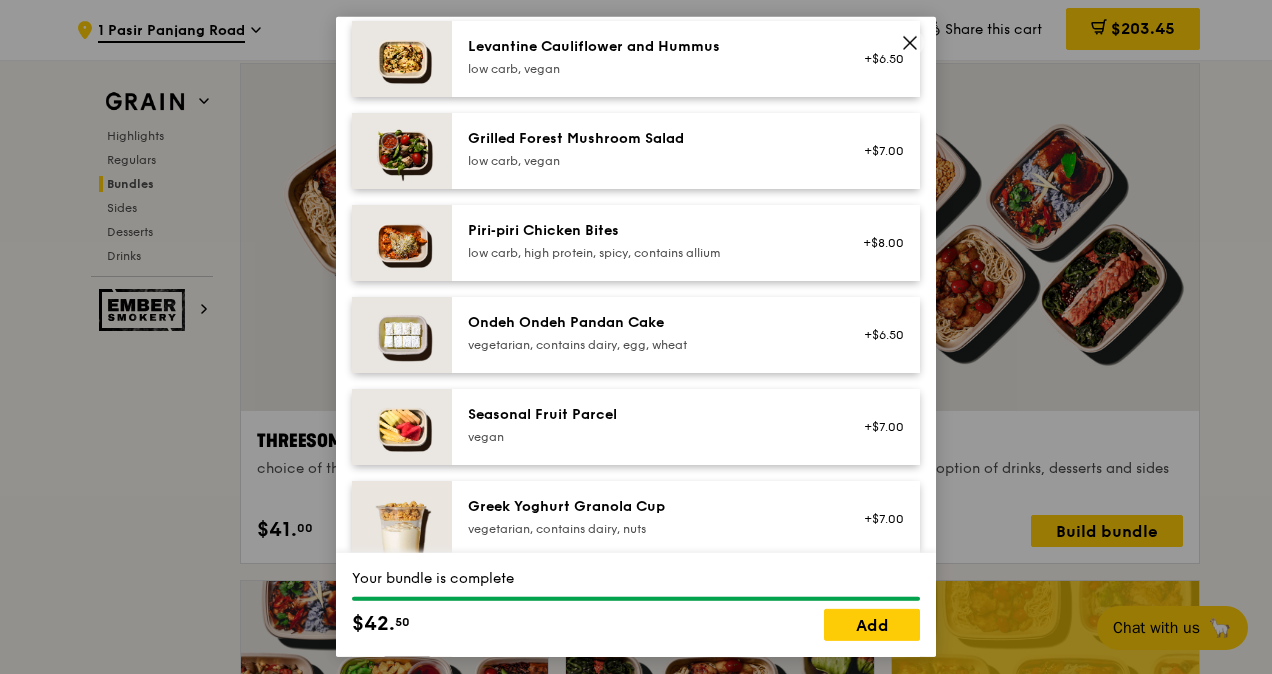 click on "Ondeh Ondeh Pandan Cake" at bounding box center (647, 323) 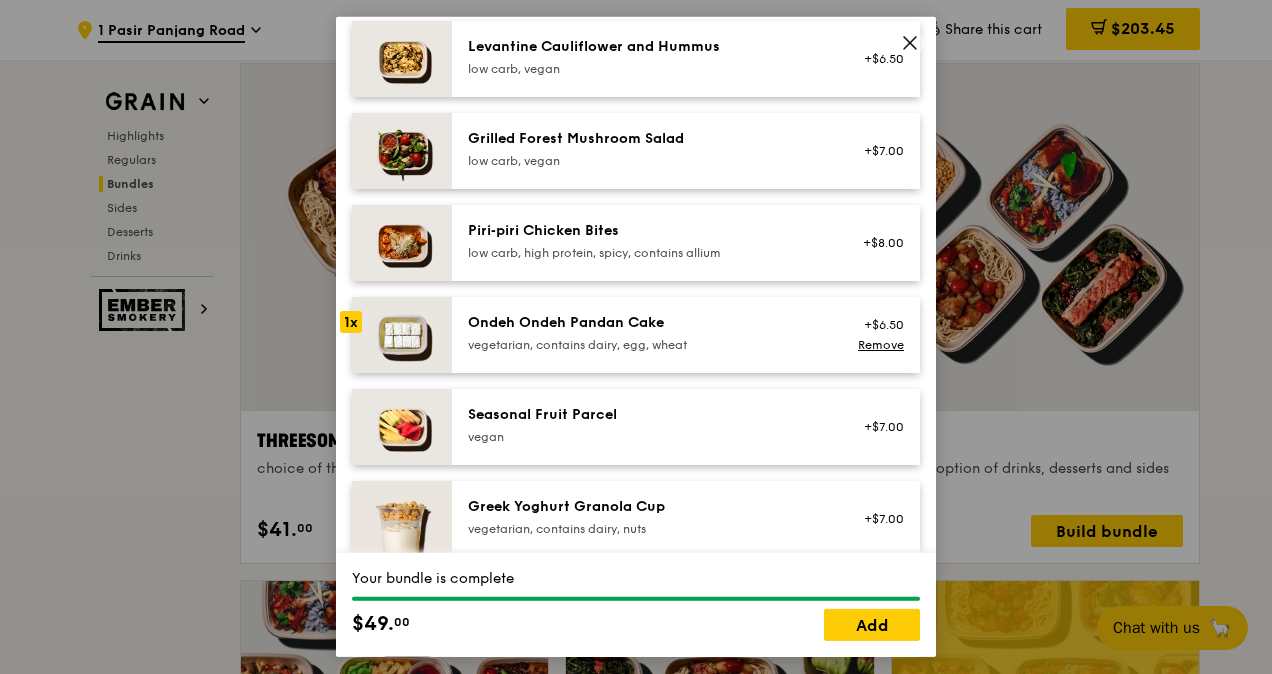 click on "Ondeh Ondeh Pandan Cake" at bounding box center (647, 323) 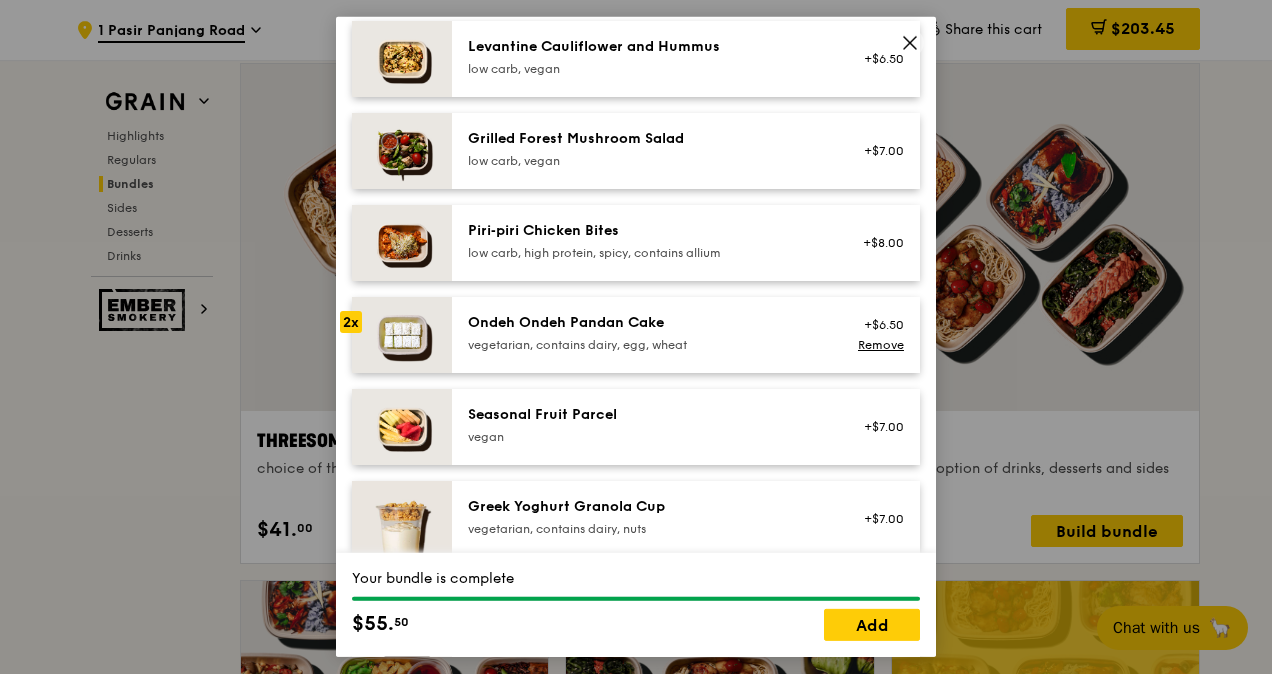 click on "Ondeh Ondeh Pandan Cake" at bounding box center (647, 323) 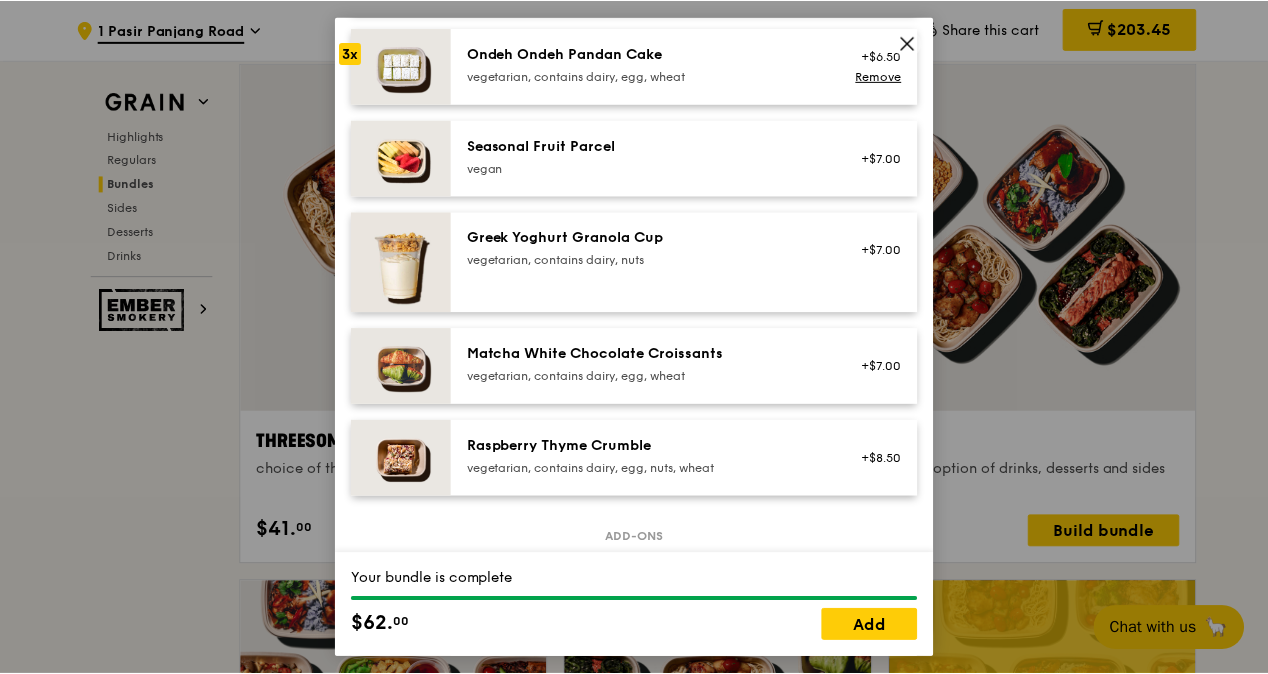 scroll, scrollTop: 1600, scrollLeft: 0, axis: vertical 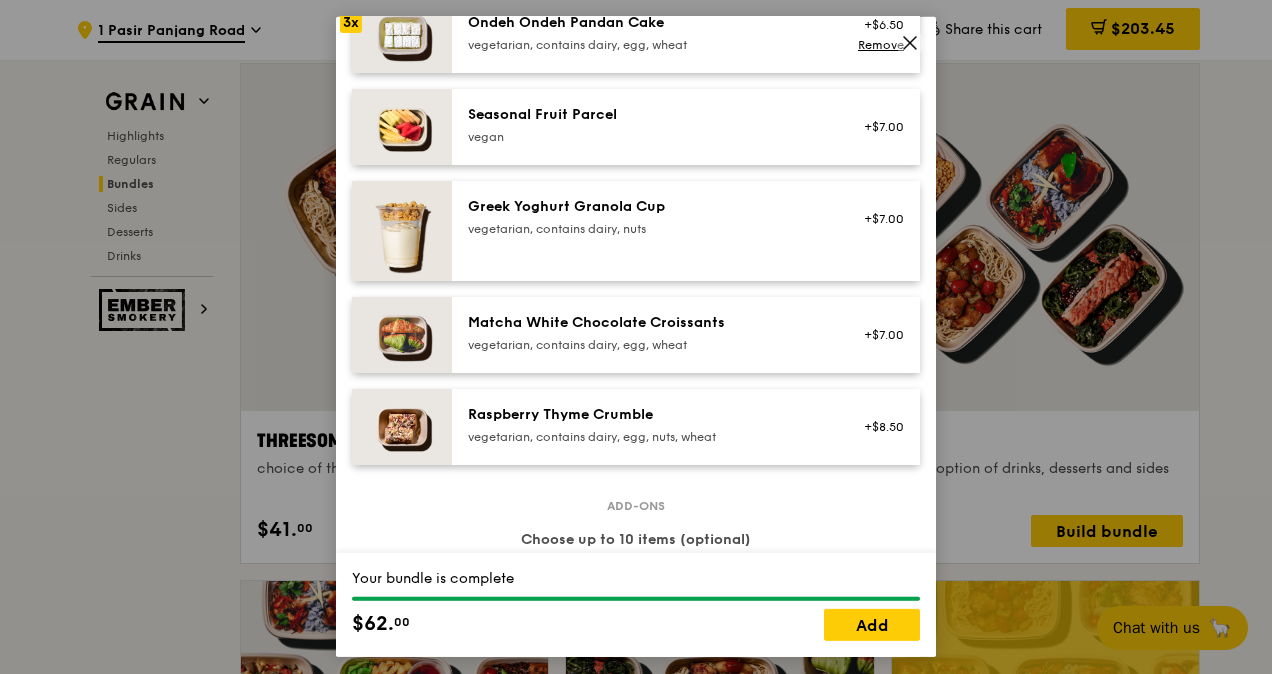 click on "Raspberry Thyme Crumble" at bounding box center [647, 415] 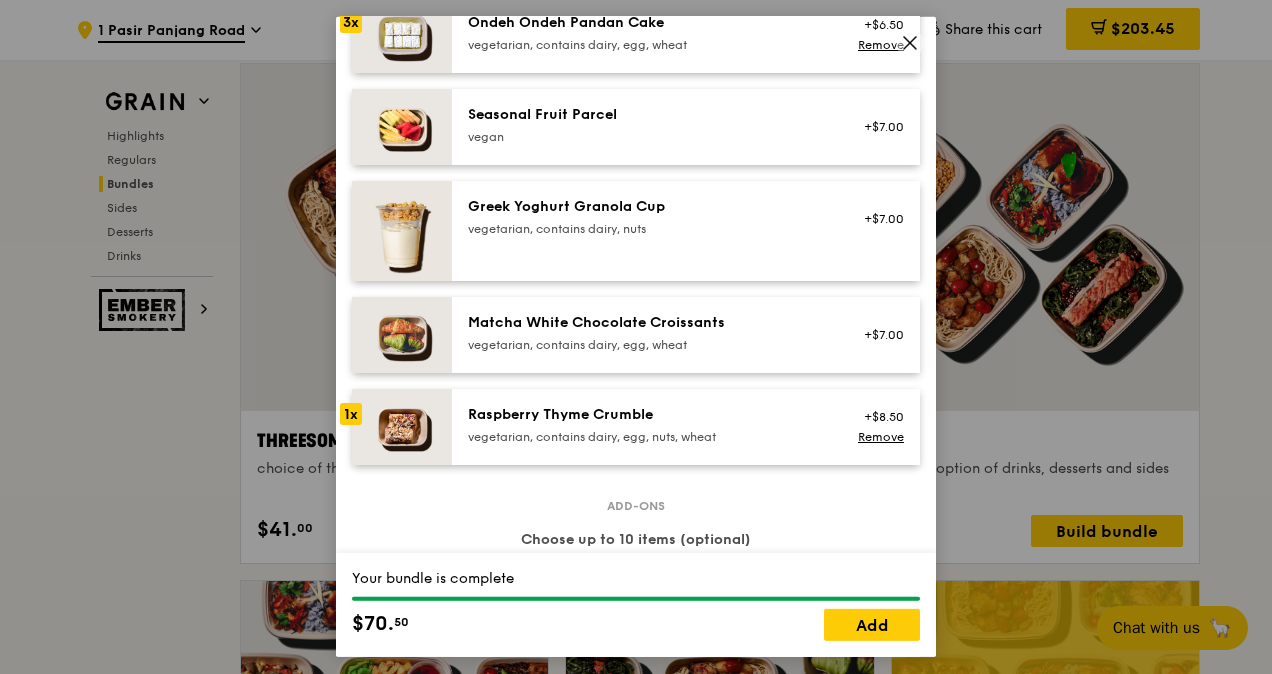 click on "Raspberry Thyme Crumble" at bounding box center [647, 415] 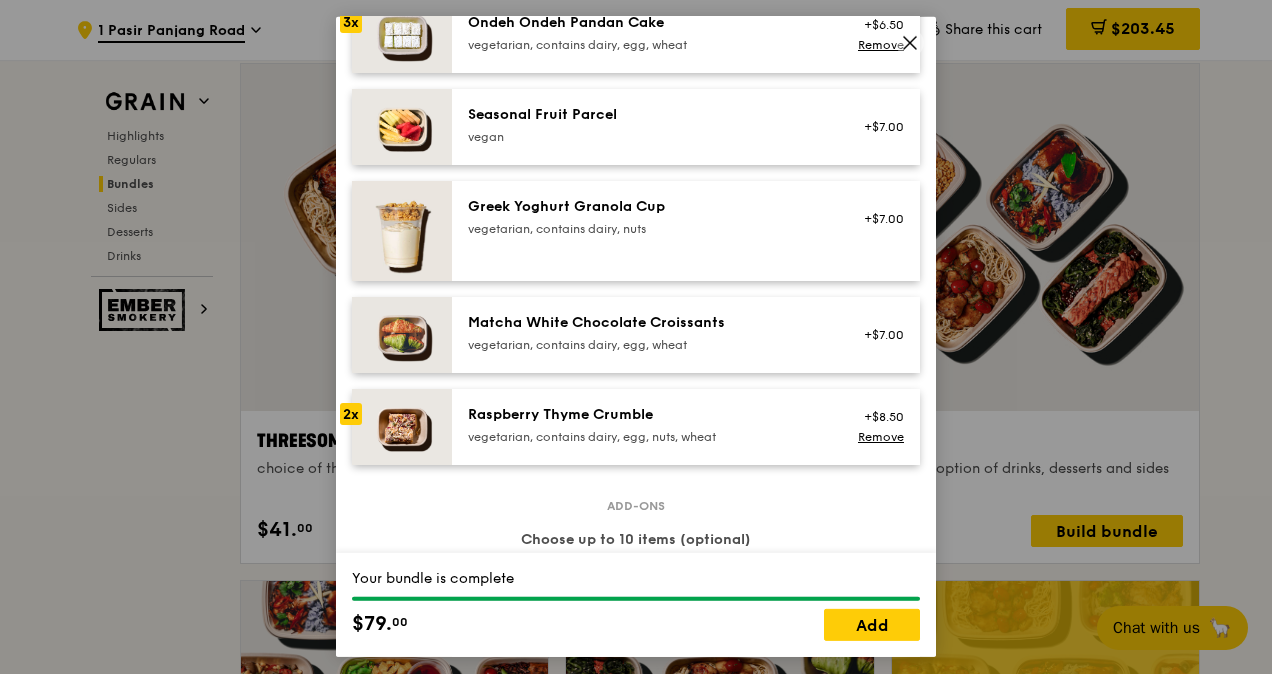 click on "Raspberry Thyme Crumble" at bounding box center (647, 415) 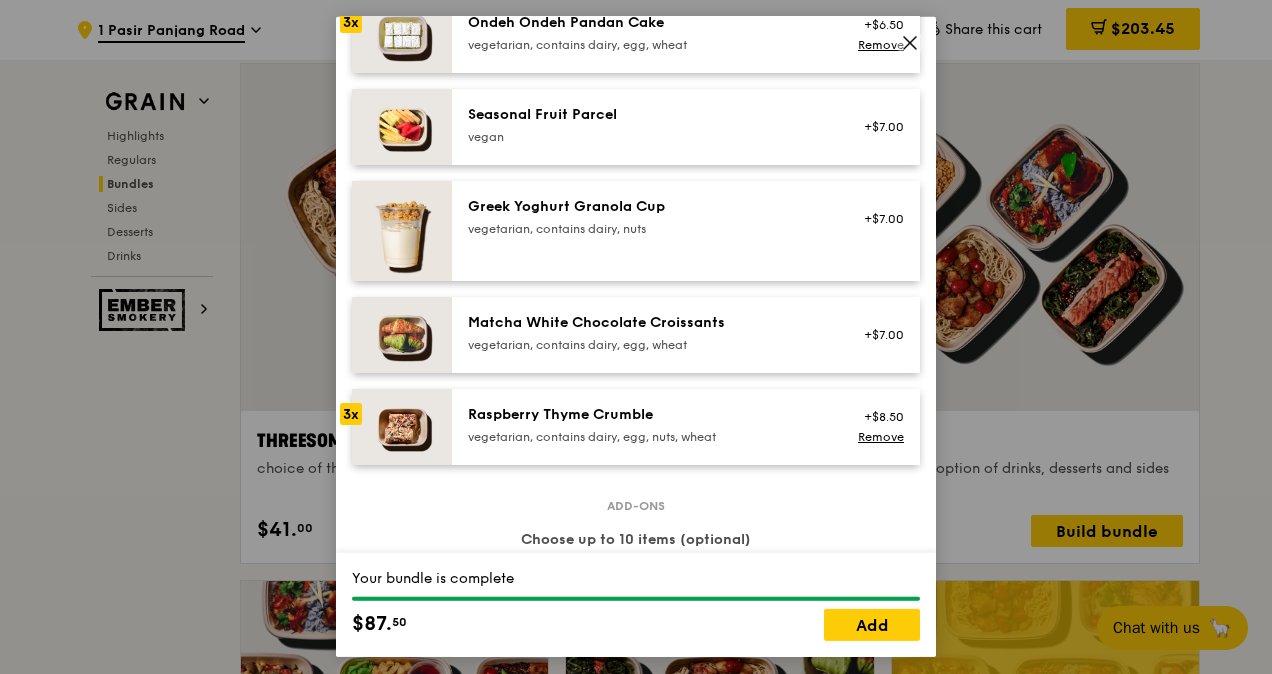 click on "Raspberry Thyme Crumble" at bounding box center (647, 415) 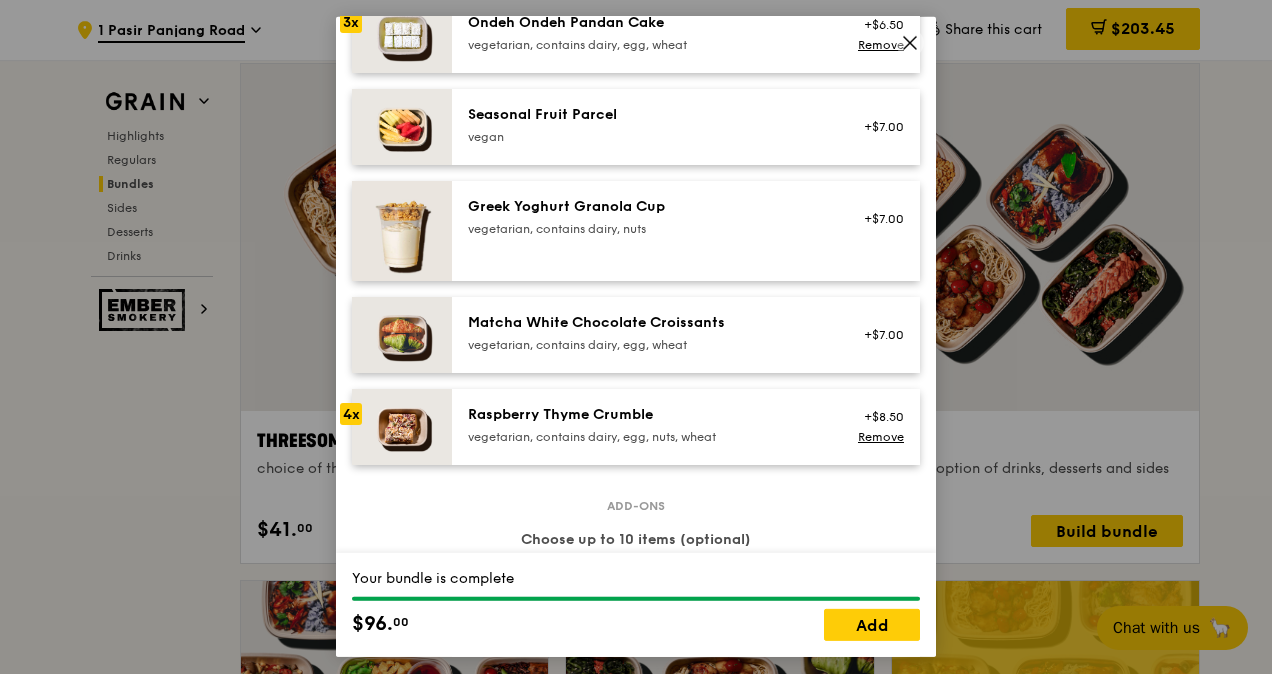 click on "Ondeh Ondeh Pandan Cake" at bounding box center [647, 23] 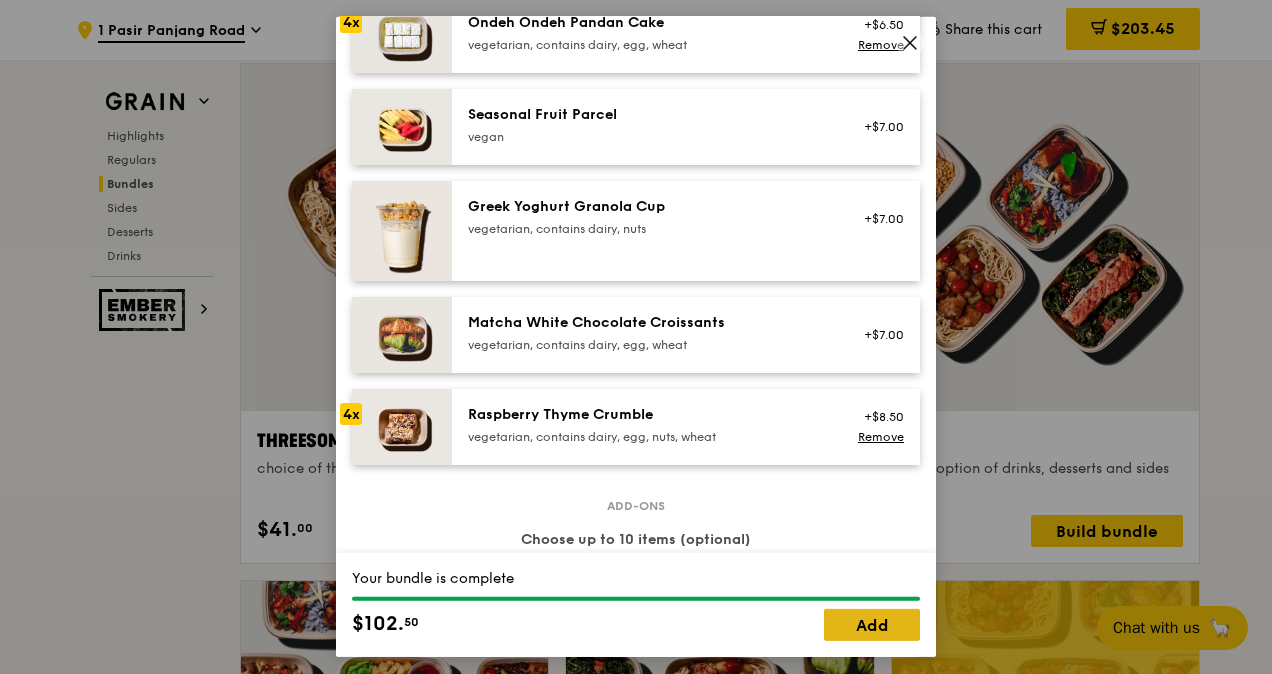 click on "Add" at bounding box center (872, 625) 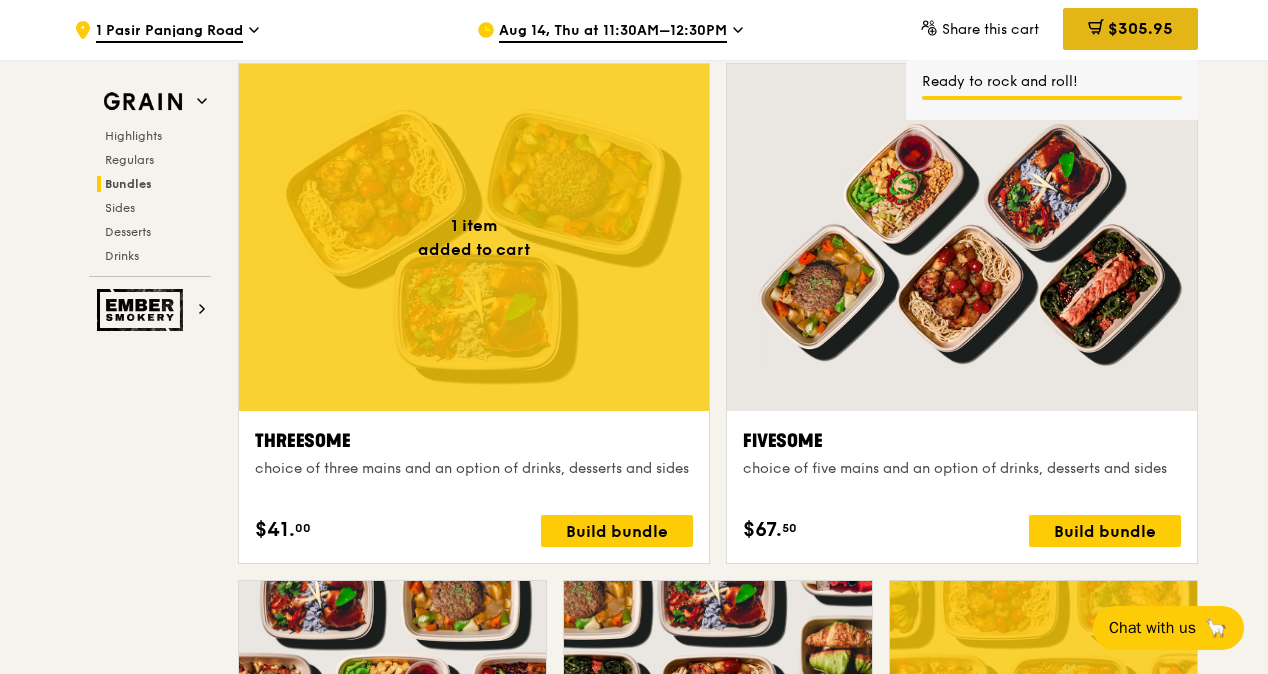 click on "$305.95" at bounding box center [1140, 28] 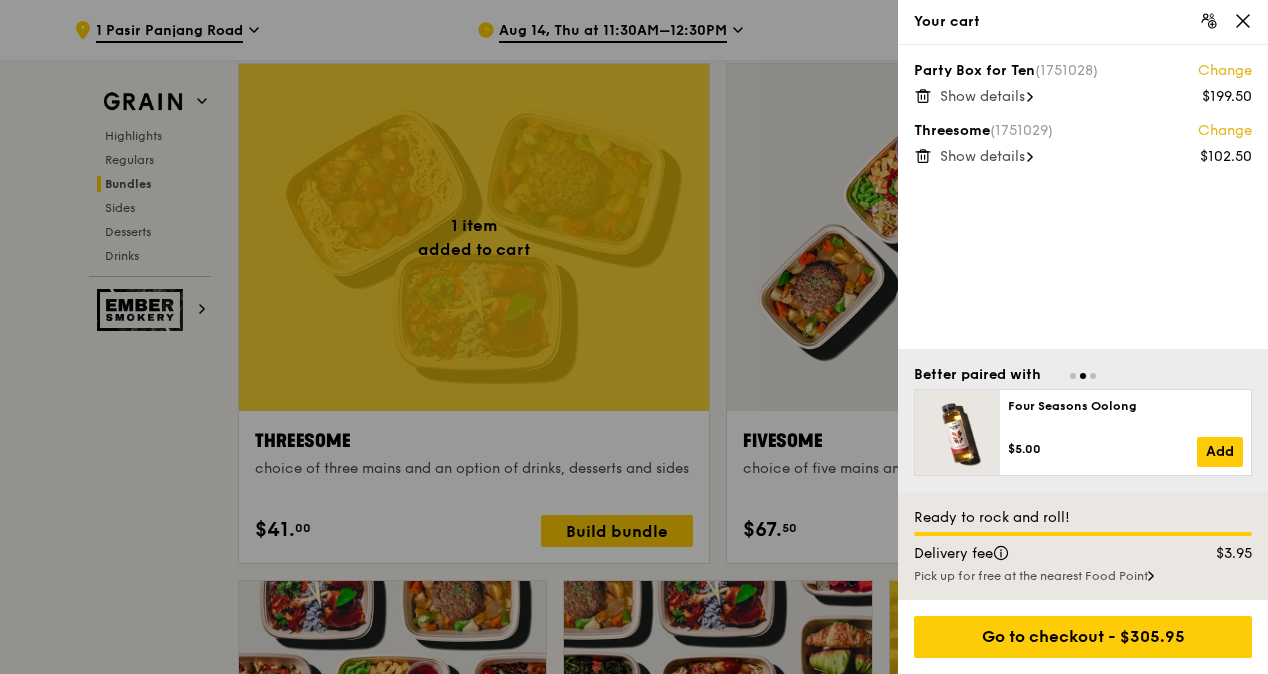 click on "Party Box for Ten
(1751028)
Change
$199.50
Show details
Threesome
(1751029)
Change
$102.50
Show details" at bounding box center (1083, 197) 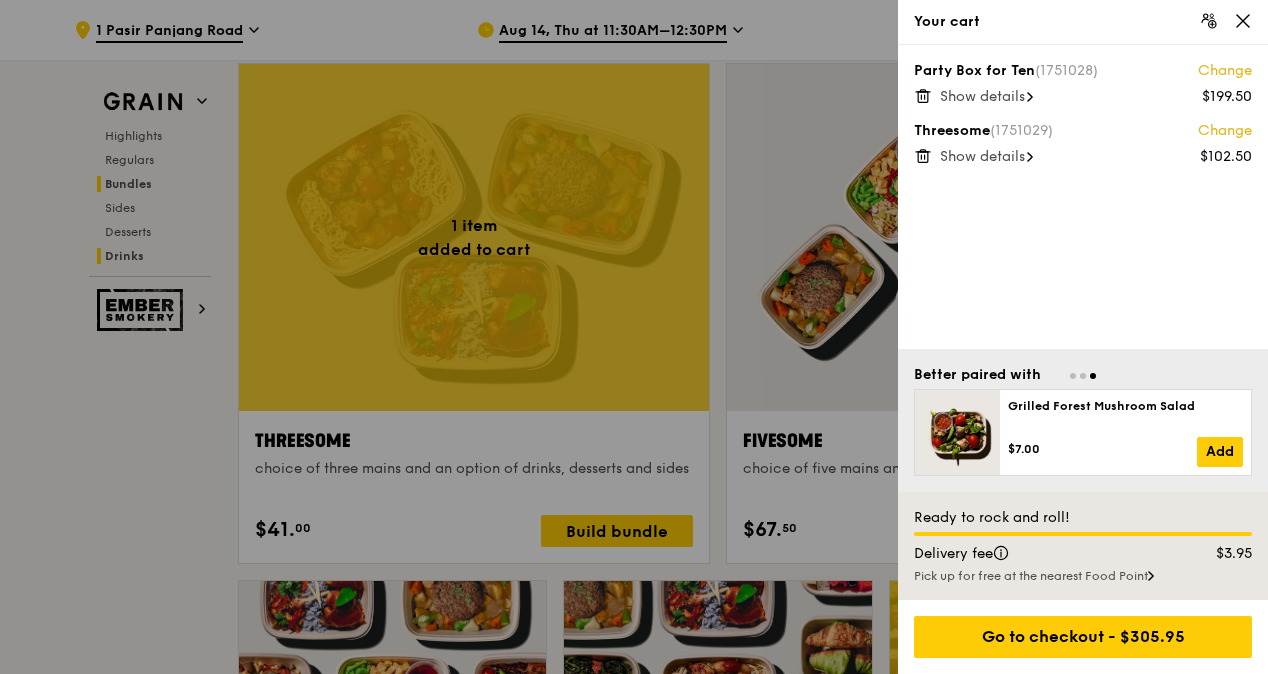 click at bounding box center [634, 337] 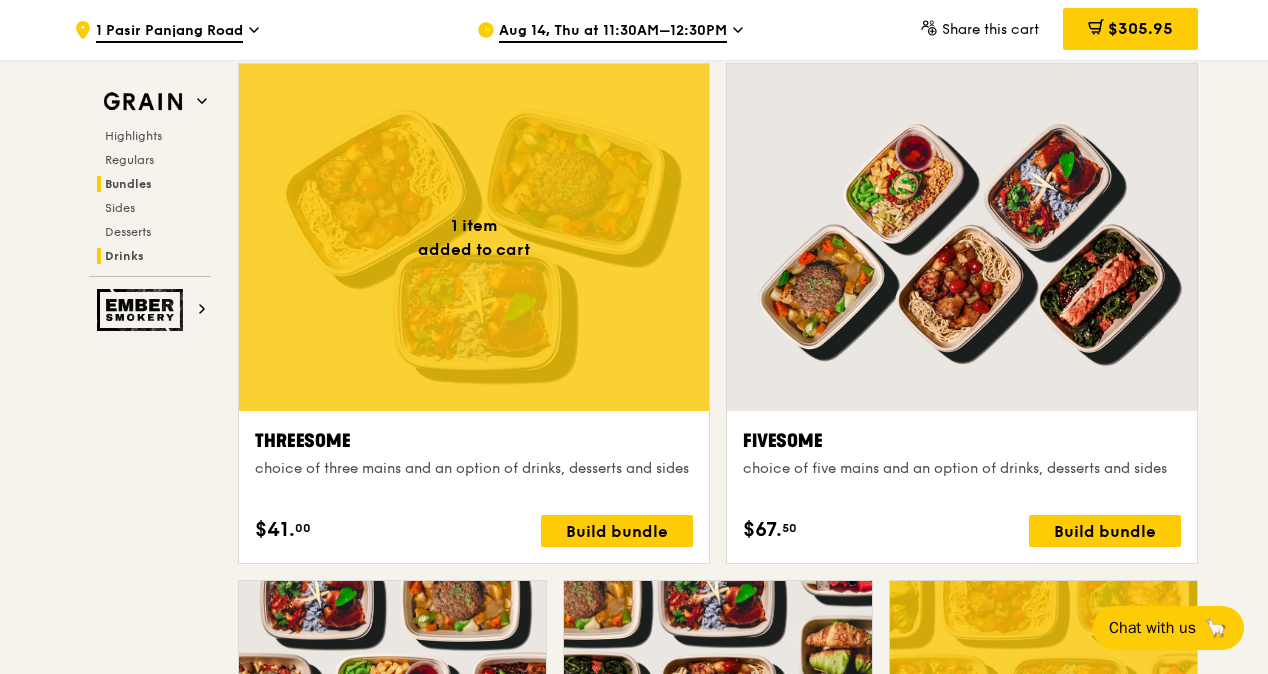 click on "Drinks" at bounding box center [124, 256] 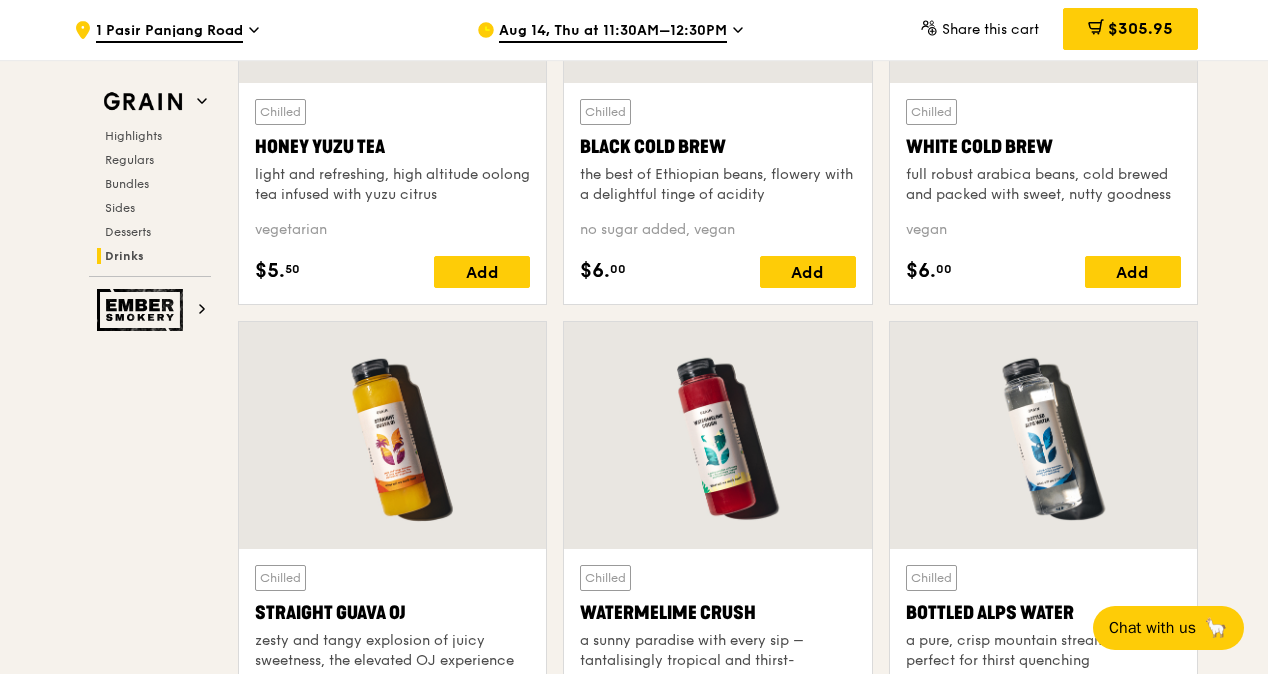 scroll, scrollTop: 7685, scrollLeft: 0, axis: vertical 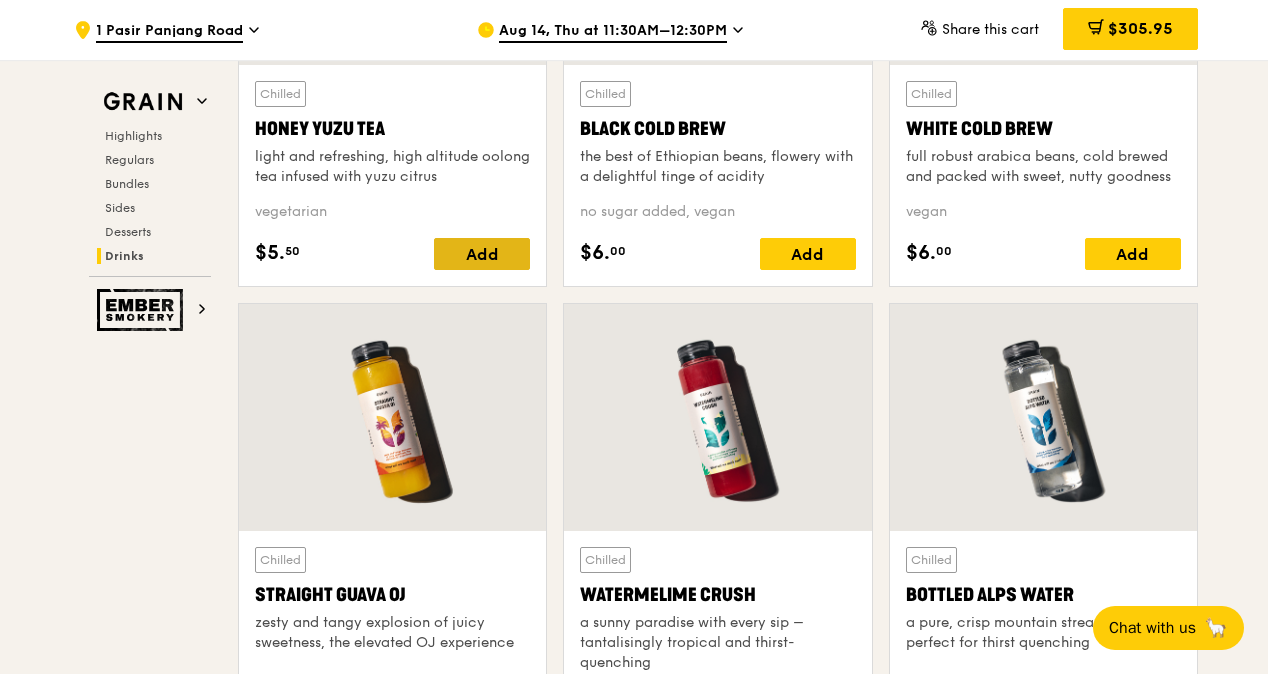 click on "Add" at bounding box center (482, 254) 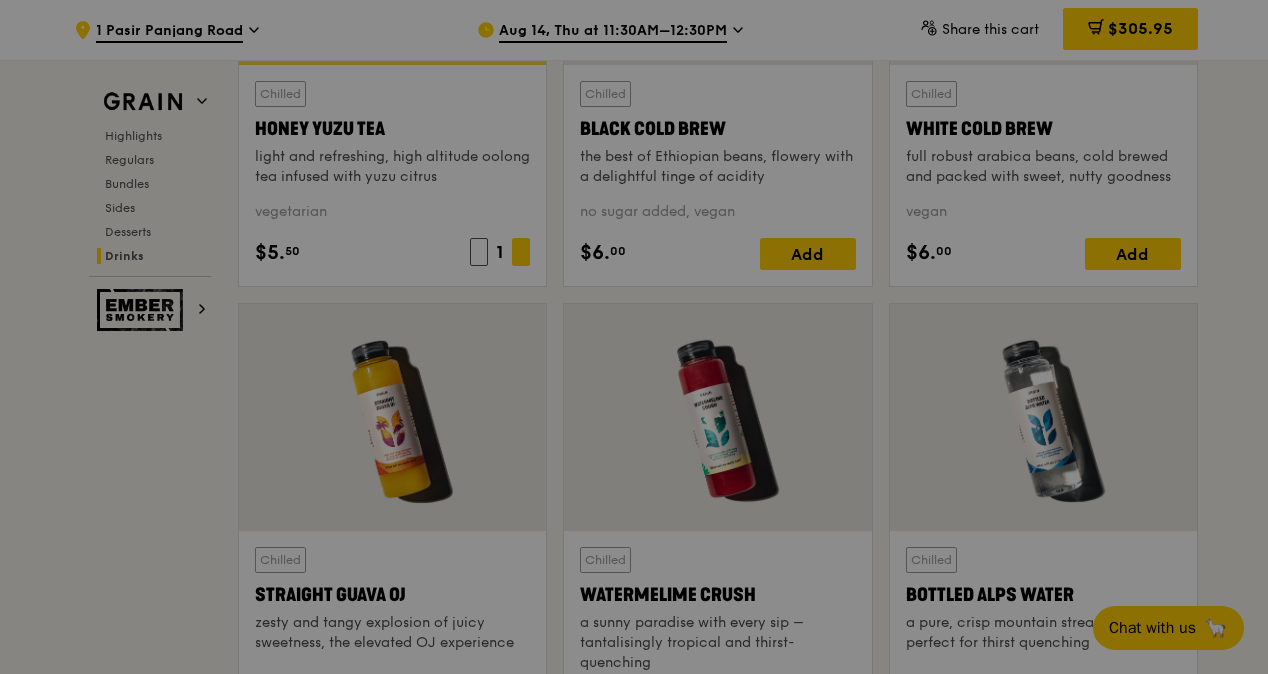 click at bounding box center (634, 337) 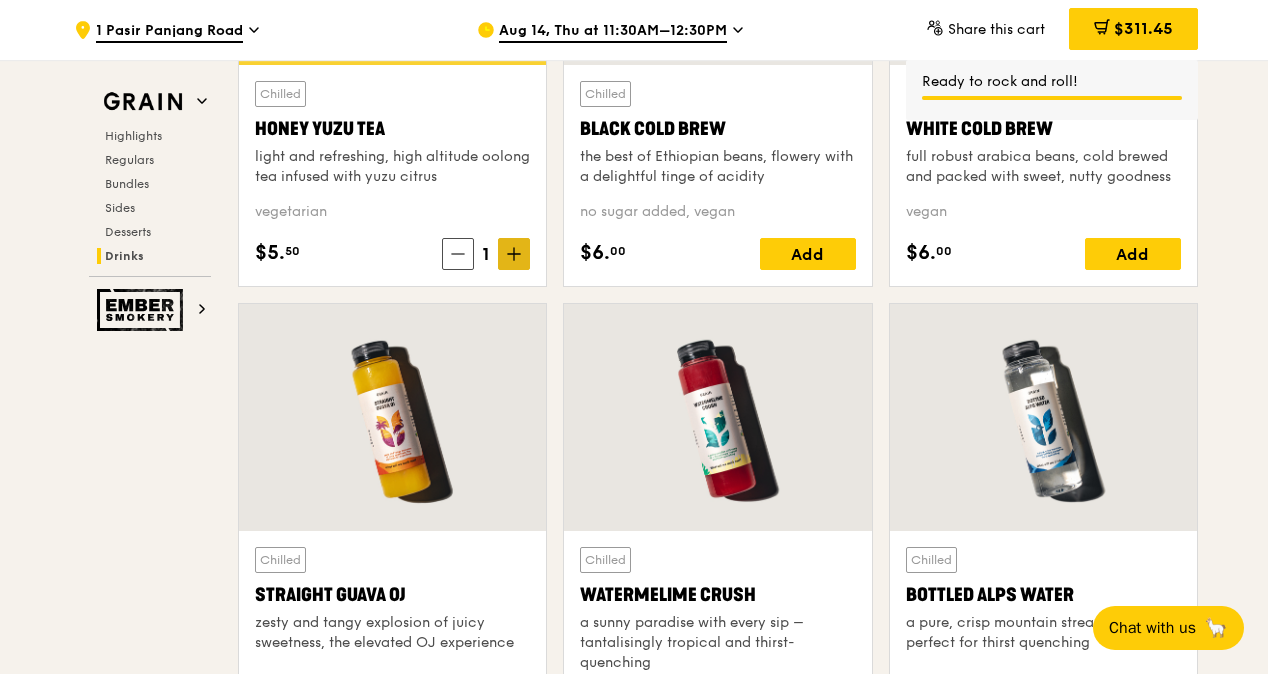 click 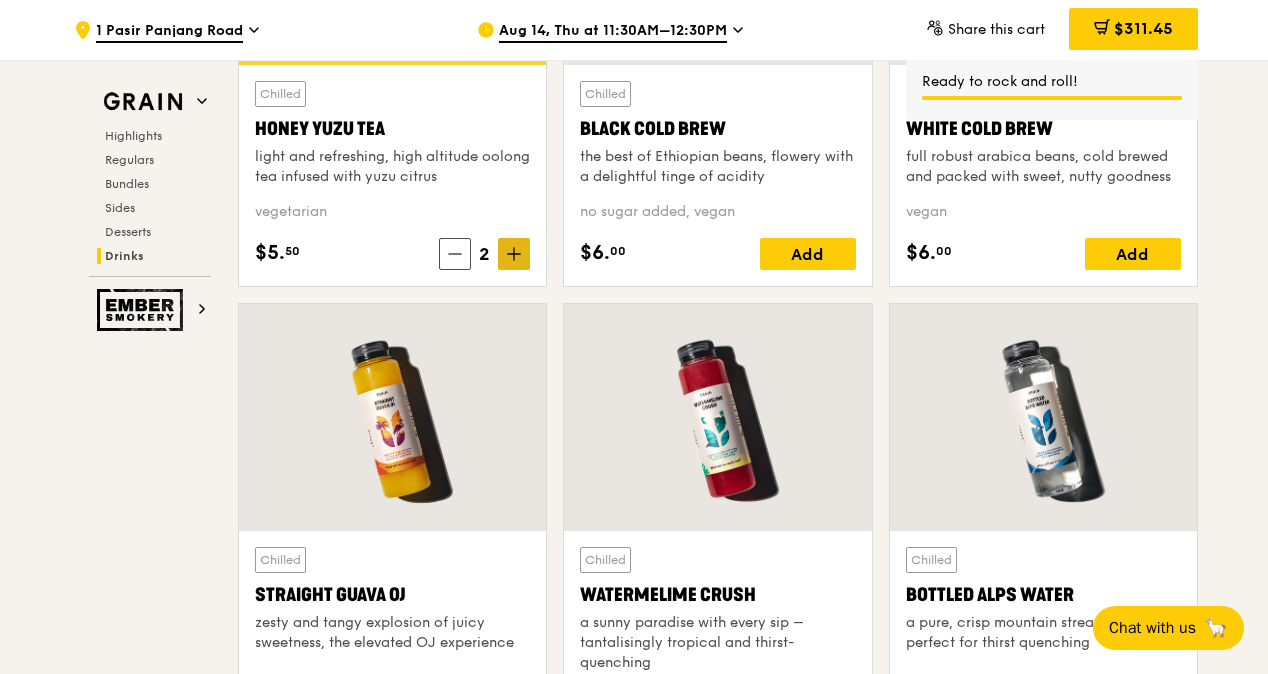click 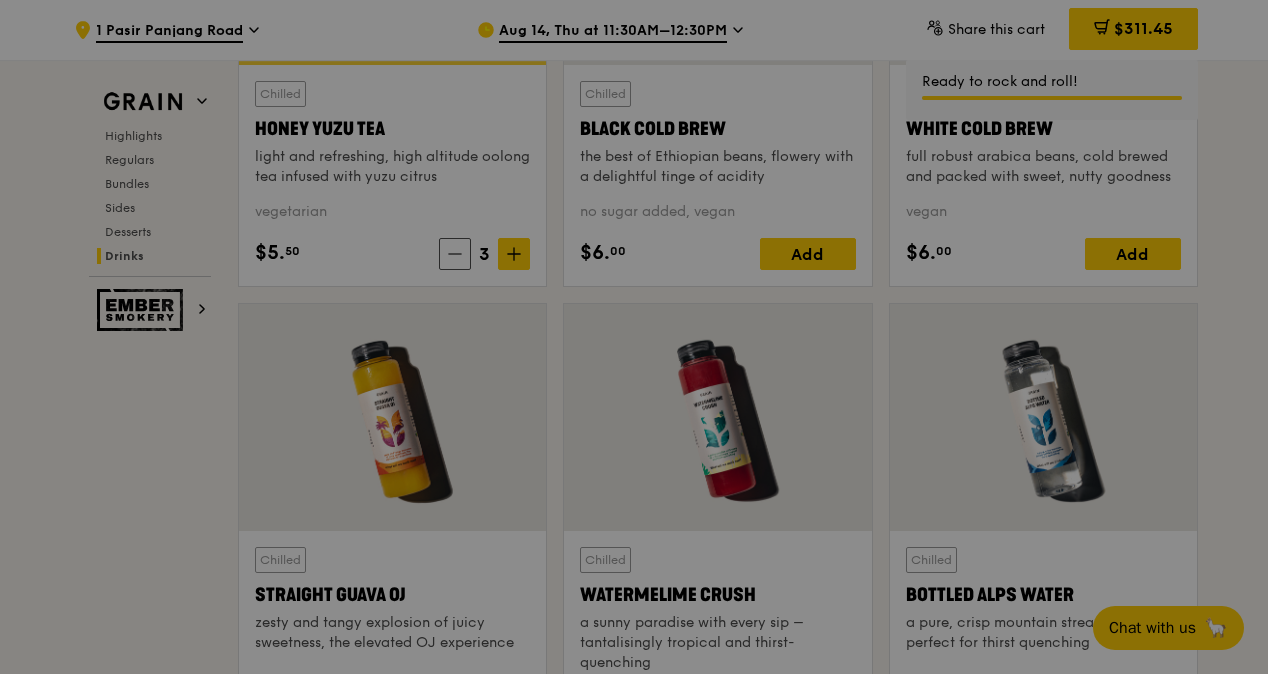 click at bounding box center [634, 337] 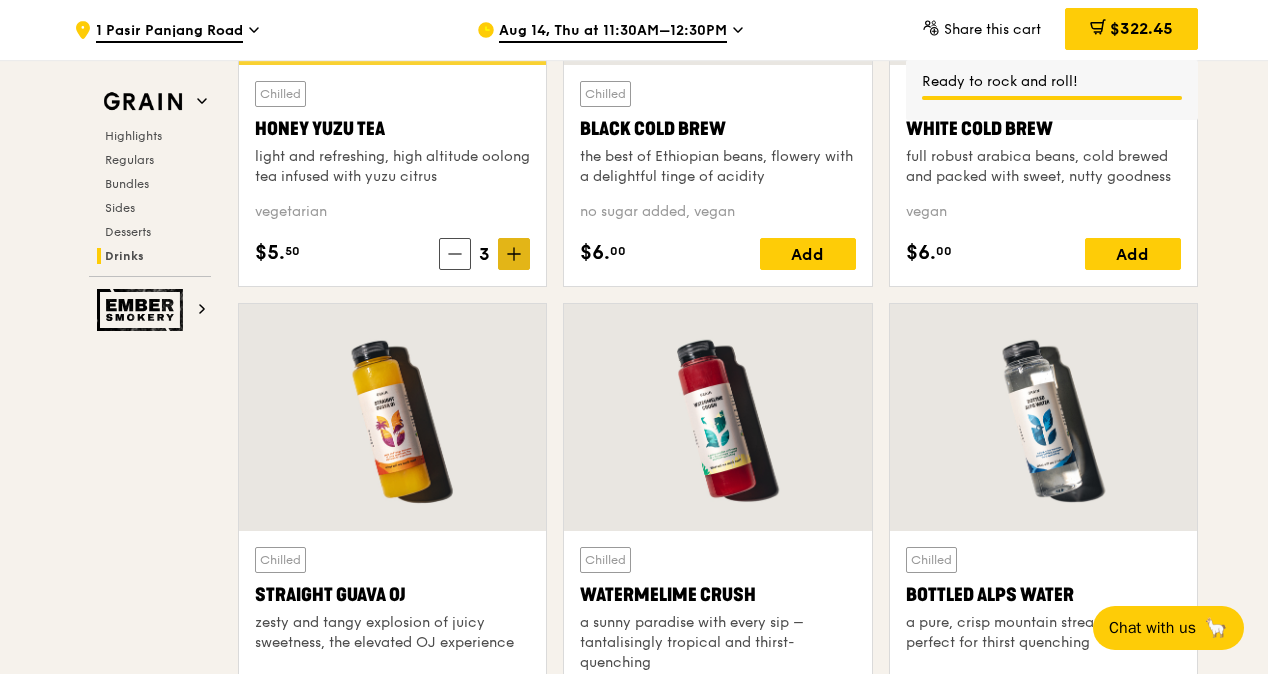 click 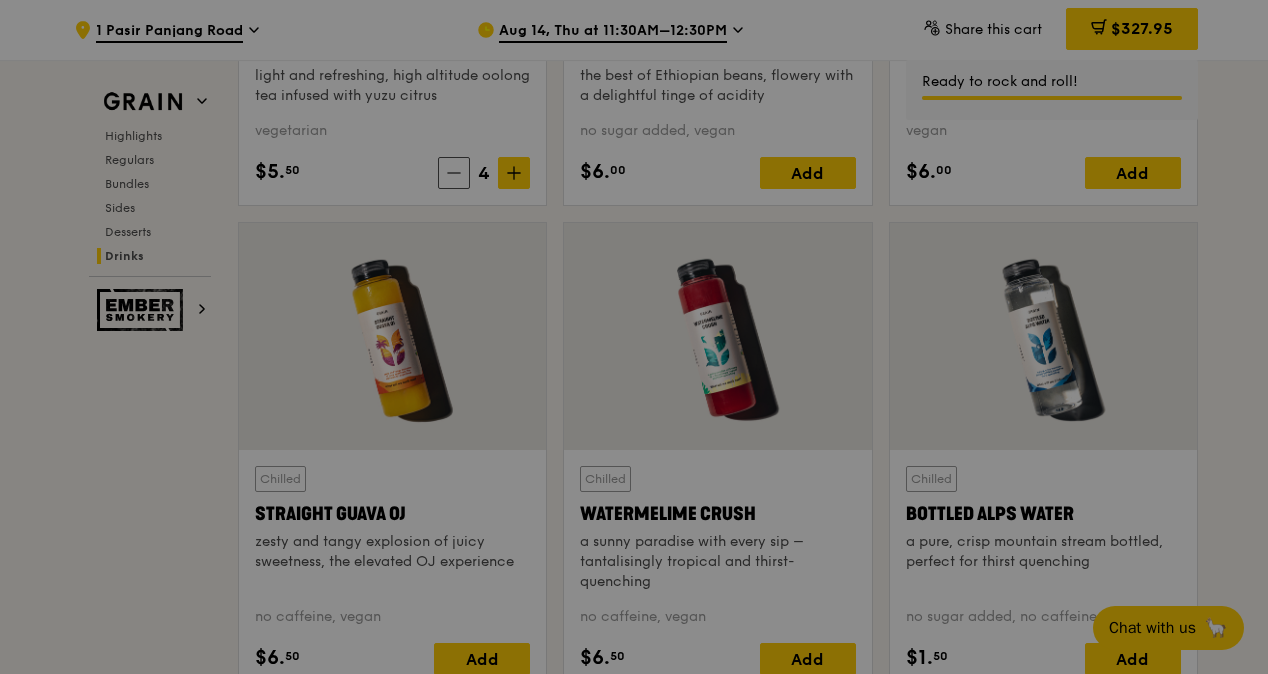 scroll, scrollTop: 7885, scrollLeft: 0, axis: vertical 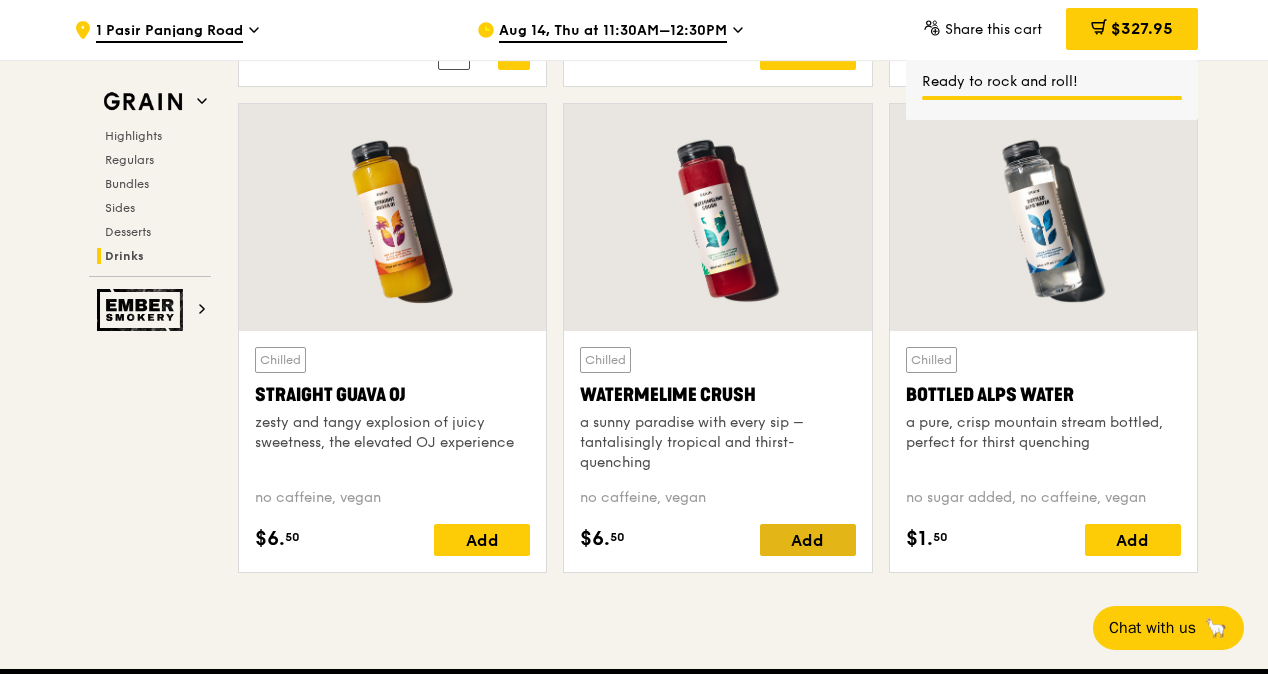 click on "Add" at bounding box center (808, 540) 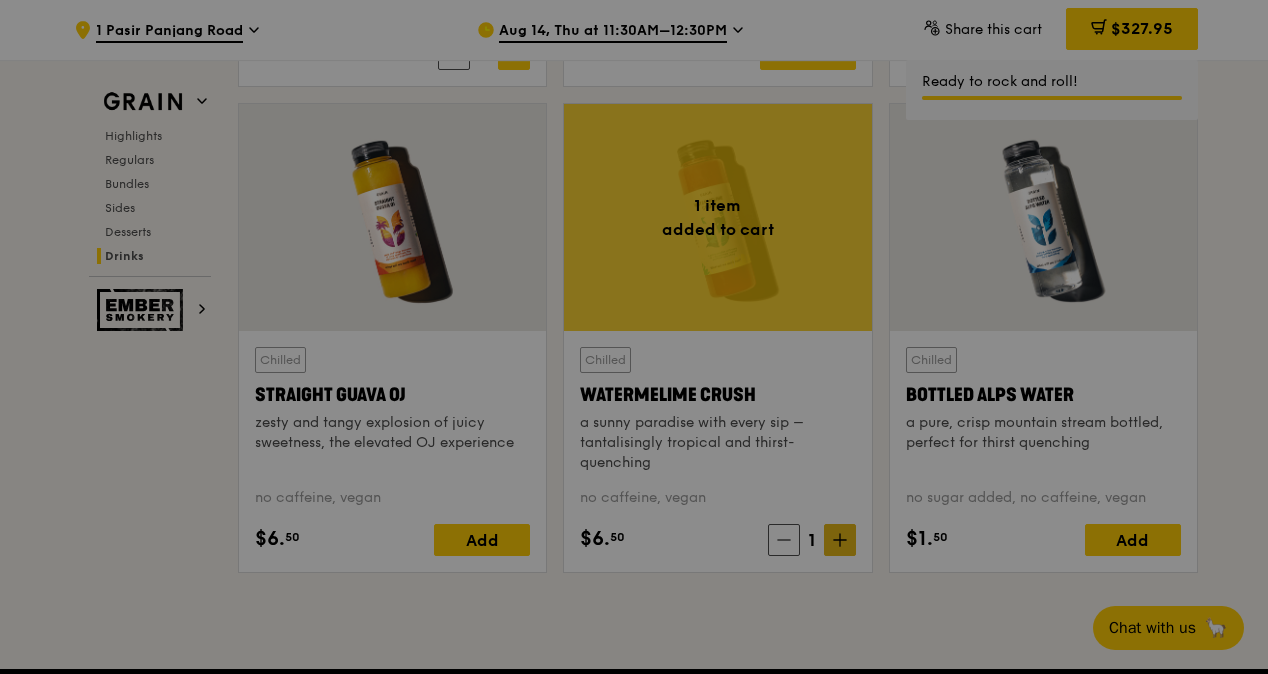 click at bounding box center (634, 337) 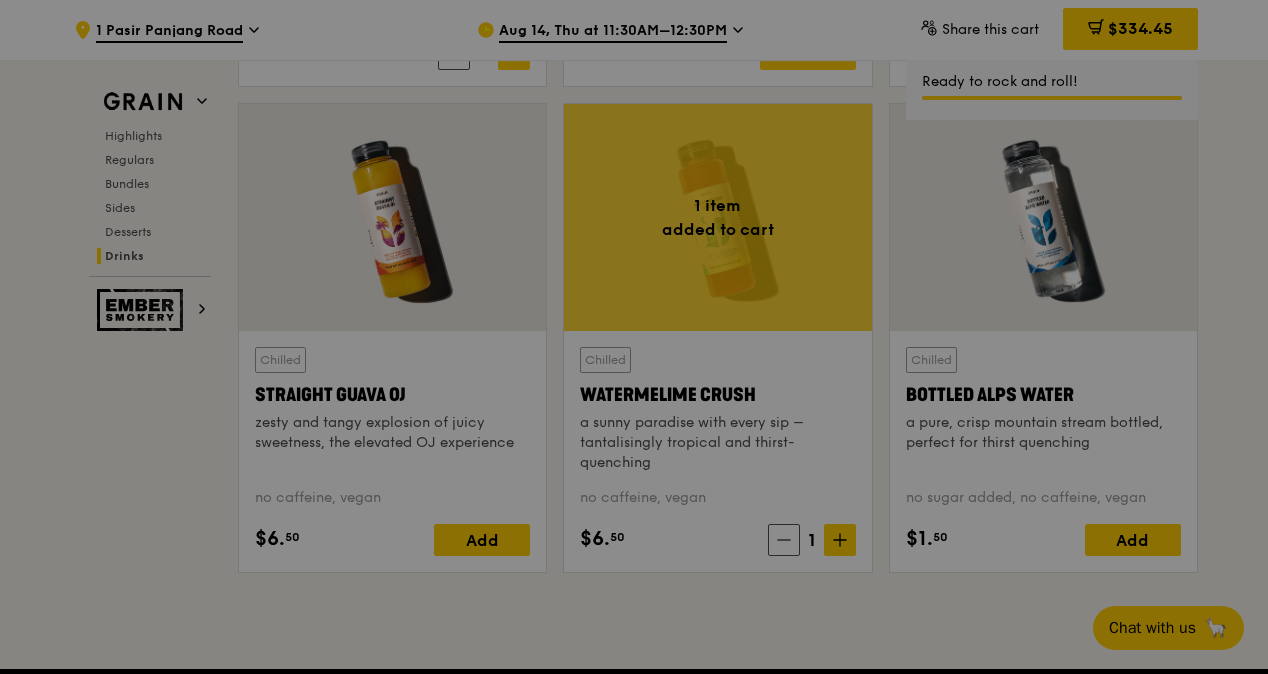 click at bounding box center (634, 337) 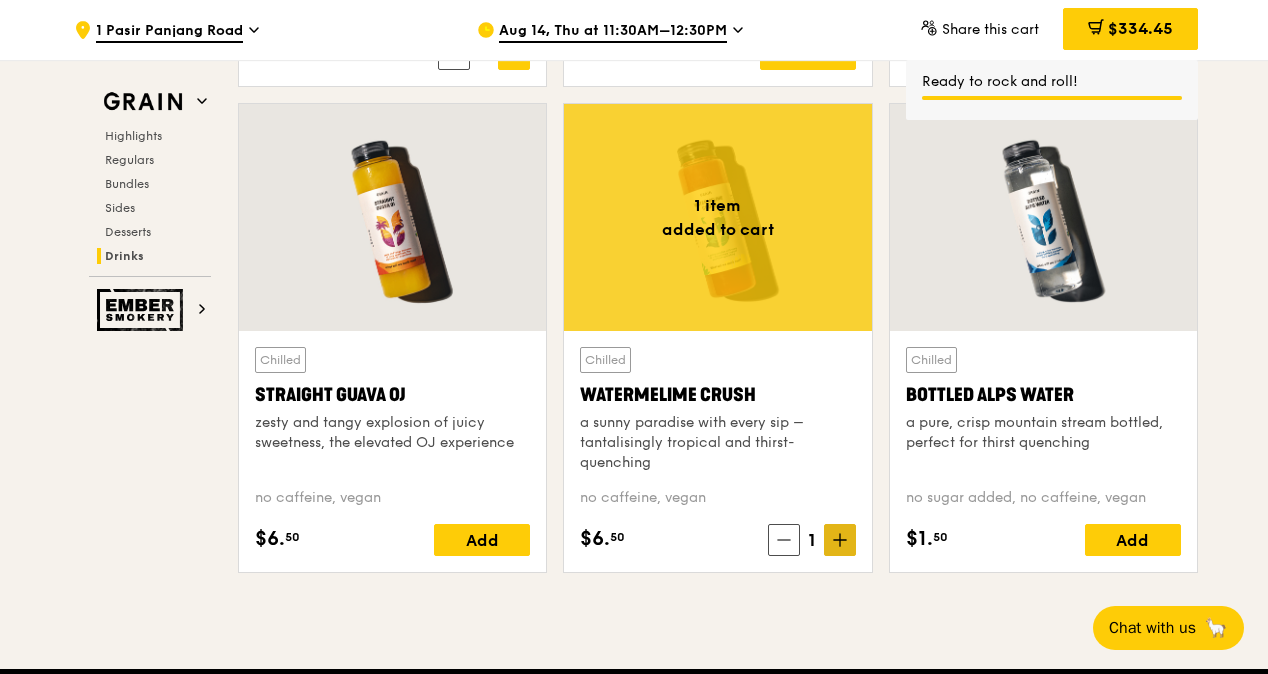 click at bounding box center (840, 540) 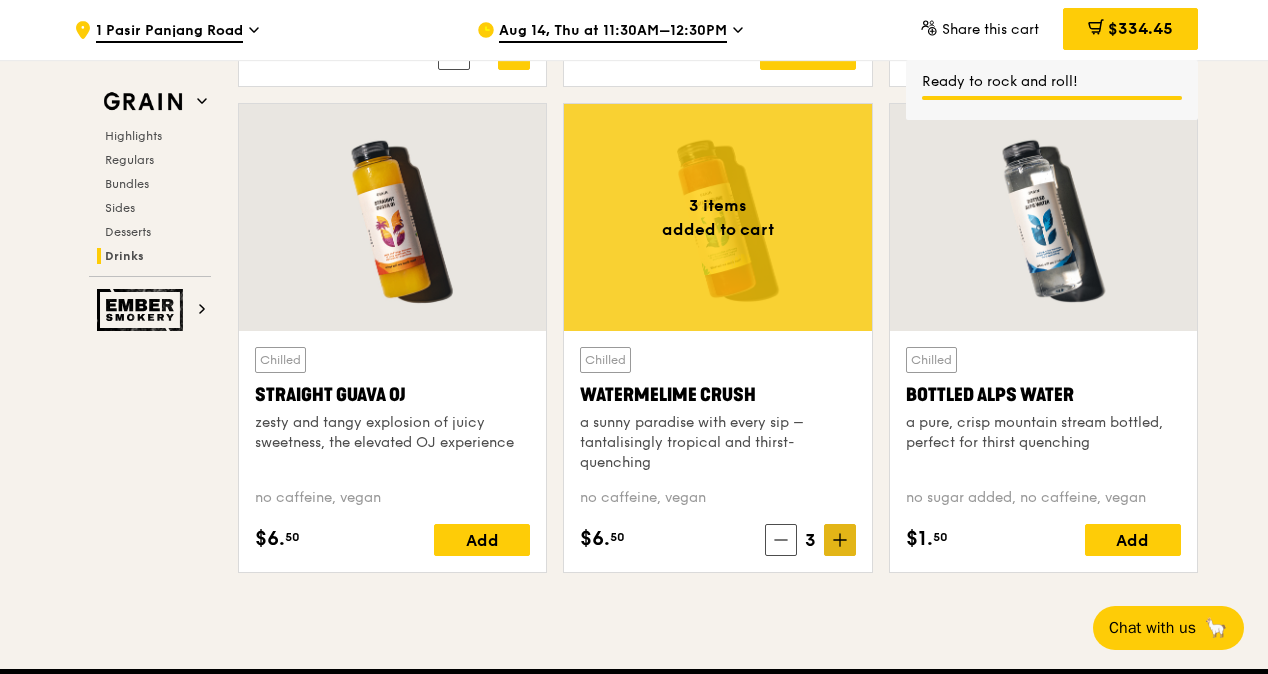 click 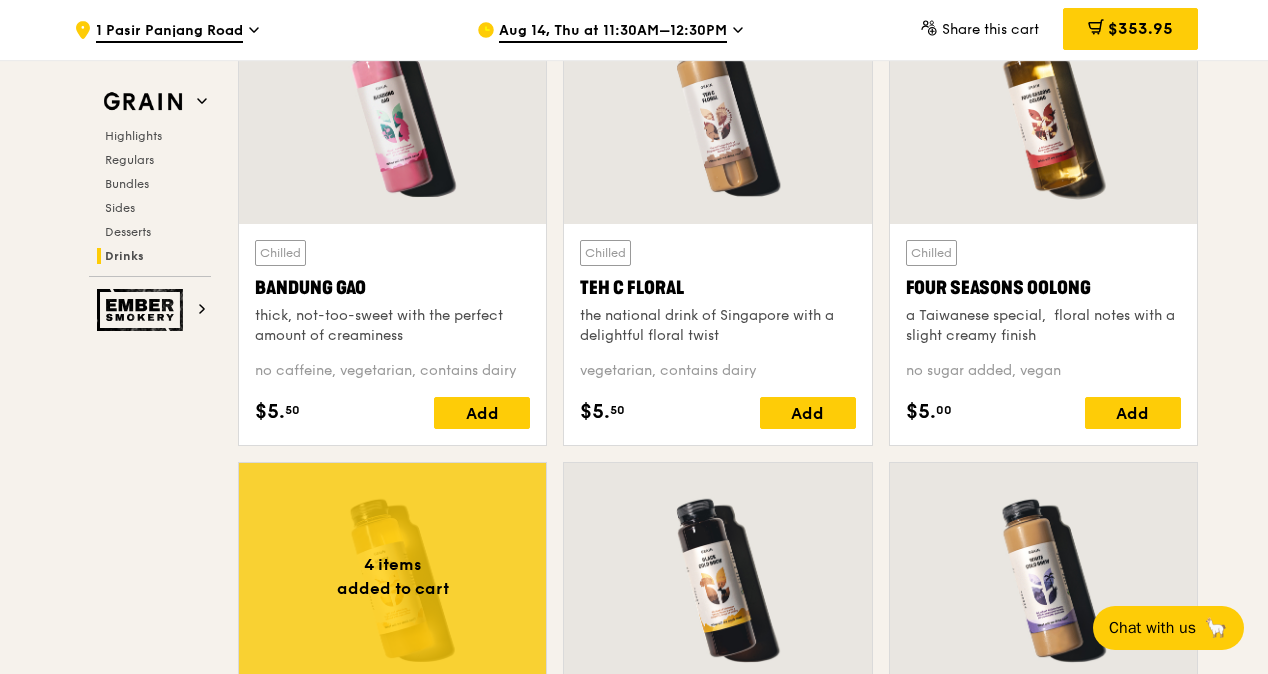 scroll, scrollTop: 7085, scrollLeft: 0, axis: vertical 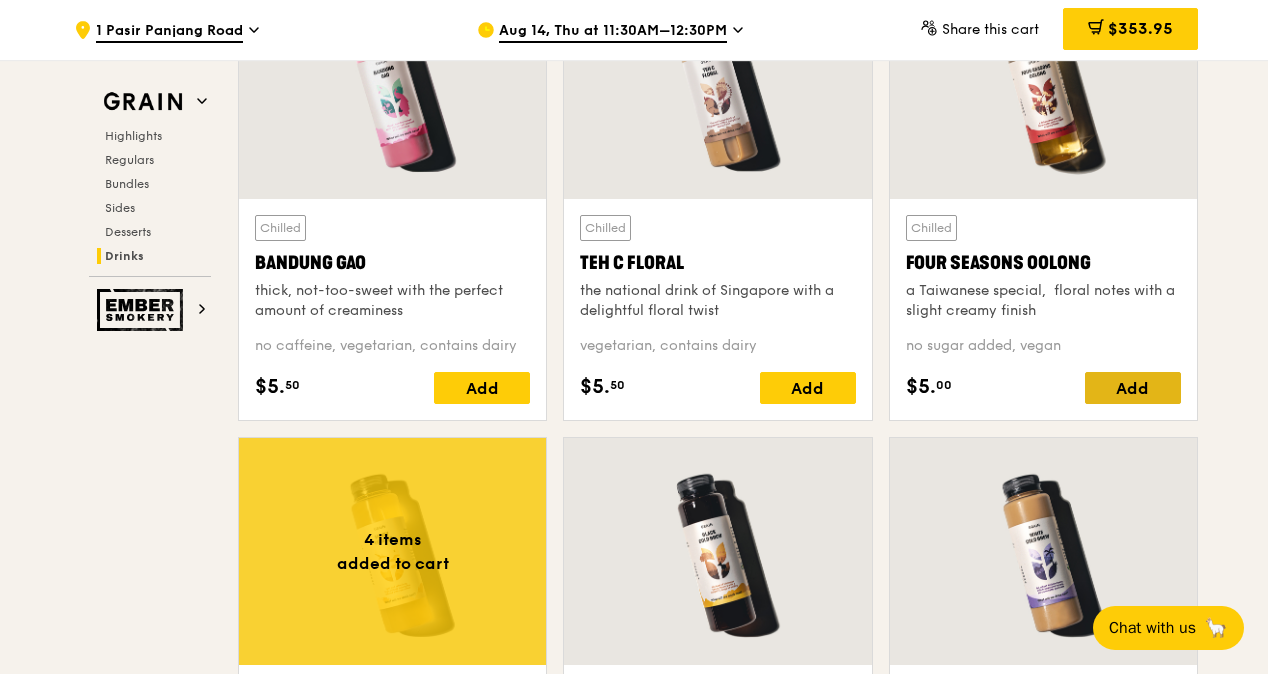 click on "Add" at bounding box center (1133, 388) 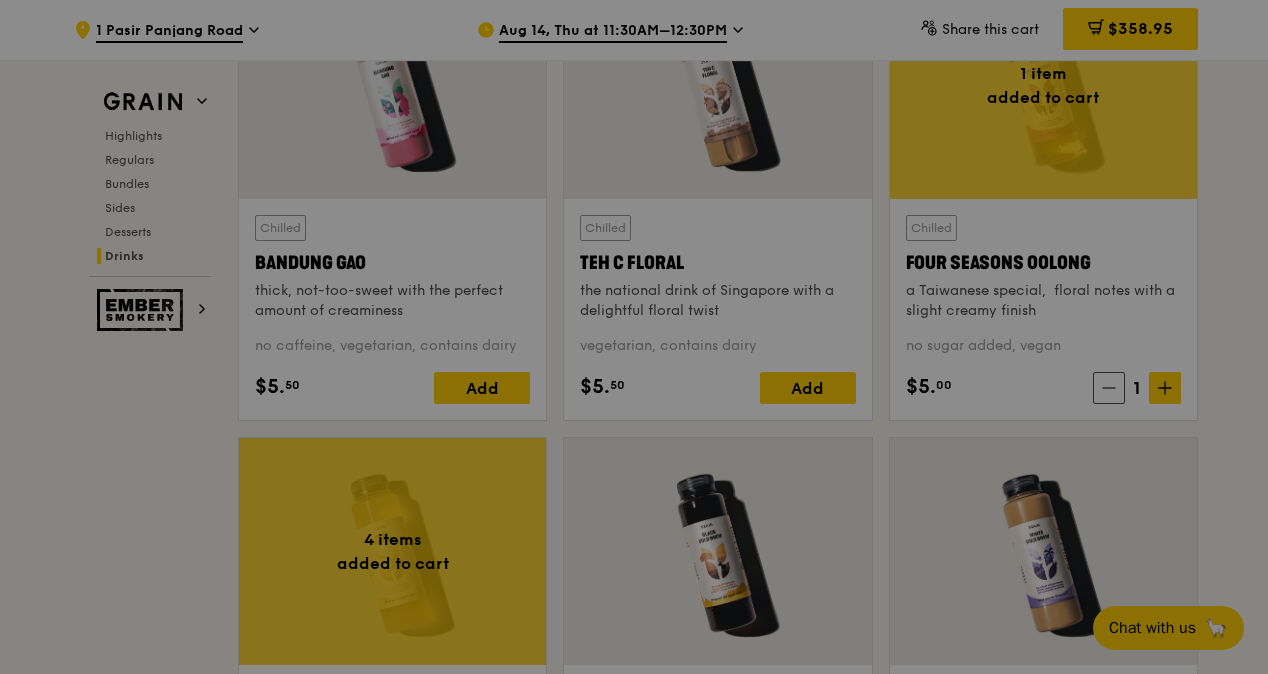 click at bounding box center (634, 337) 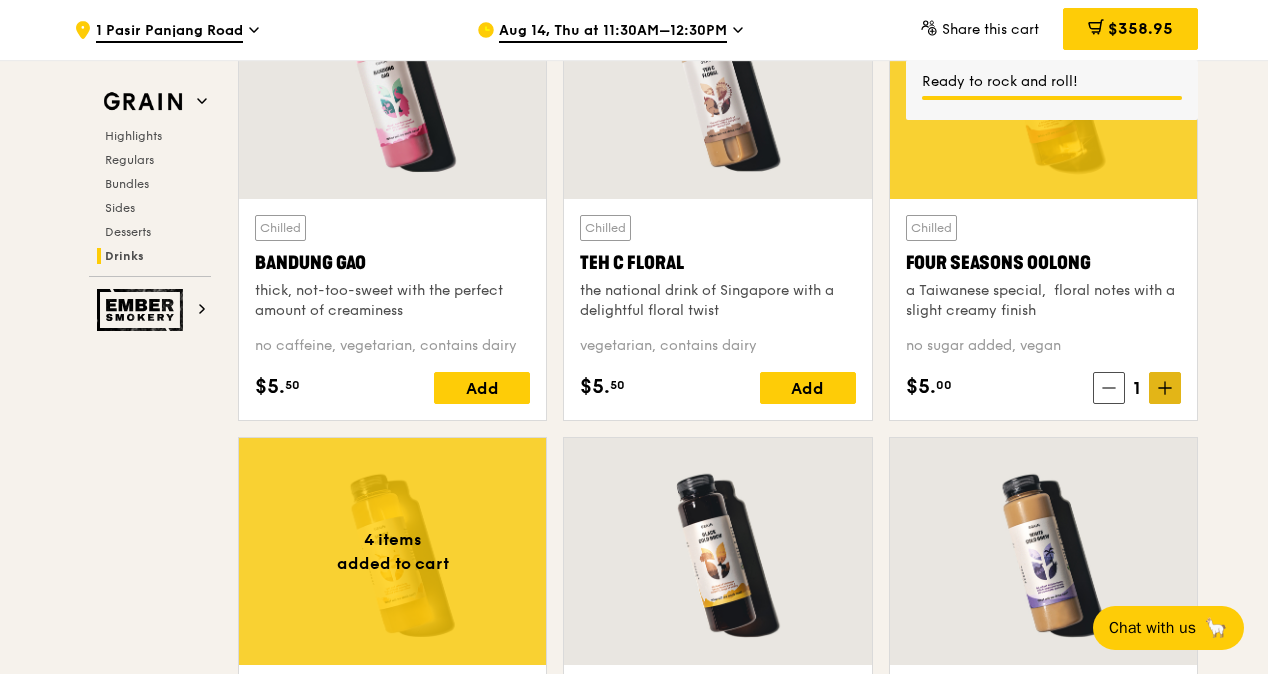 click 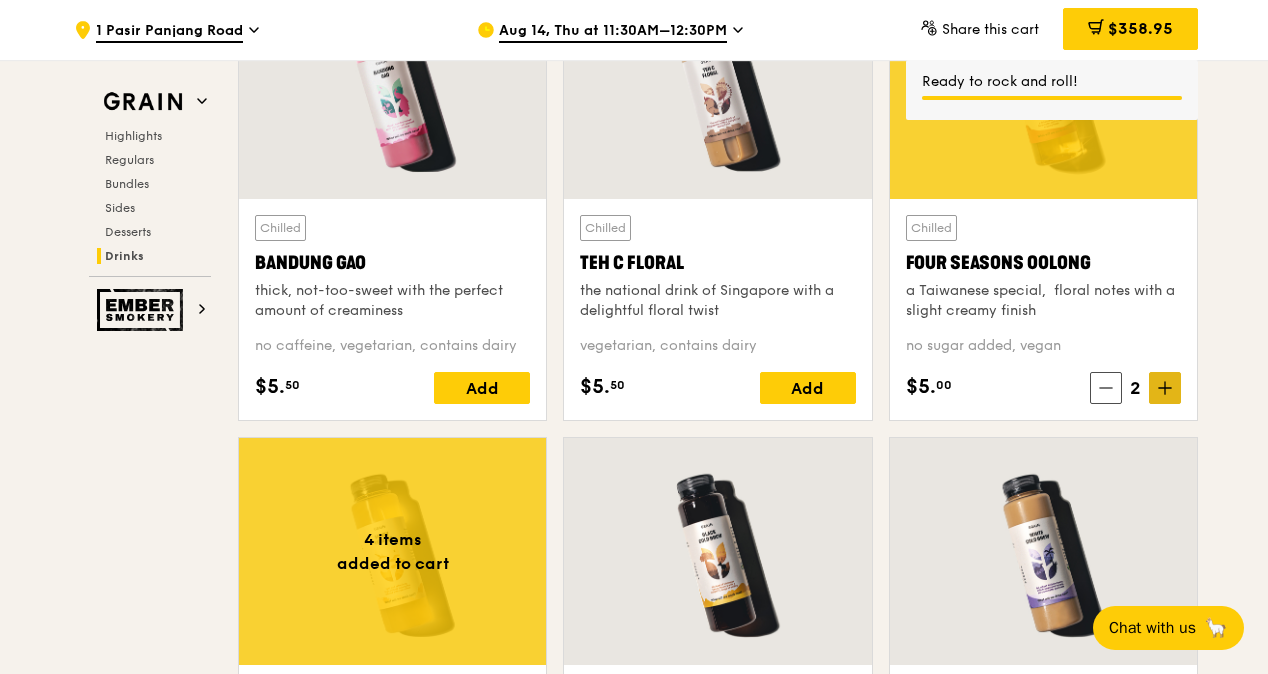 click 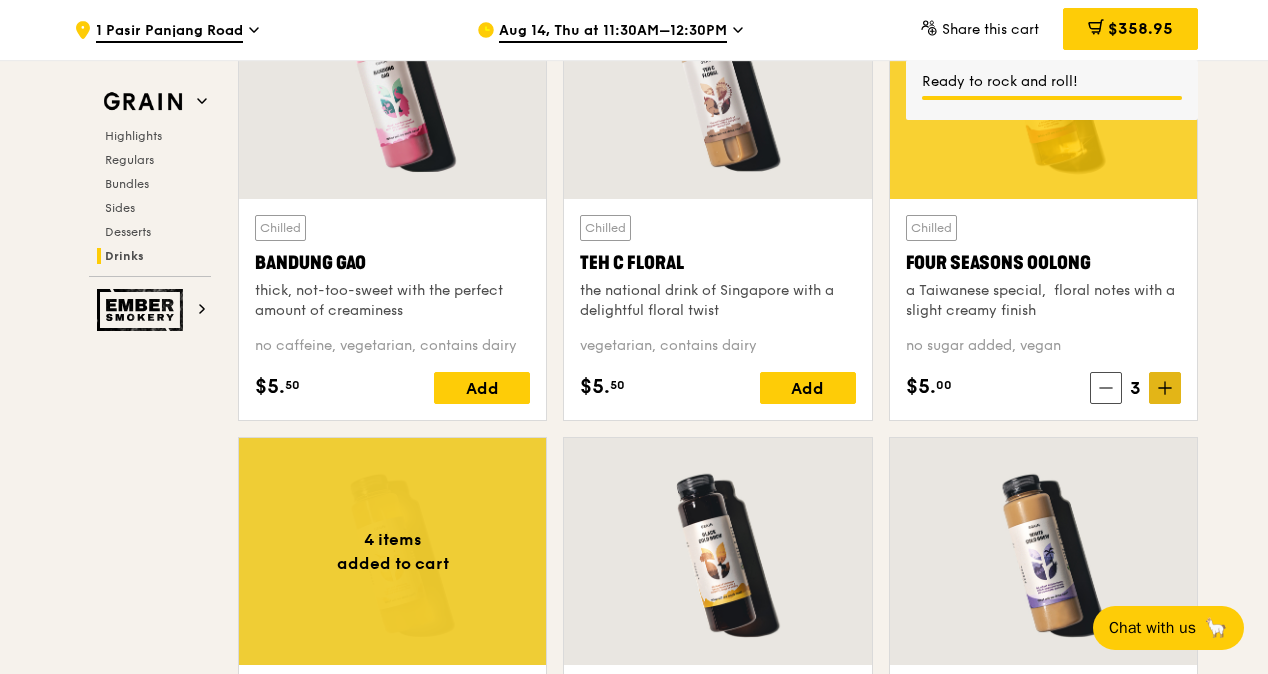 click 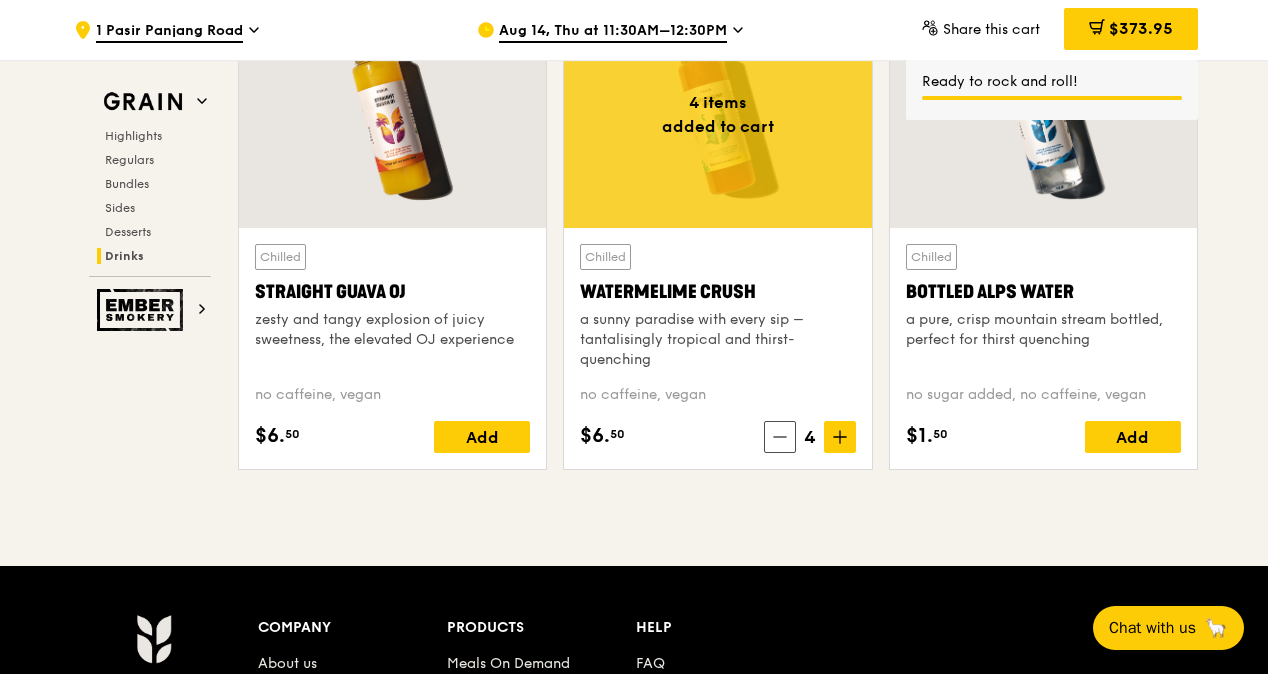 scroll, scrollTop: 8085, scrollLeft: 0, axis: vertical 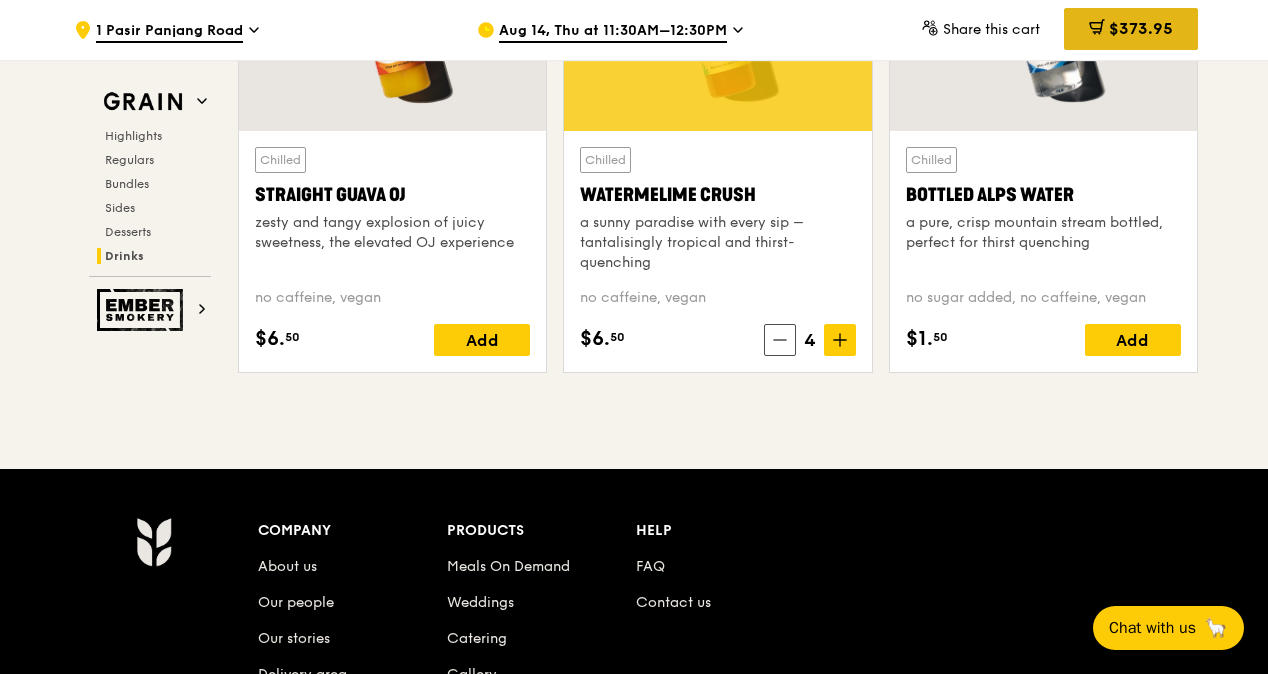 click on "$373.95" at bounding box center [1141, 28] 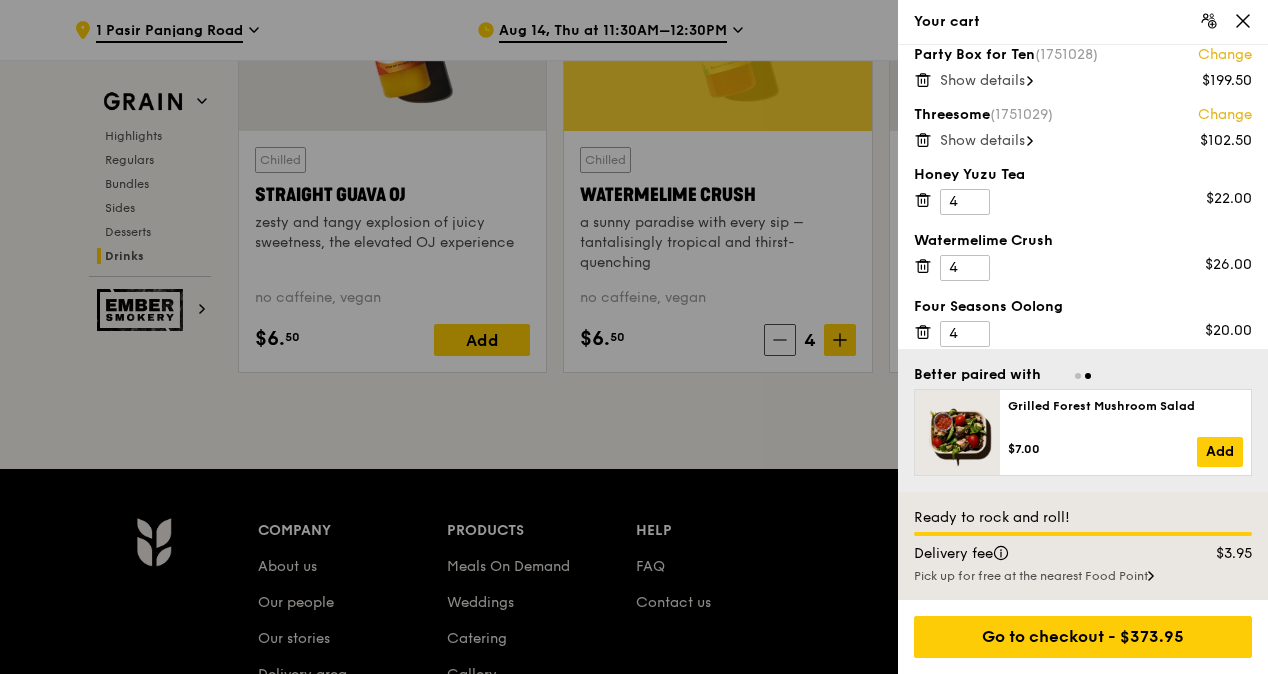 scroll, scrollTop: 26, scrollLeft: 0, axis: vertical 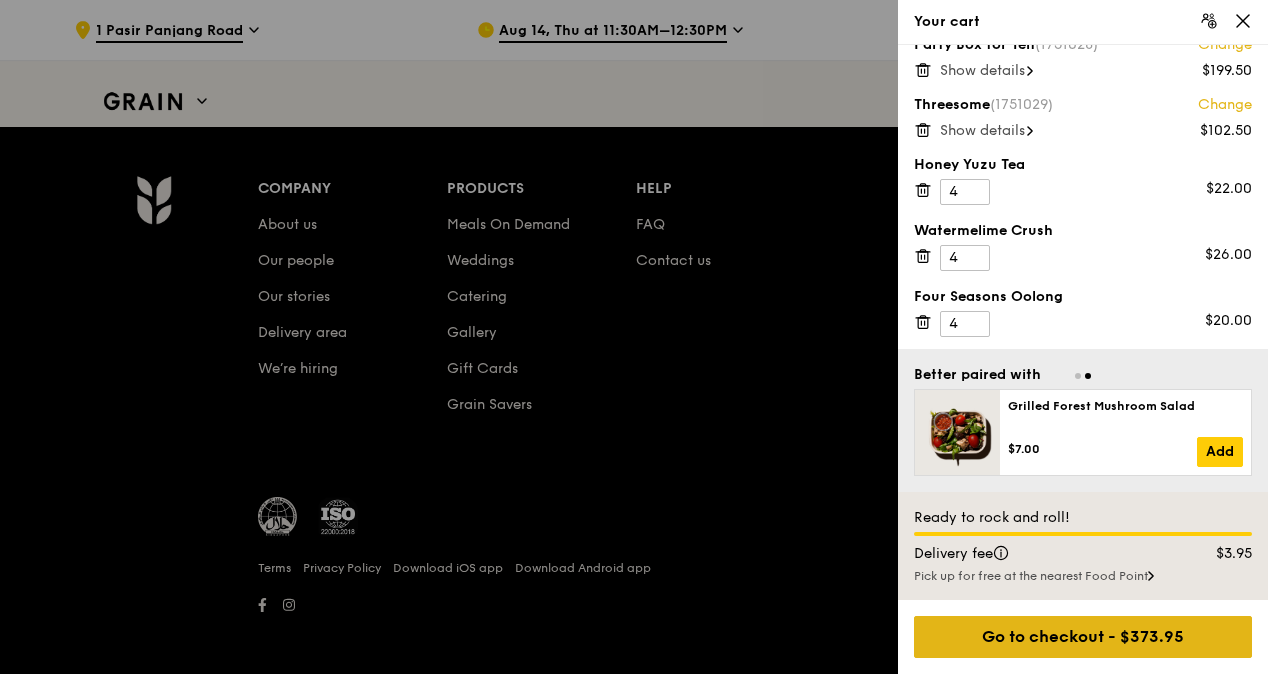 click on "Go to checkout - $373.95" at bounding box center [1083, 637] 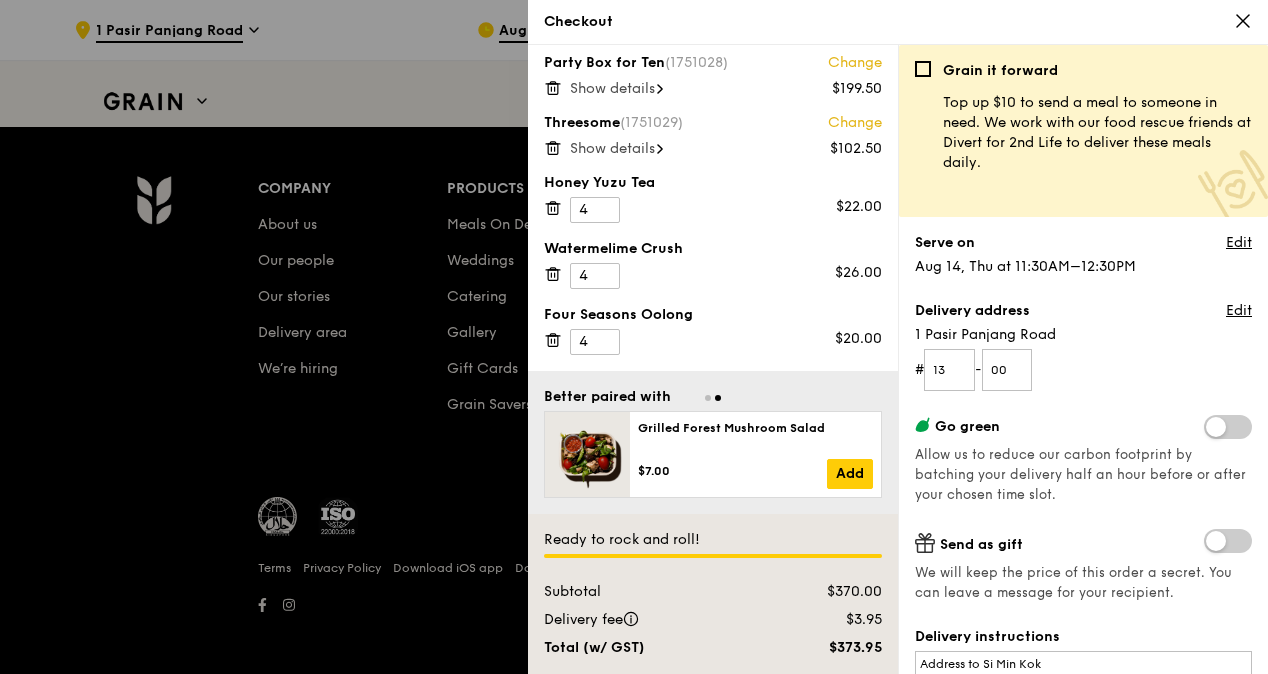 scroll, scrollTop: 4, scrollLeft: 0, axis: vertical 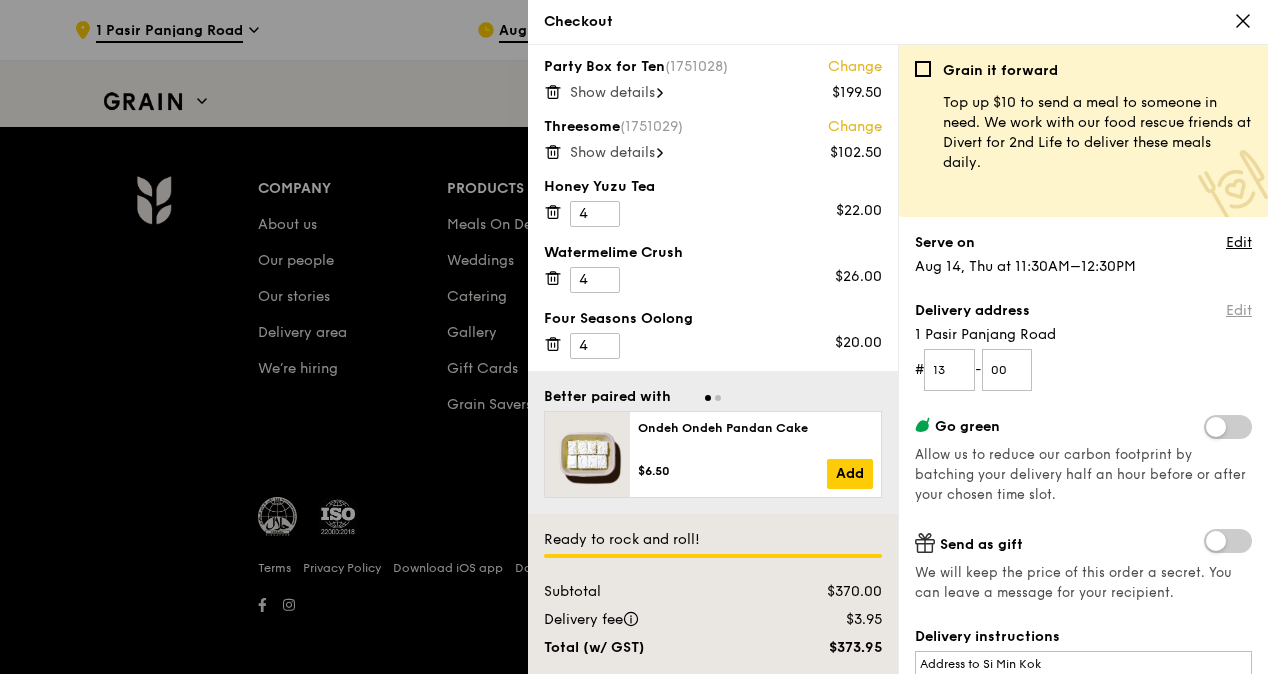 click on "Edit" at bounding box center (1239, 311) 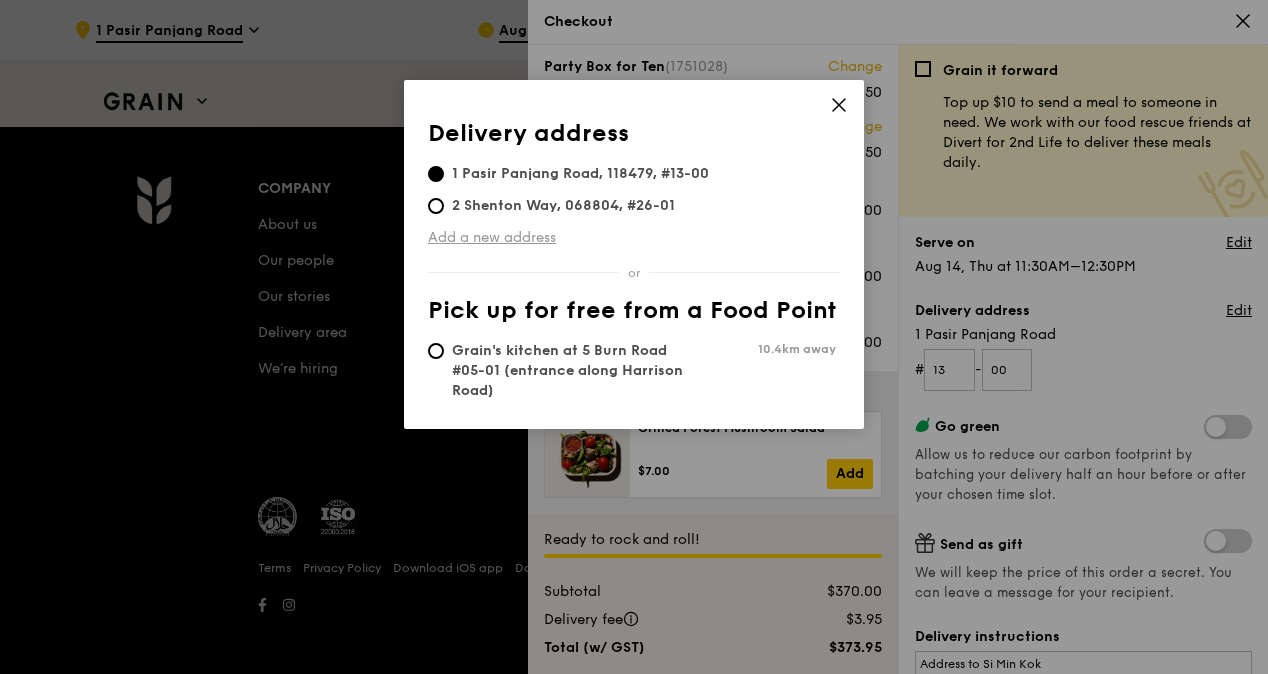 click on "Add a new address" at bounding box center [634, 238] 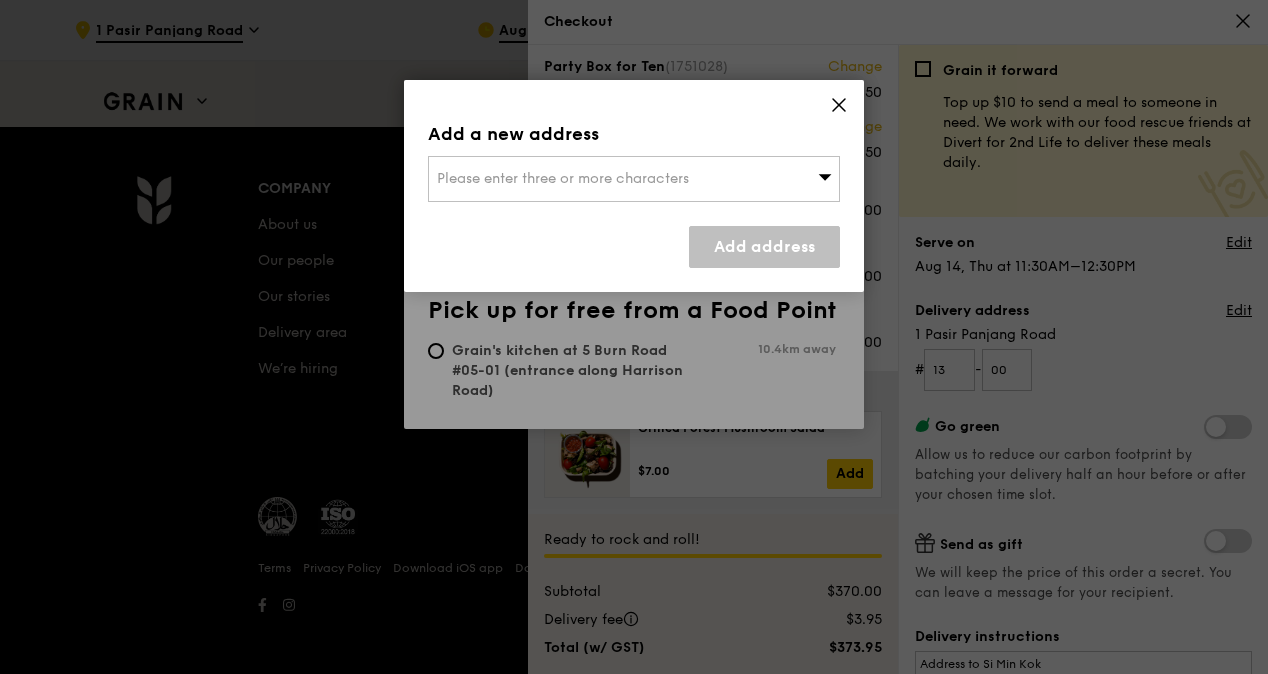 click on "Please enter three or more characters" at bounding box center [563, 178] 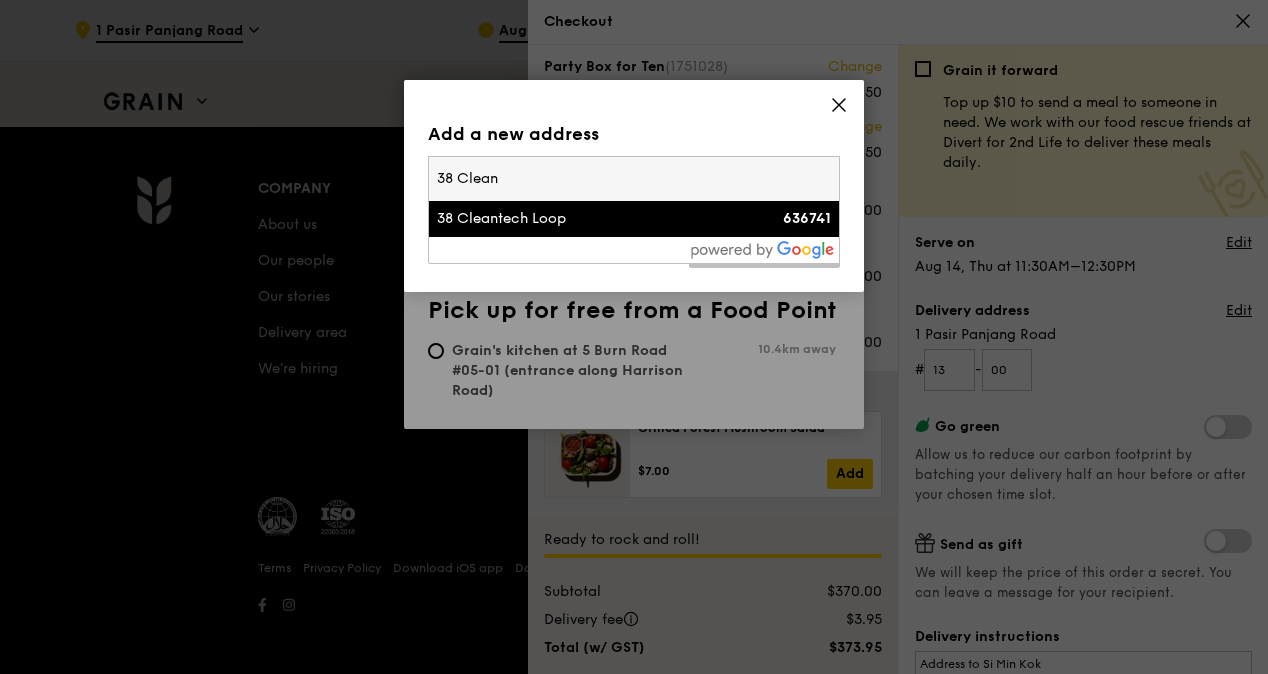 type on "38 Clean" 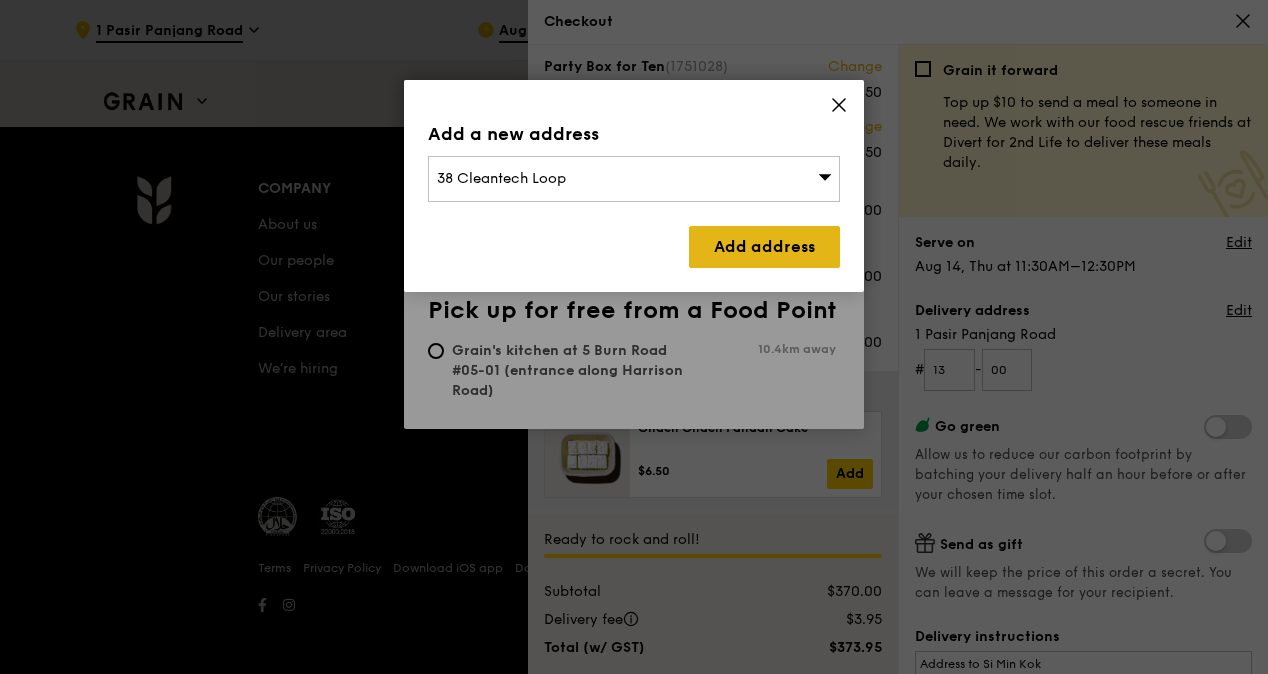 click on "Add address" at bounding box center [764, 247] 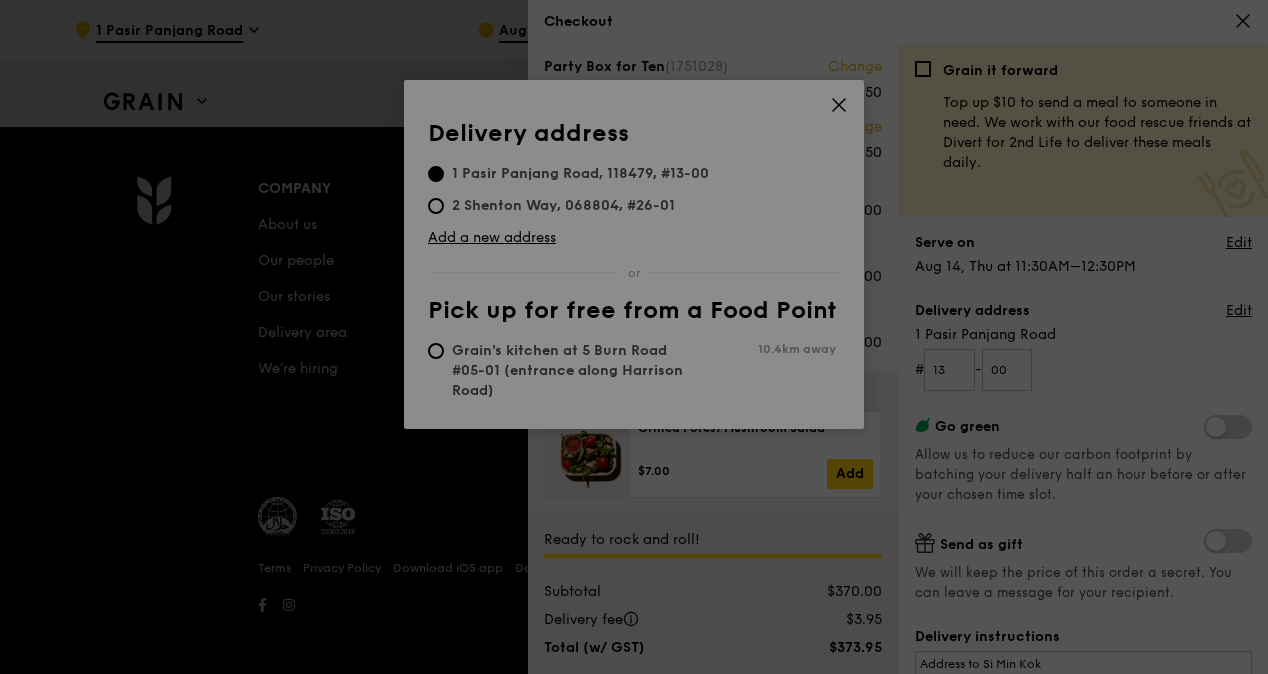 type 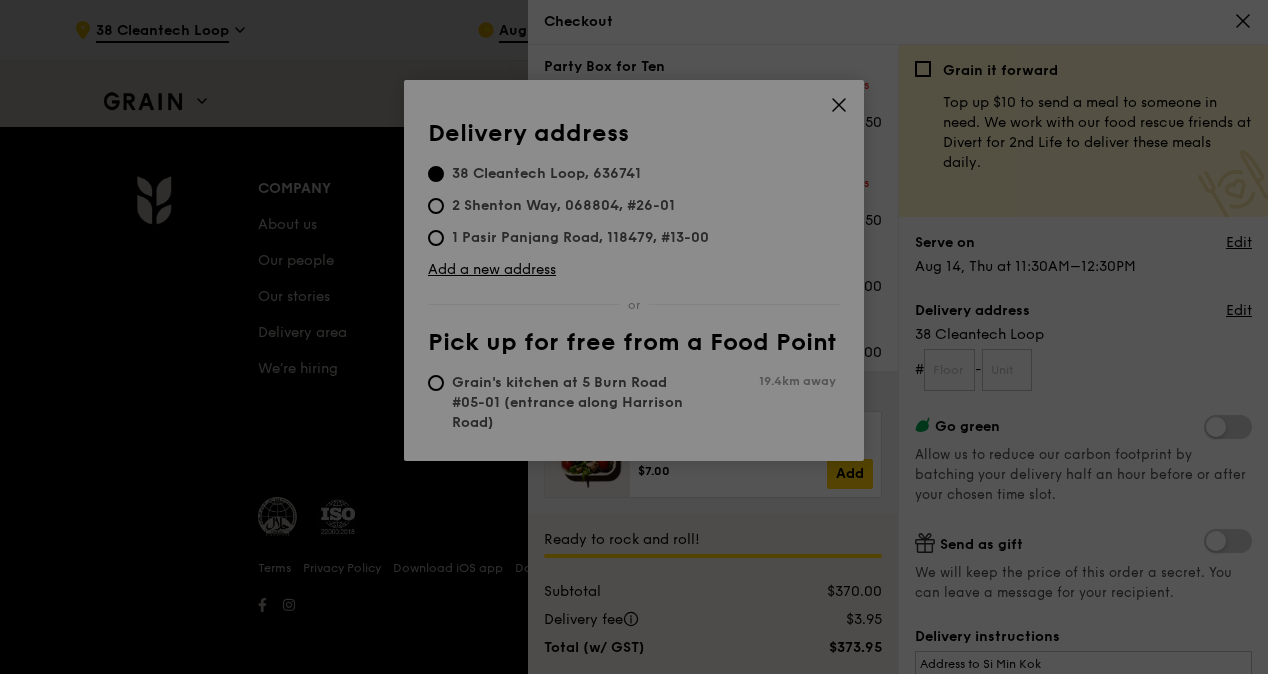 scroll, scrollTop: 26, scrollLeft: 0, axis: vertical 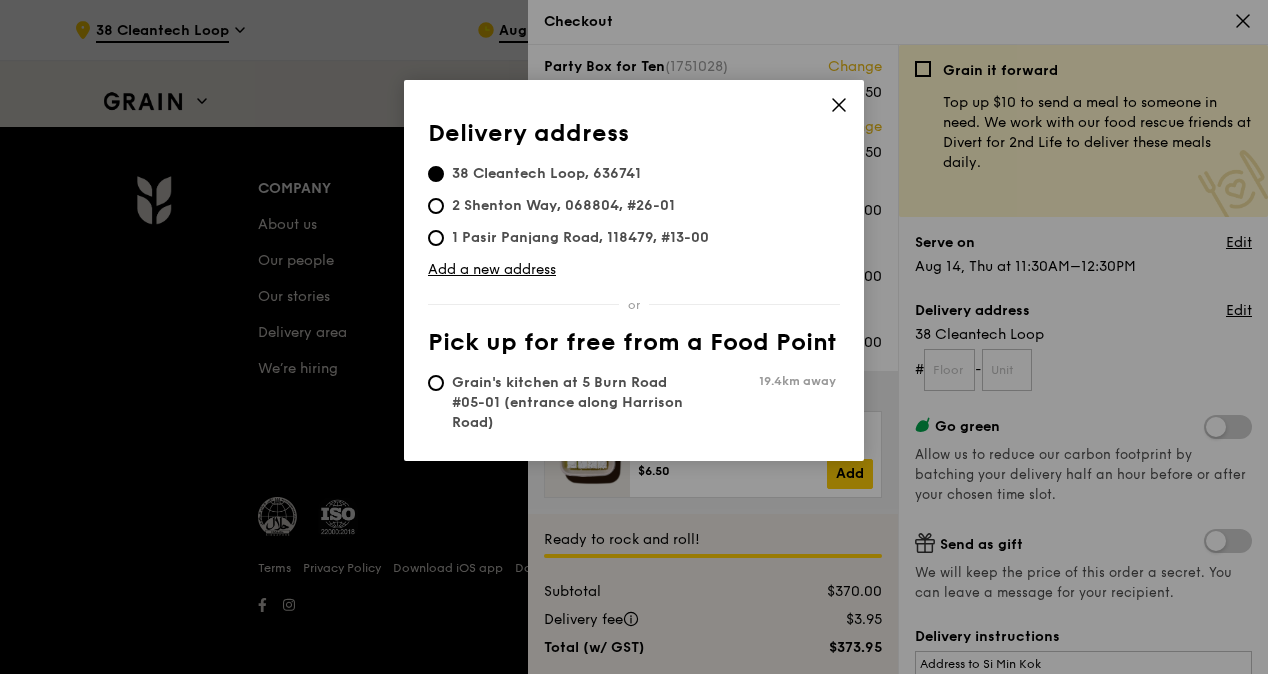 click 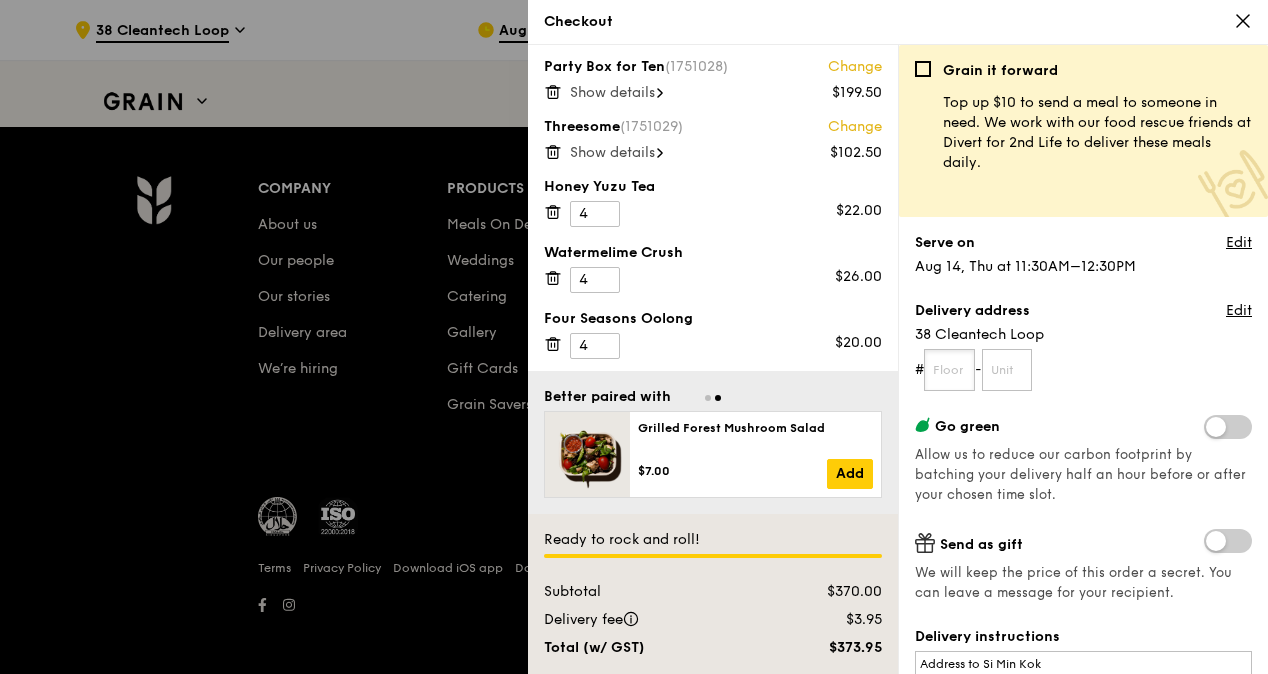 click at bounding box center [949, 370] 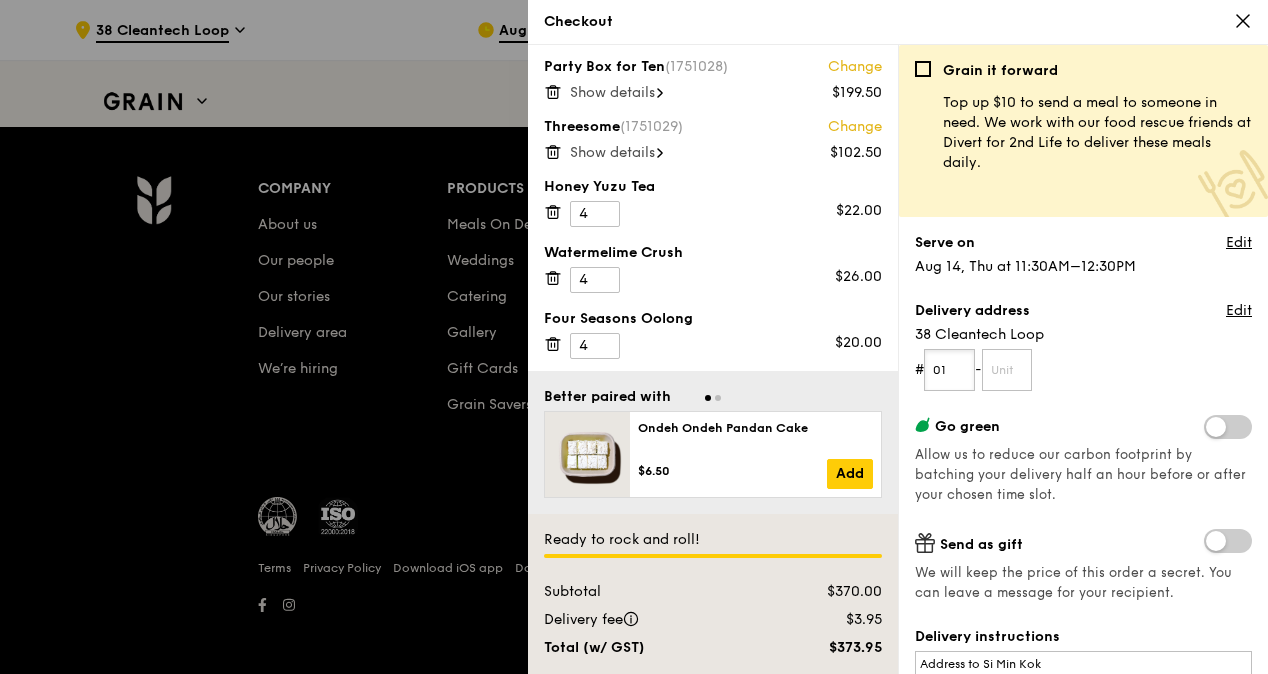 type on "01" 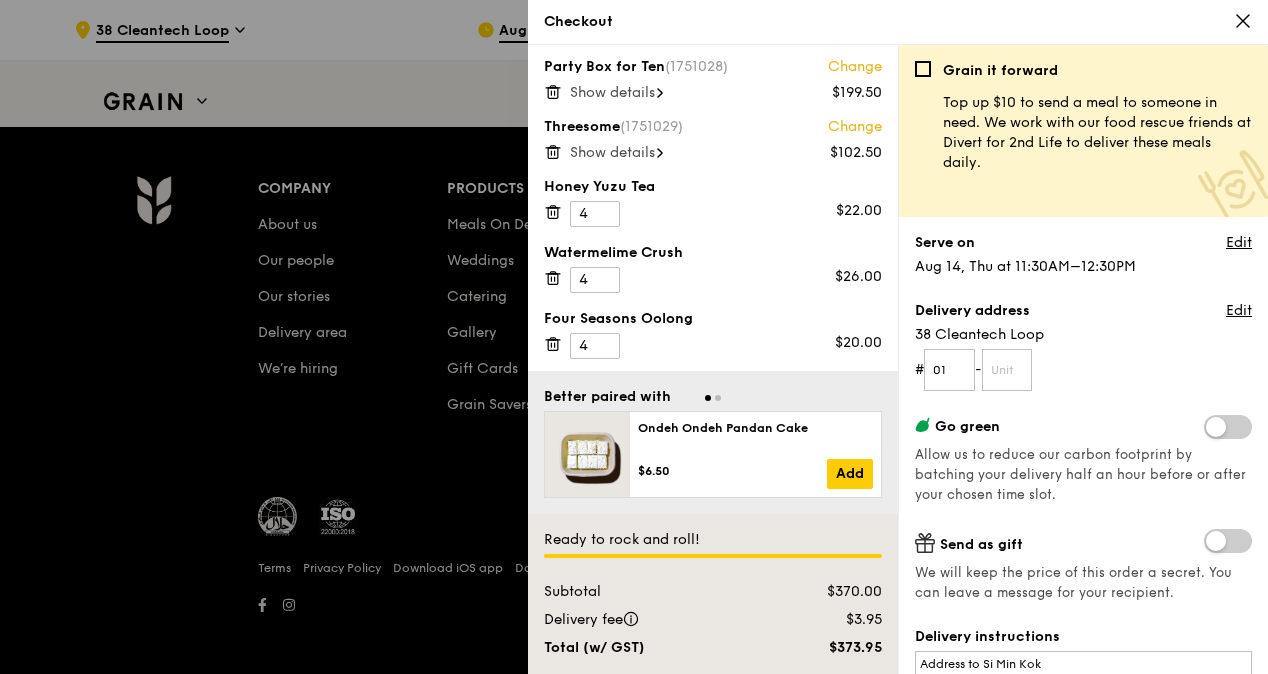 click on "#
01
-" at bounding box center [1083, 370] 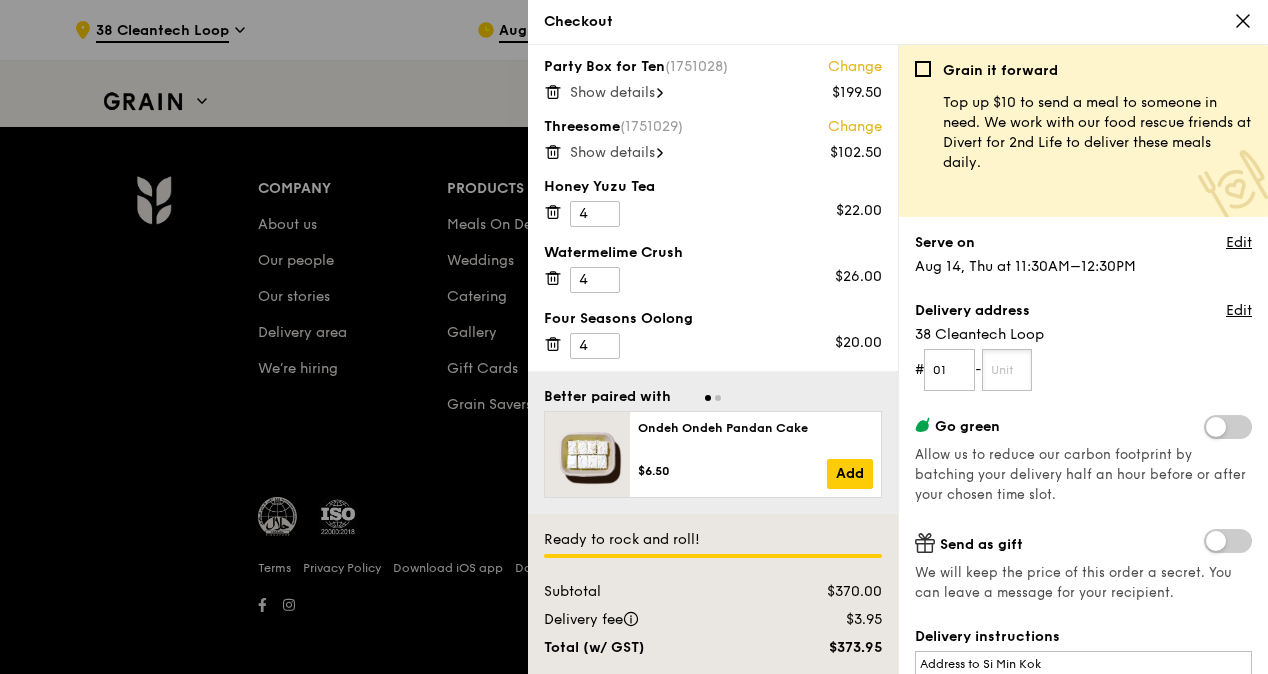 click at bounding box center [1007, 370] 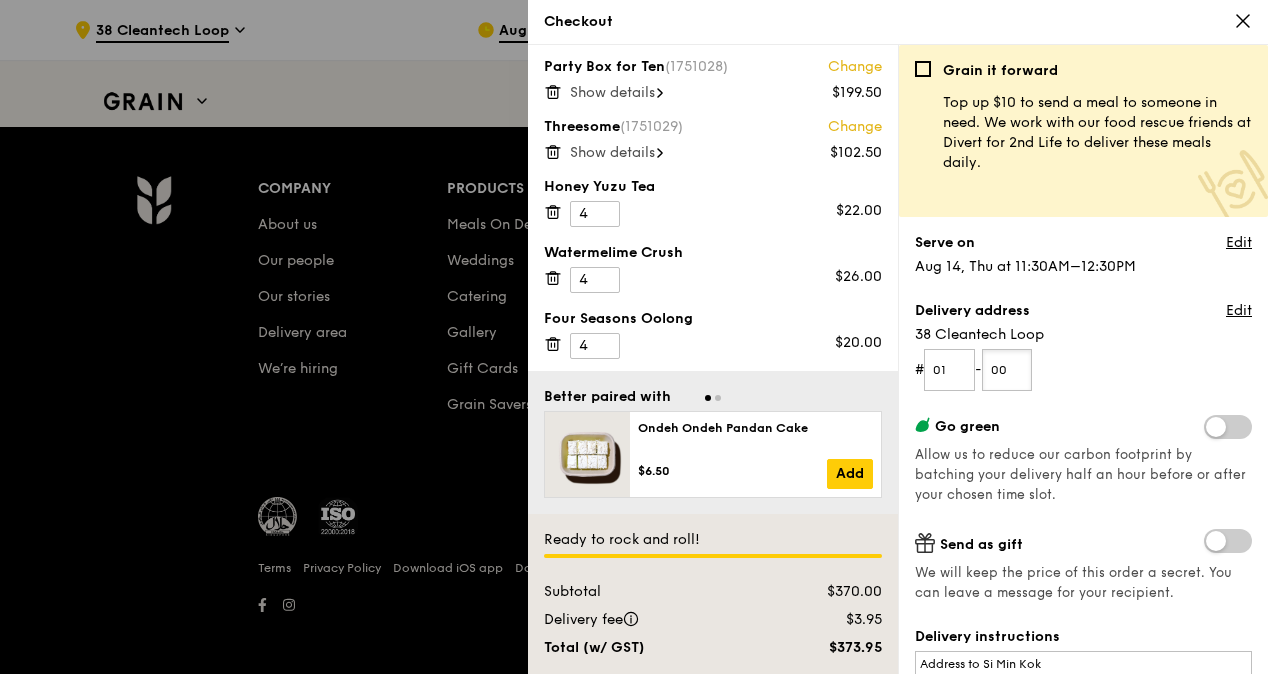 type on "00" 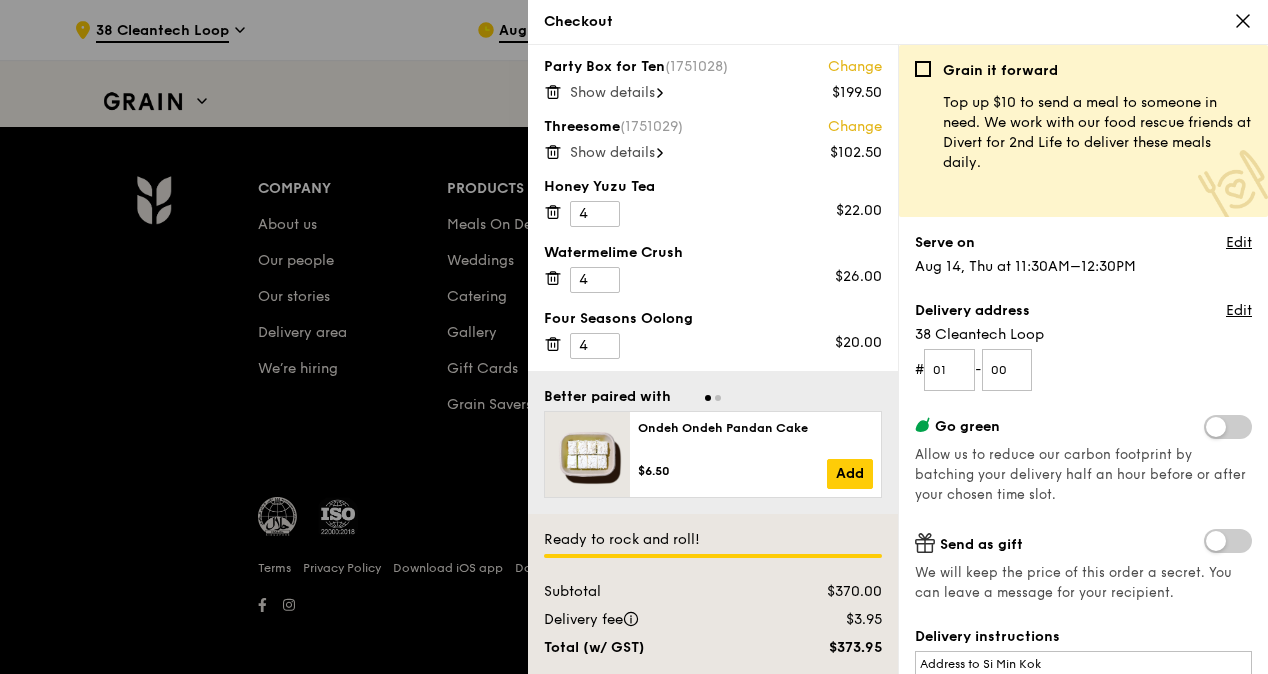 click on "#
01
-
00" at bounding box center (1083, 370) 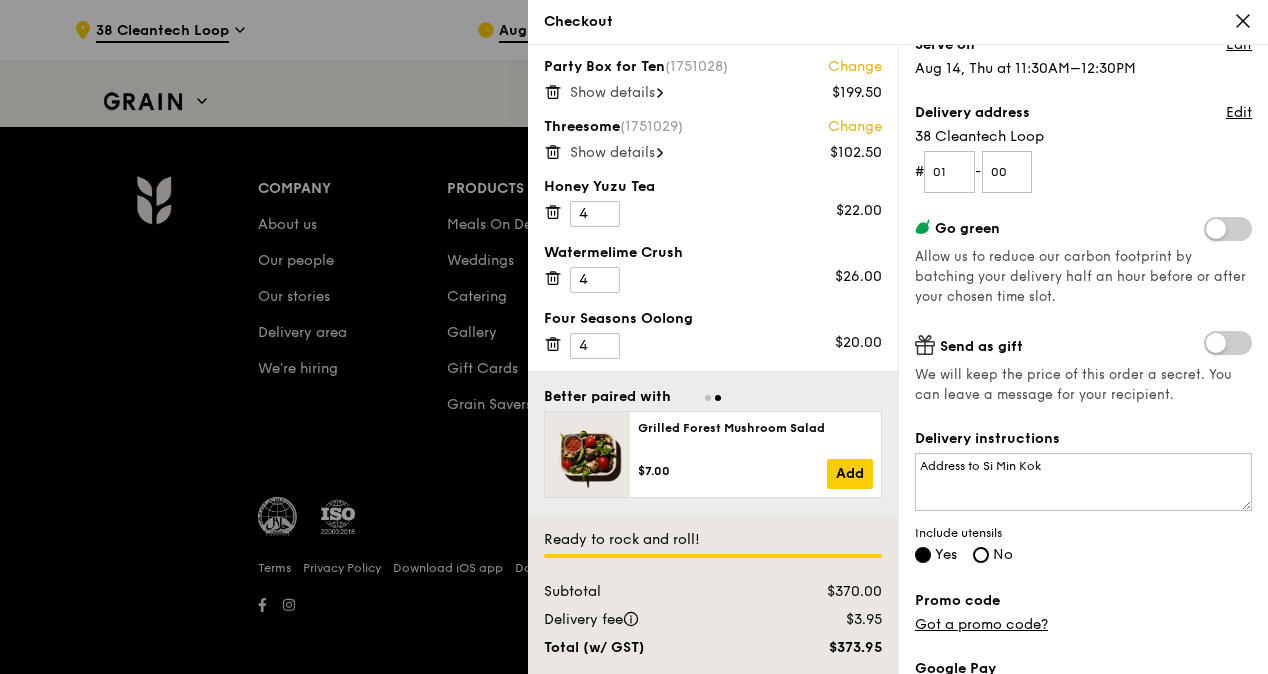 scroll, scrollTop: 200, scrollLeft: 0, axis: vertical 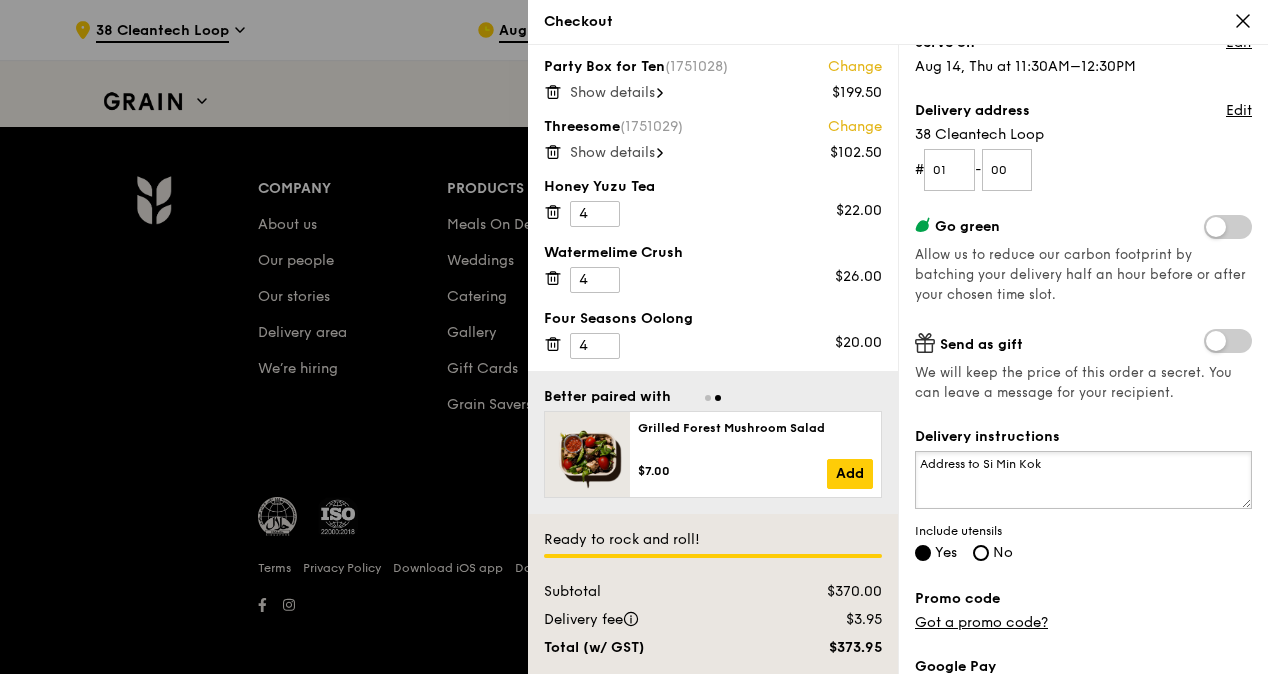 drag, startPoint x: 1088, startPoint y: 469, endPoint x: 984, endPoint y: 464, distance: 104.120125 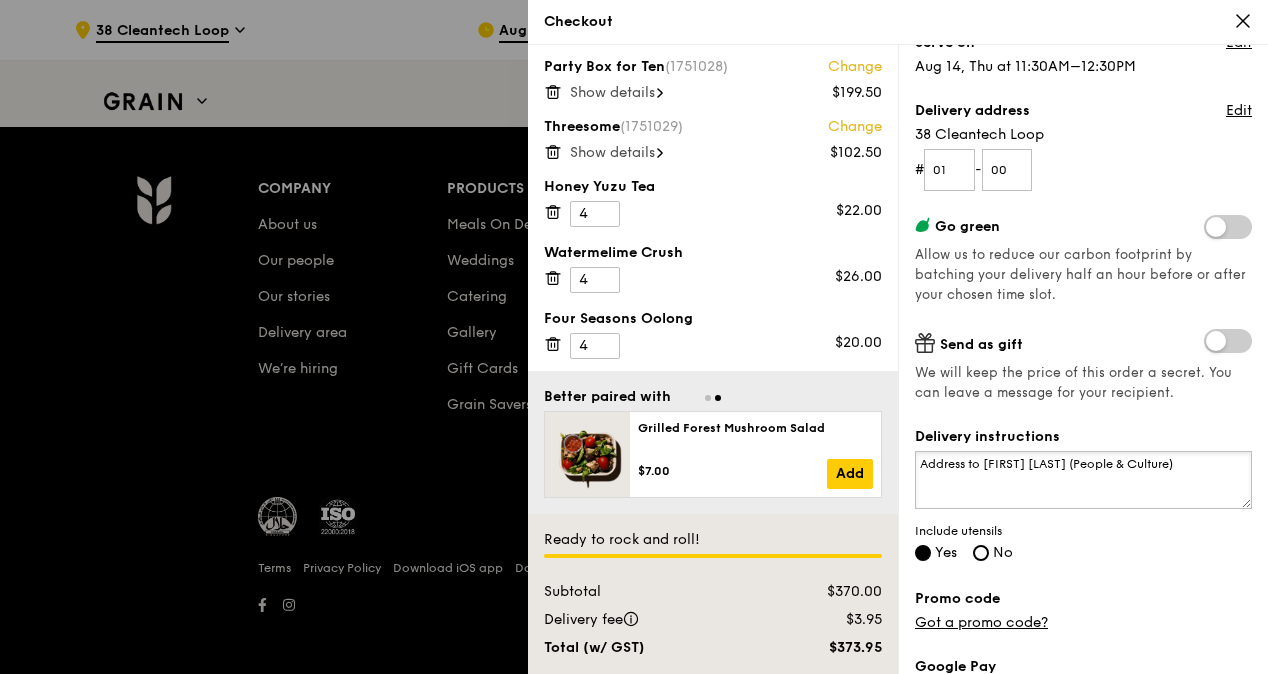 type on "Address to Shermyn Tang (People & Culture)" 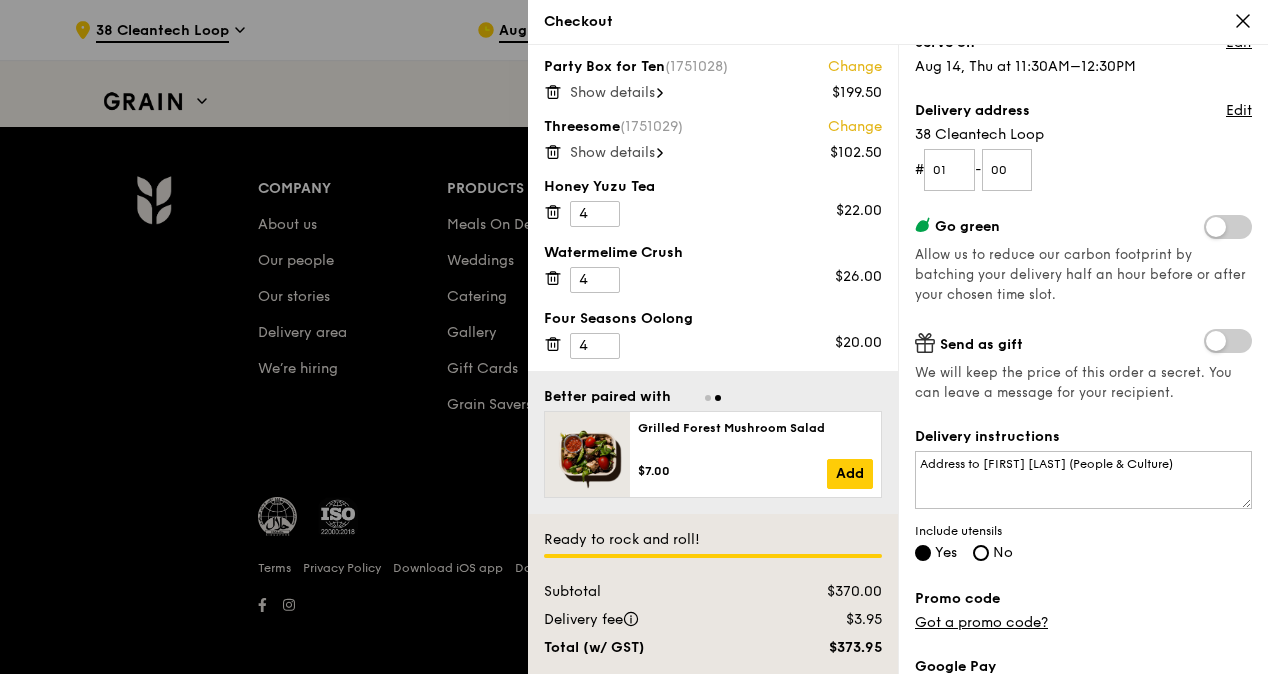click on "Grain it forward
Top up $10 to send a meal to someone in need. We work with our food rescue friends at Divert for 2nd Life to deliver these meals daily.
Serve on
Edit
Aug 14, Thu at 11:30AM–12:30PM
Delivery address
Edit
38 Cleantech Loop
#
01
-
00
Go green
Allow us to reduce our carbon footprint by batching your delivery half an hour before or after your chosen time slot.
Send as gift
We will keep the price of this order a secret. You can leave a message for your recipient.
Delivery instructions
Address to Shermyn Tang (People & Culture)
Include utensils
Yes
No
Promo code
Got a promo code?
Google Pay
Pay with credit or debit card
Add this card to my payments" at bounding box center [1083, 359] 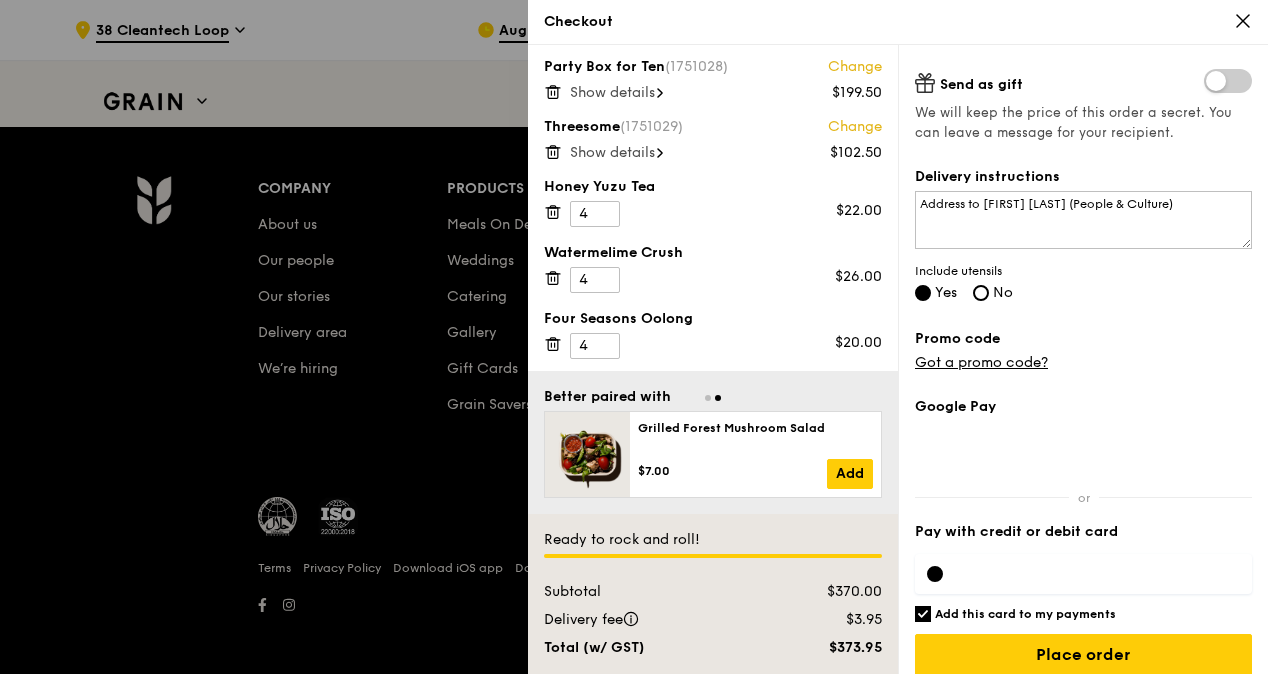 scroll, scrollTop: 475, scrollLeft: 0, axis: vertical 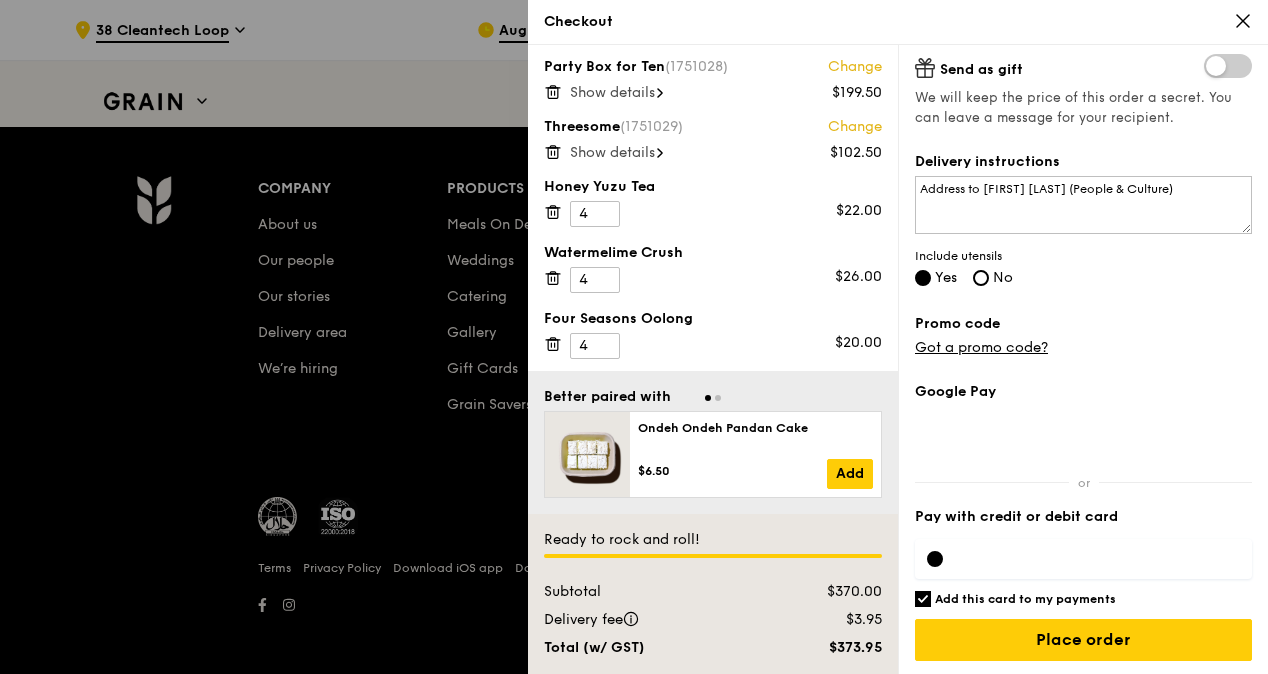 click on "Pay with credit or debit card" at bounding box center [1083, 517] 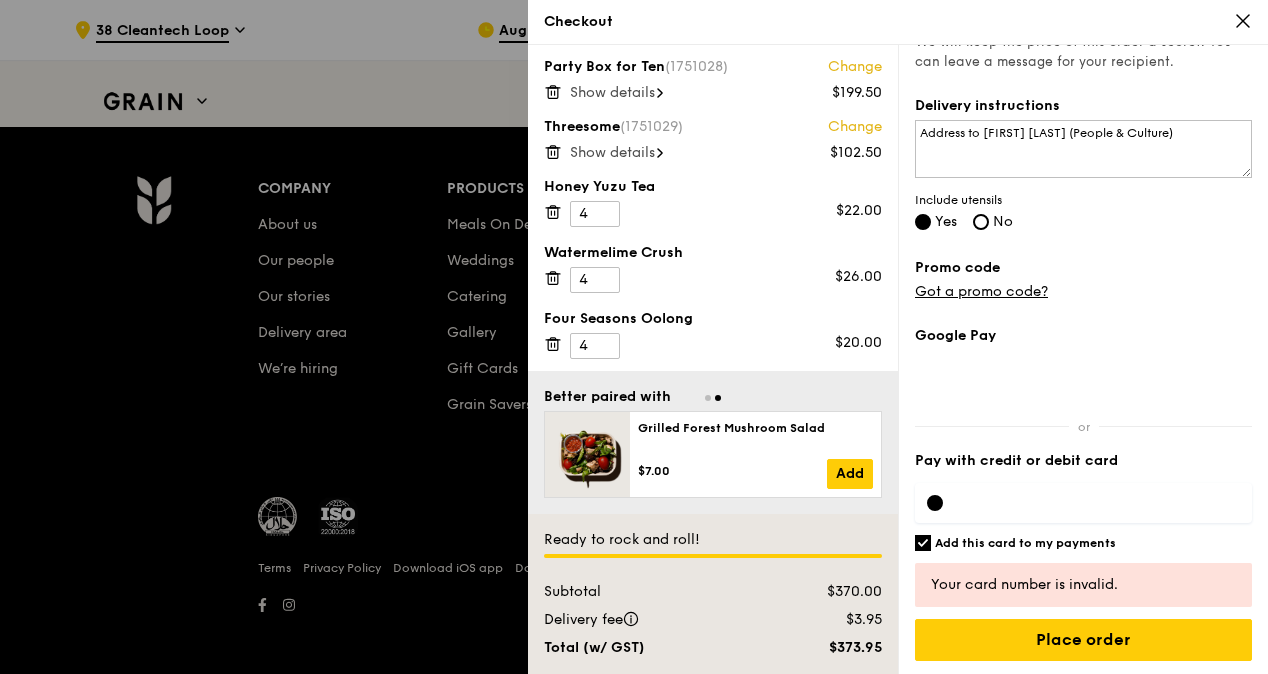 scroll, scrollTop: 475, scrollLeft: 0, axis: vertical 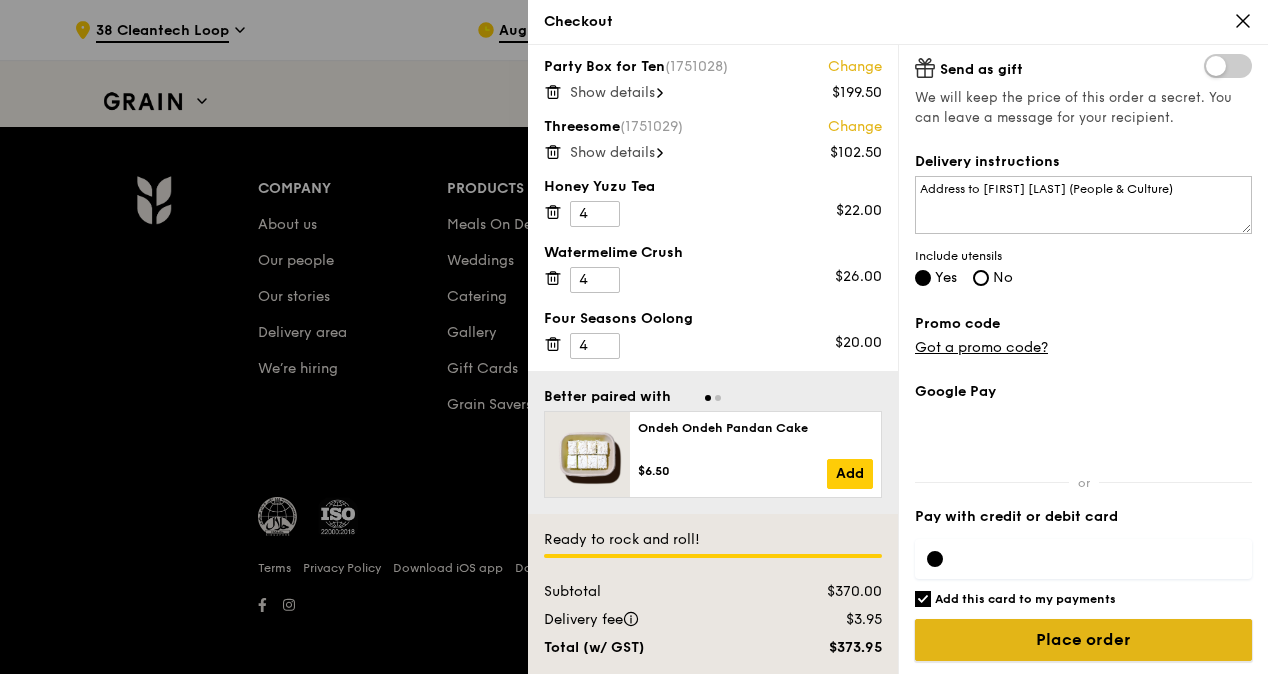 click on "Place order" at bounding box center (1083, 640) 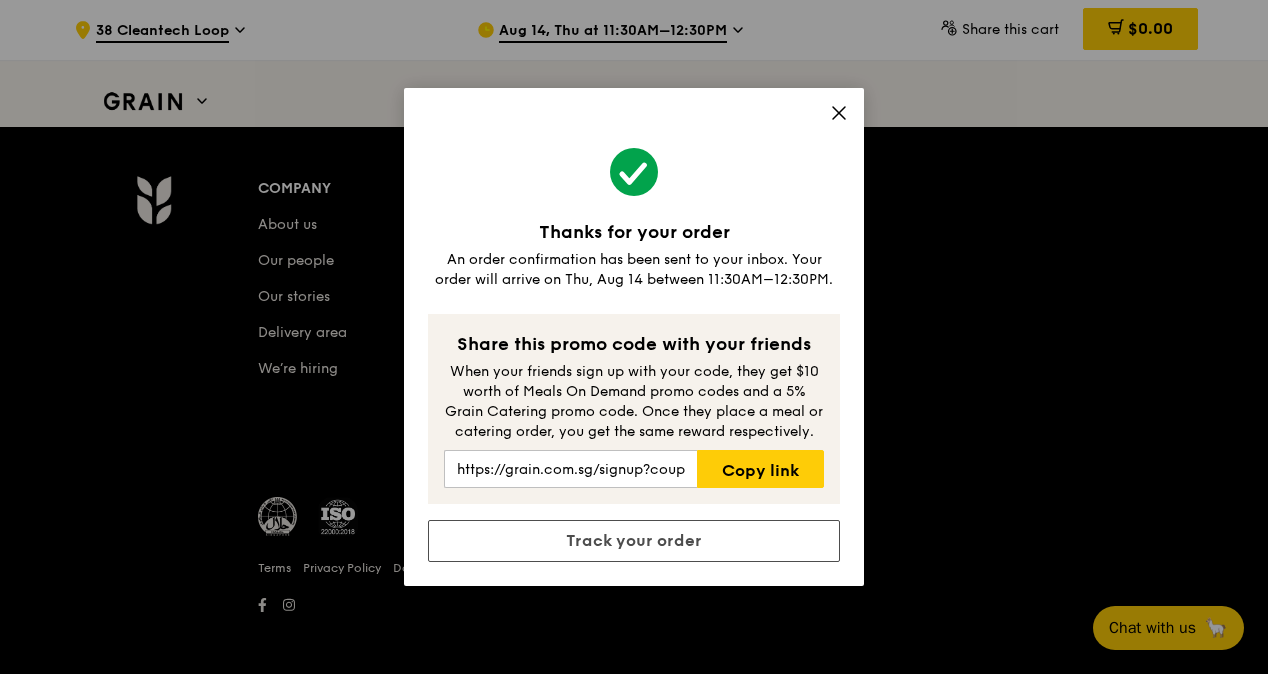 click 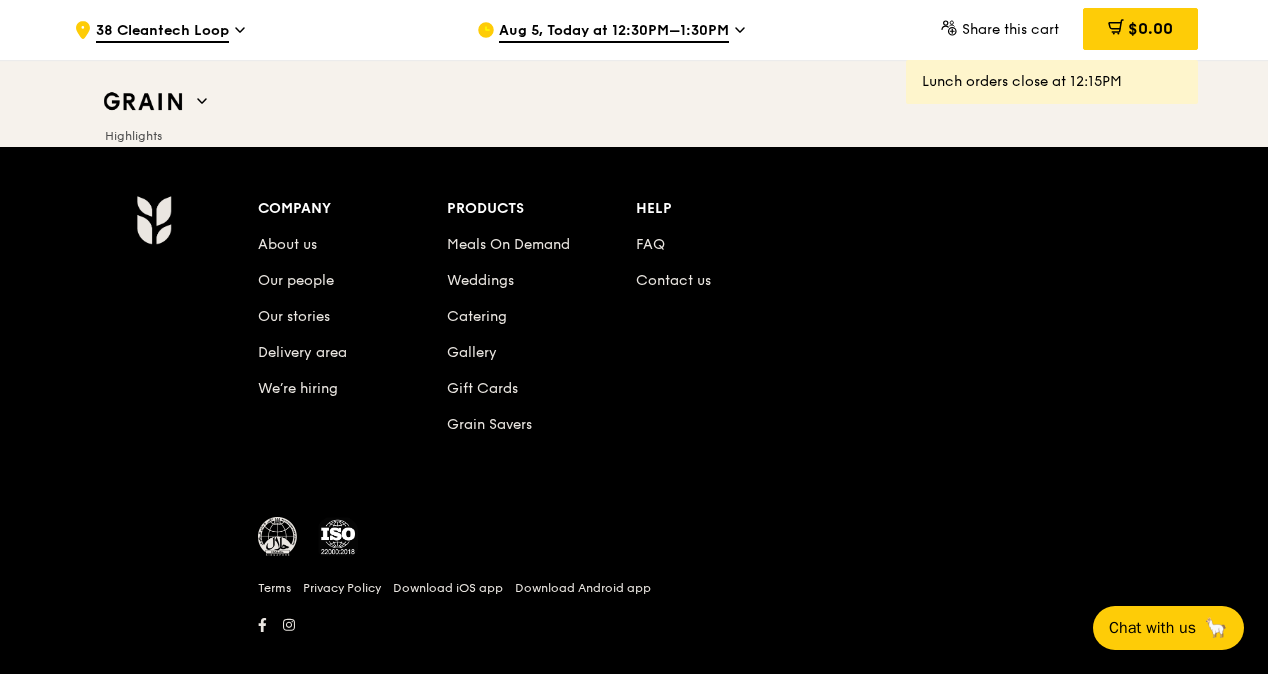 scroll, scrollTop: 8447, scrollLeft: 0, axis: vertical 